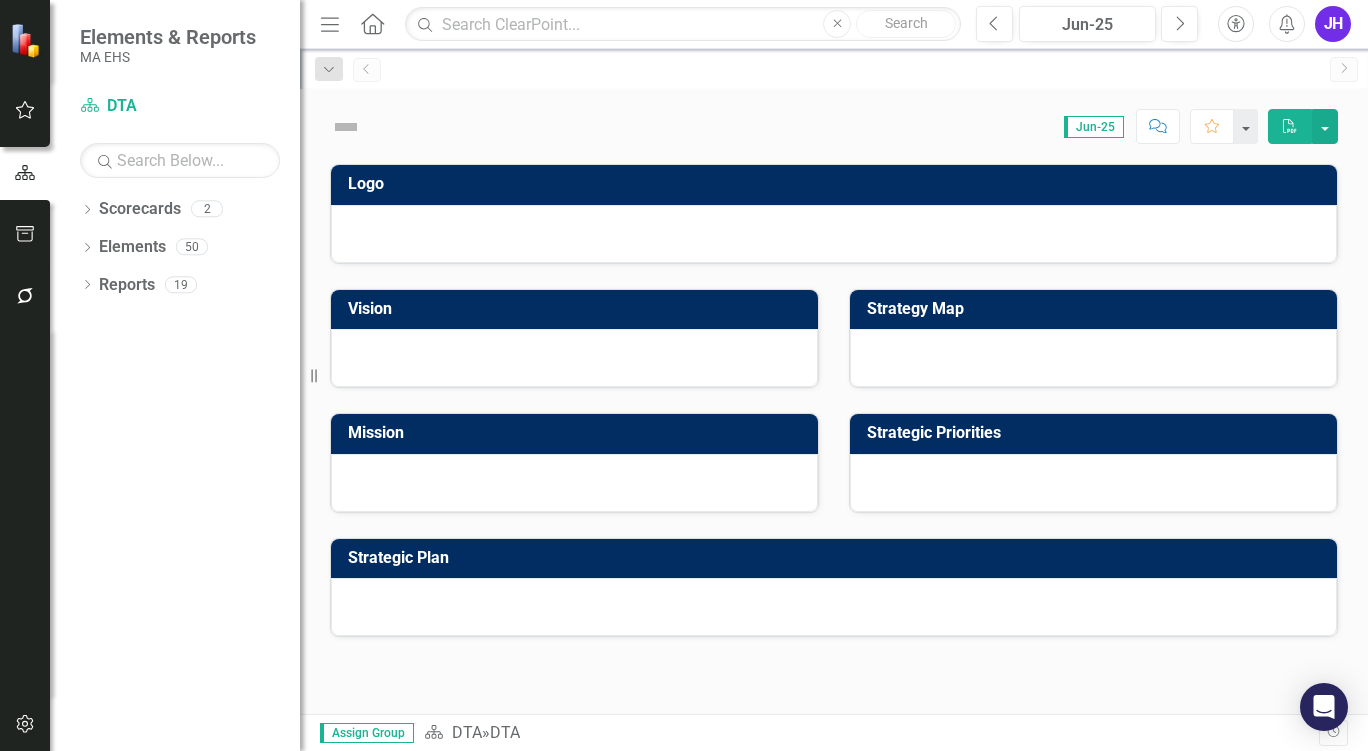 scroll, scrollTop: 0, scrollLeft: 0, axis: both 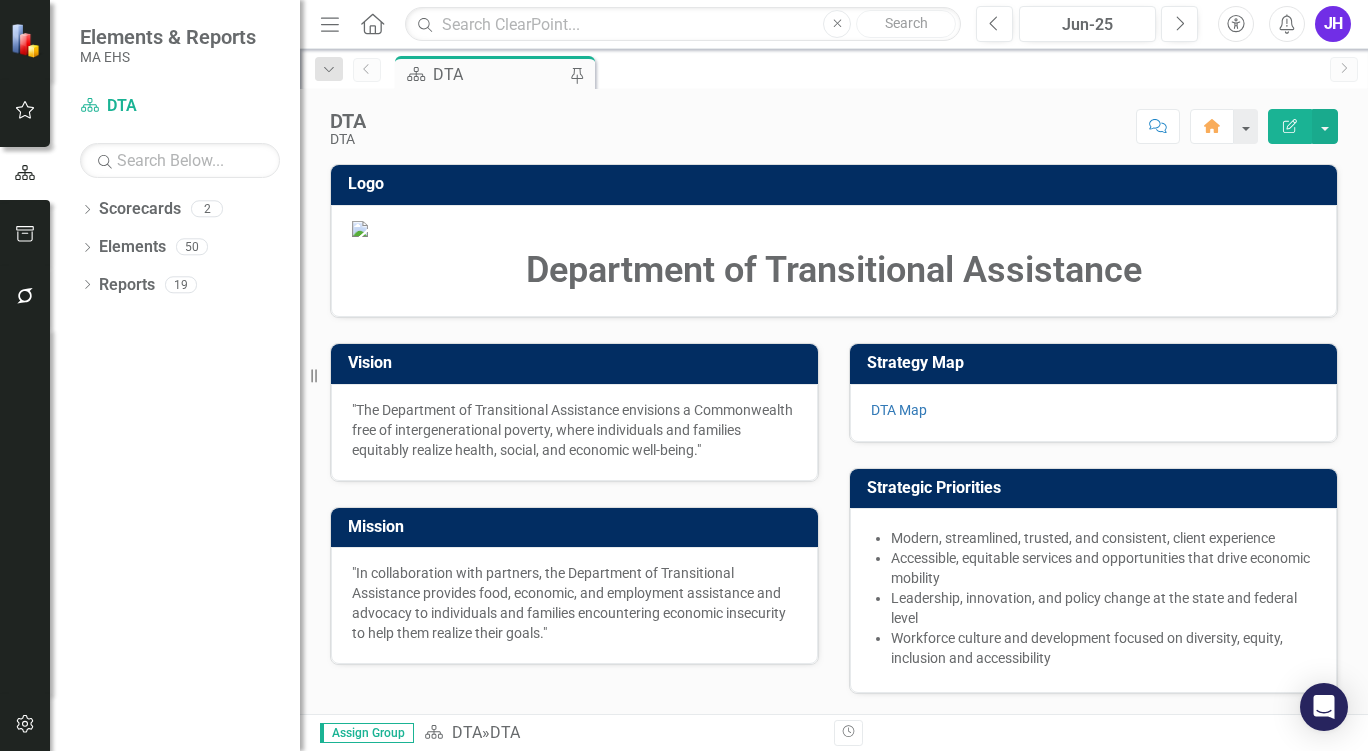 click on "Dropdown" at bounding box center (87, 249) 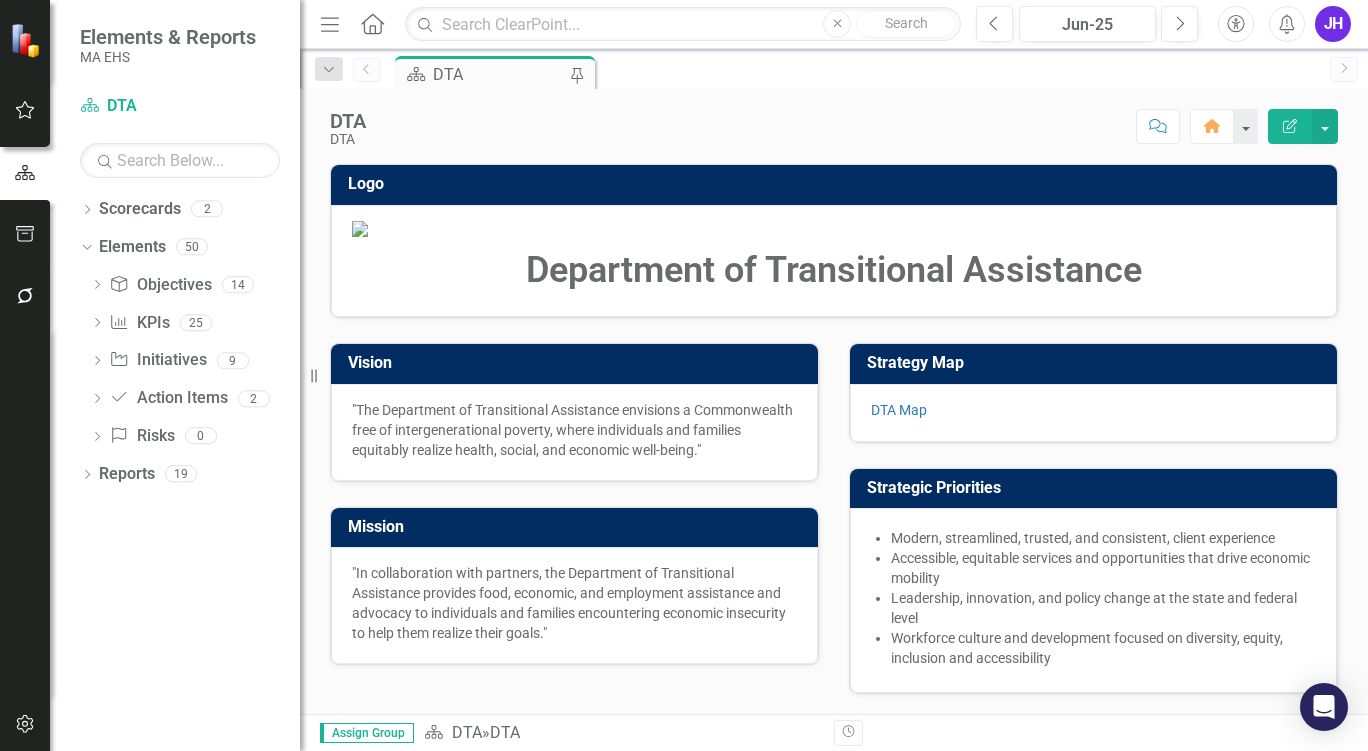 click on "Dropdown Action Item Action Items 2" at bounding box center (195, 401) 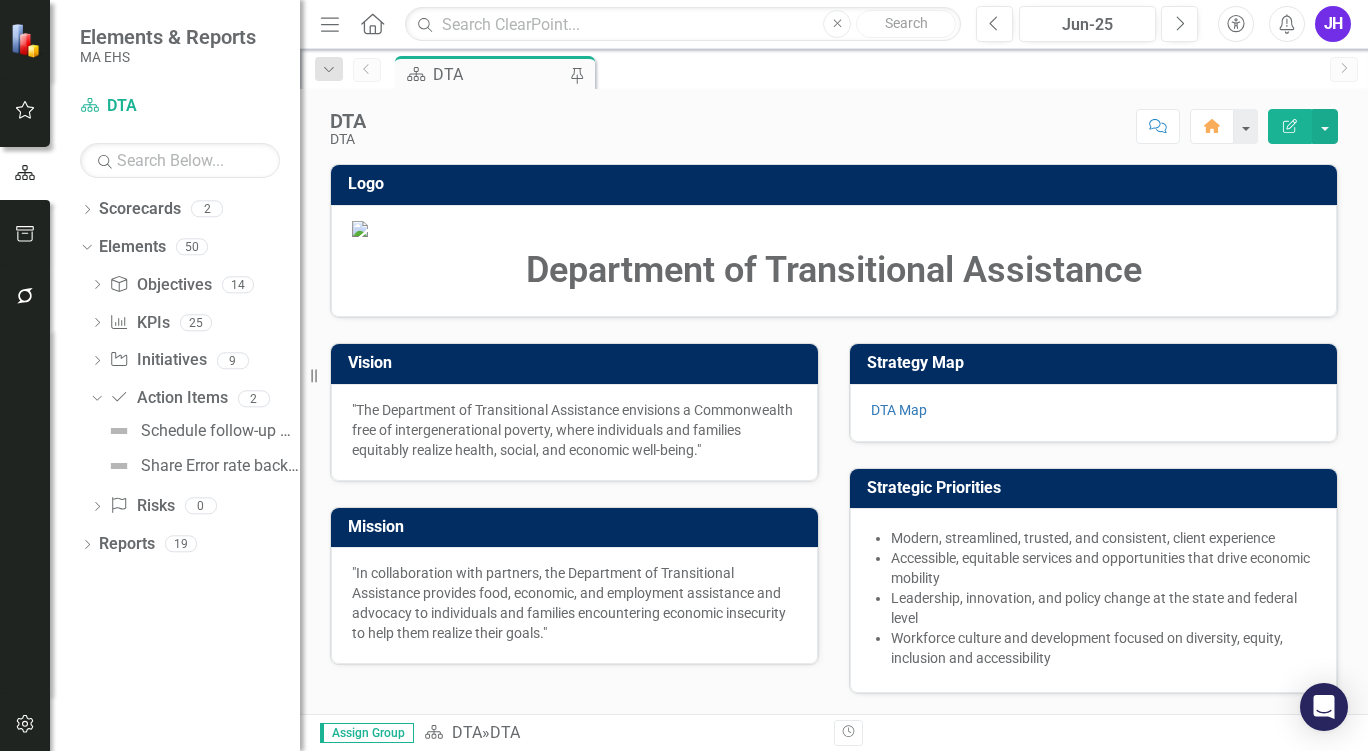 click on "Dropdown" 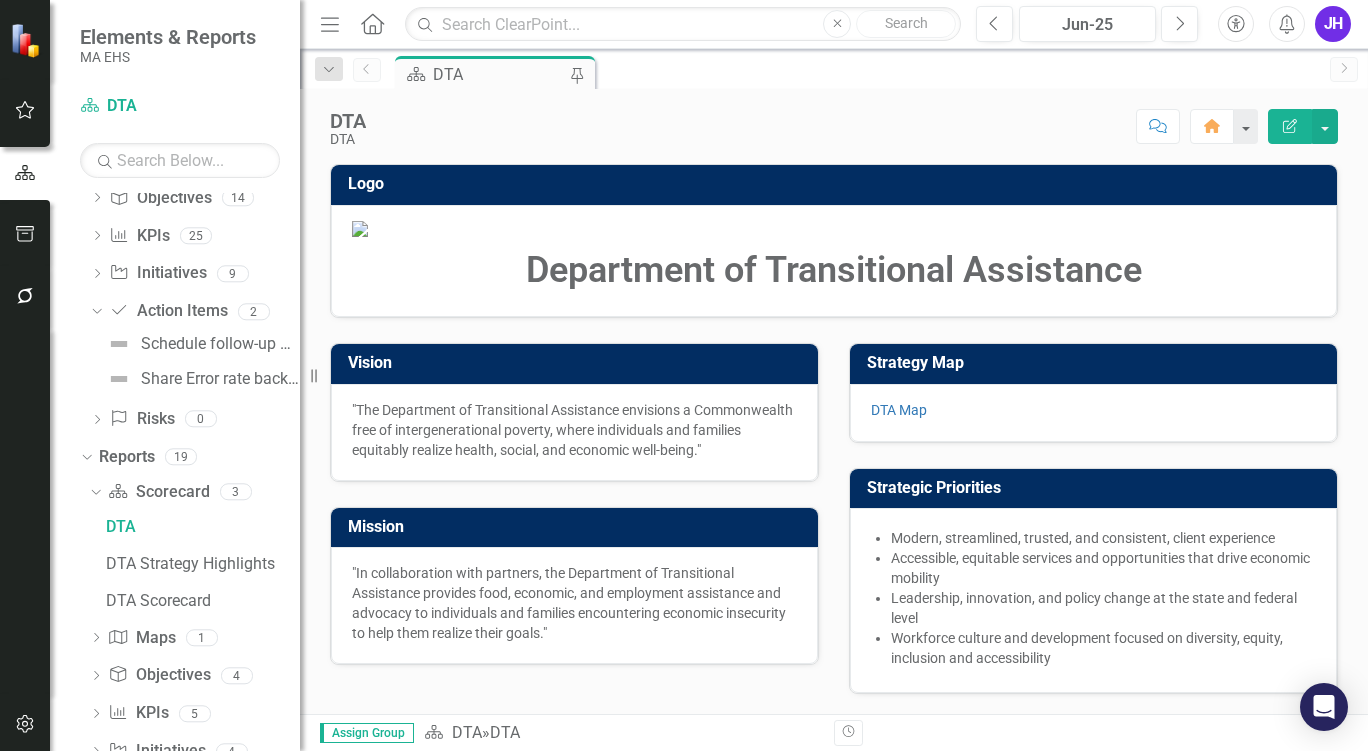 scroll, scrollTop: 100, scrollLeft: 0, axis: vertical 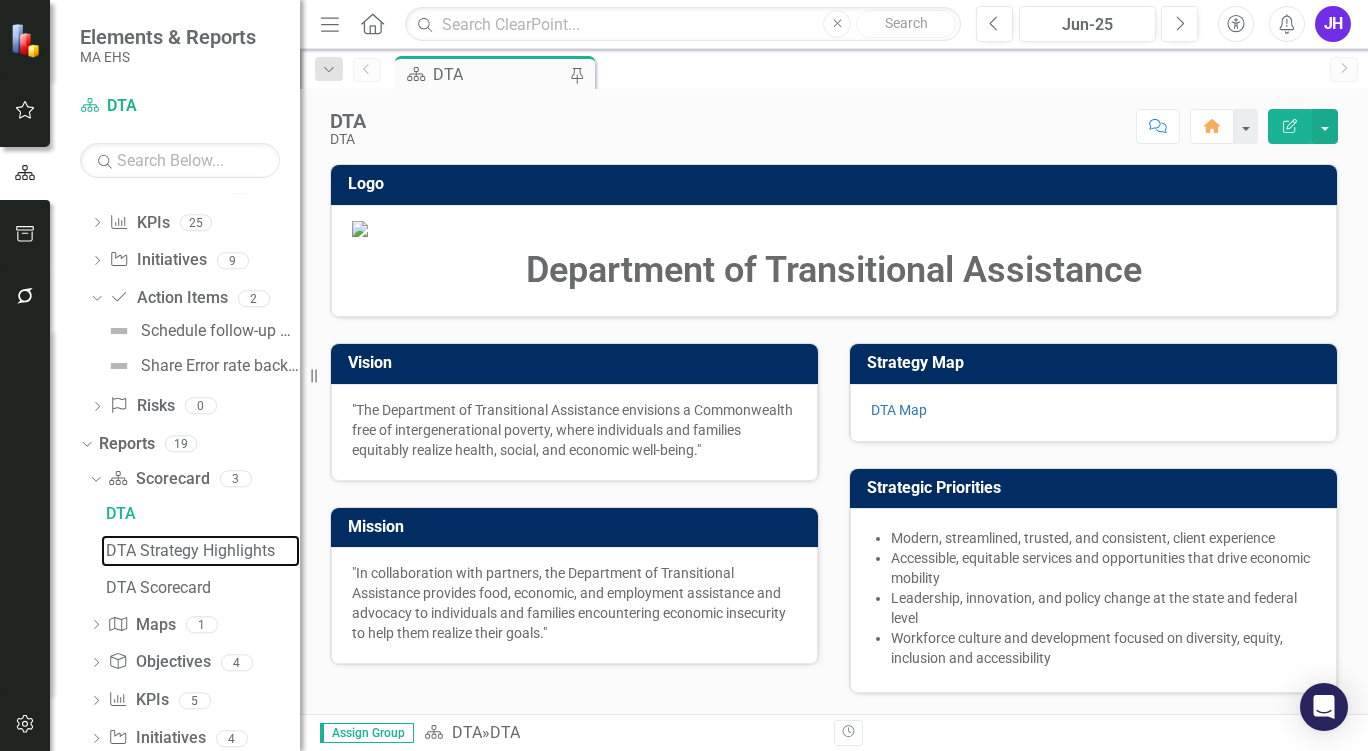 click on "DTA Strategy Highlights" at bounding box center [203, 551] 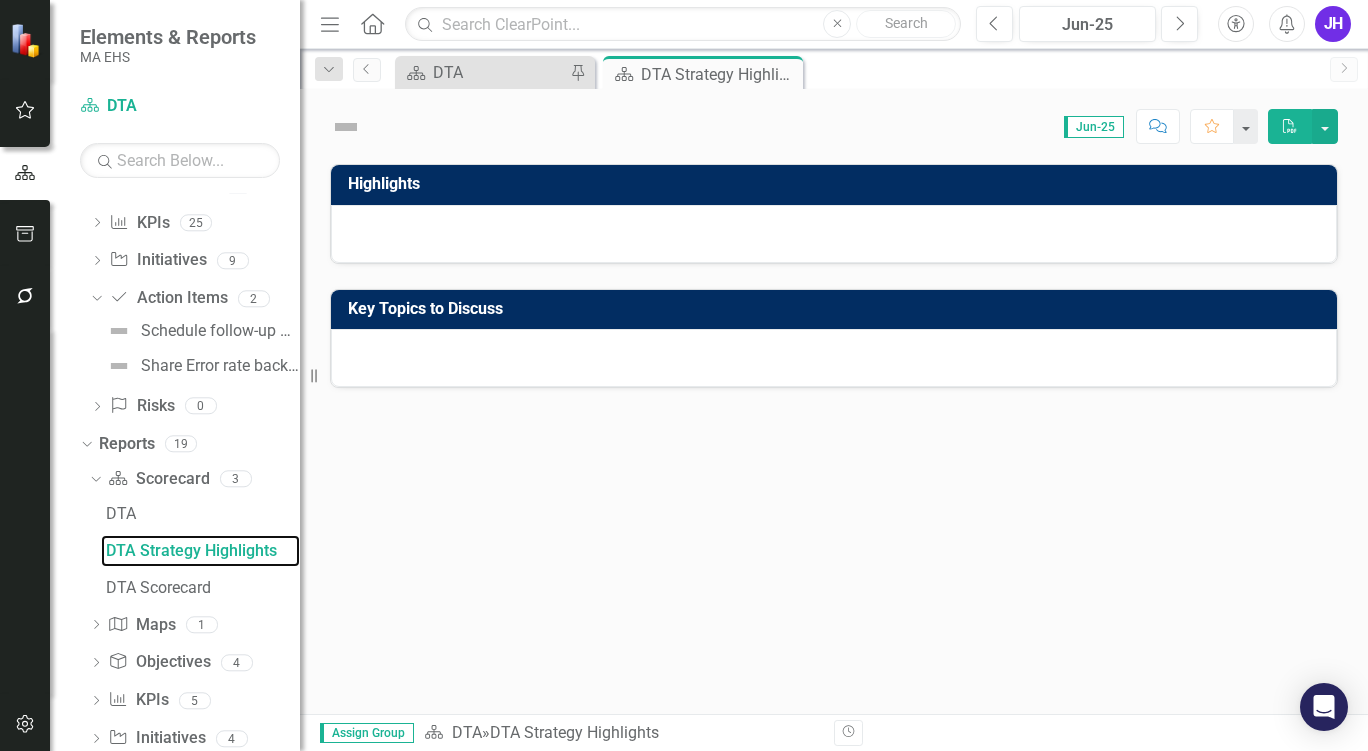 scroll, scrollTop: 0, scrollLeft: 0, axis: both 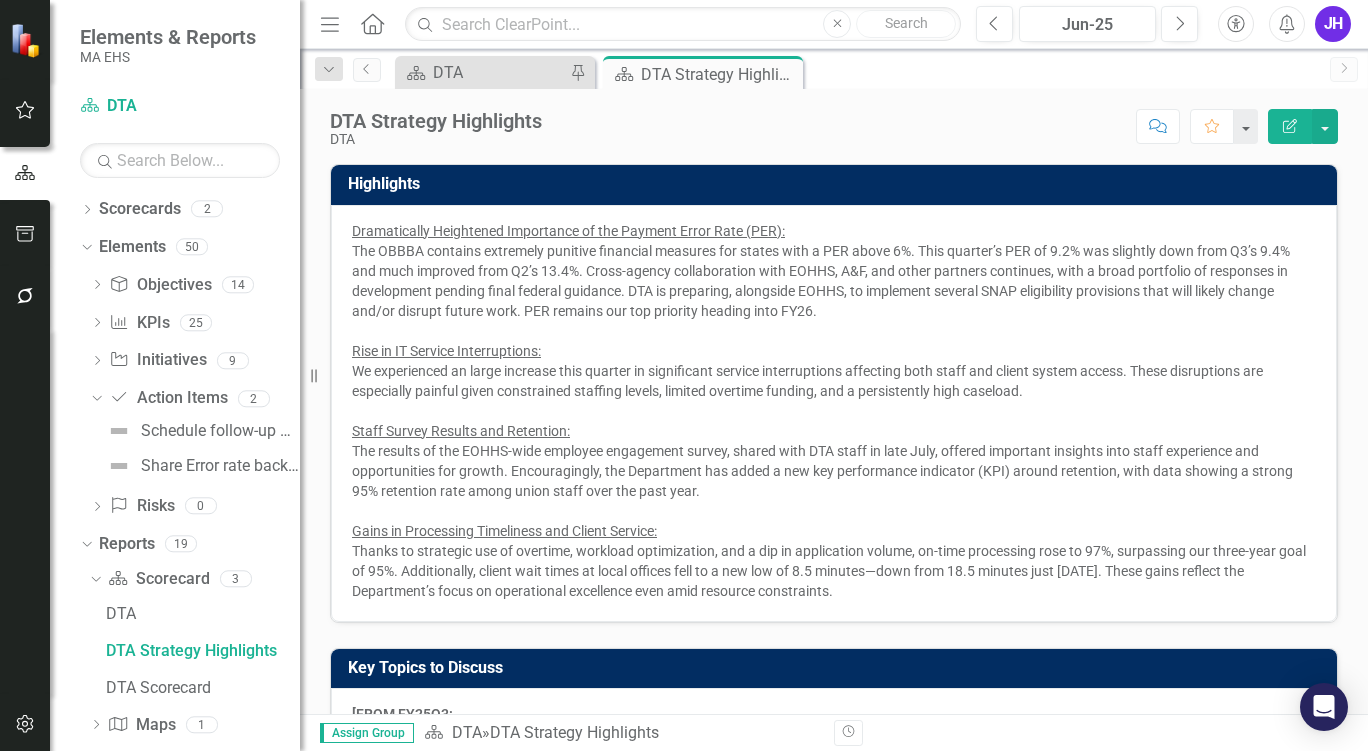 click on "Thanks to strategic use of overtime, workload optimization, and a dip in application volume, on-time processing rose to 97%, surpassing our three-year goal of 95%. Additionally, client wait times at local offices fell to a new low of 8.5 minutes—down from 18.5 minutes just [DATE]. These gains reflect the Department’s focus on operational excellence even amid resource constraints." at bounding box center (834, 571) 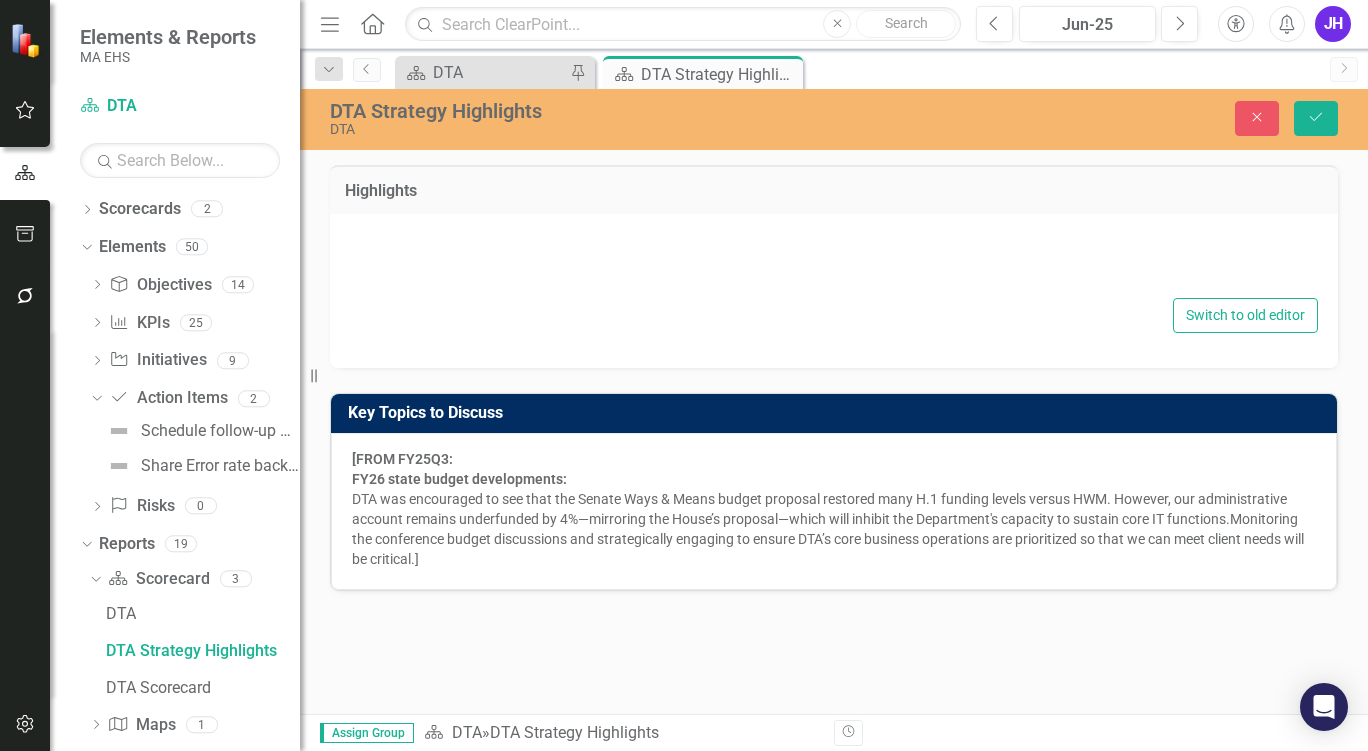 type on "<div aria-expanded="true">
<div dir="ltr">
<div id="focused" tabindex="-1" aria-label="Email message">
<div role="document">
<div tabindex="0" aria-label="Message body">
<div dir="ltr">
<div data-ogsc="black"><u data-ogsc="" data-[PERSON_NAME]-copy-source="MessageBody">Dramatically Heightened Importance of the Payment Error Rate (PER):</u></div>
<div data-ogsc="black">The OBBBA contains extremely punitive financial measures for states with a PER above 6%. This quarter&rsquo;s PER of 9.2% was slightly down from Q3&rsquo;s 9.4% and much improved from Q2&rsquo;s 13.4%. Cross-agency collaboration with EOHHS, A&amp;F, and other partners continues, with a broad portfolio of responses in development pending final federal guidance. DTA is preparing, alongside EOHHS, to implement several SNAP eligibility provisions that will likely change and/or disrupt future work. PER remains our top priority heading into FY26.</div>
<div aria-hidden="true" data-ogsc="black">&nbsp;</div>
<div data-ogsc="black"><u data-ogsc="">Rise in IT Se..." 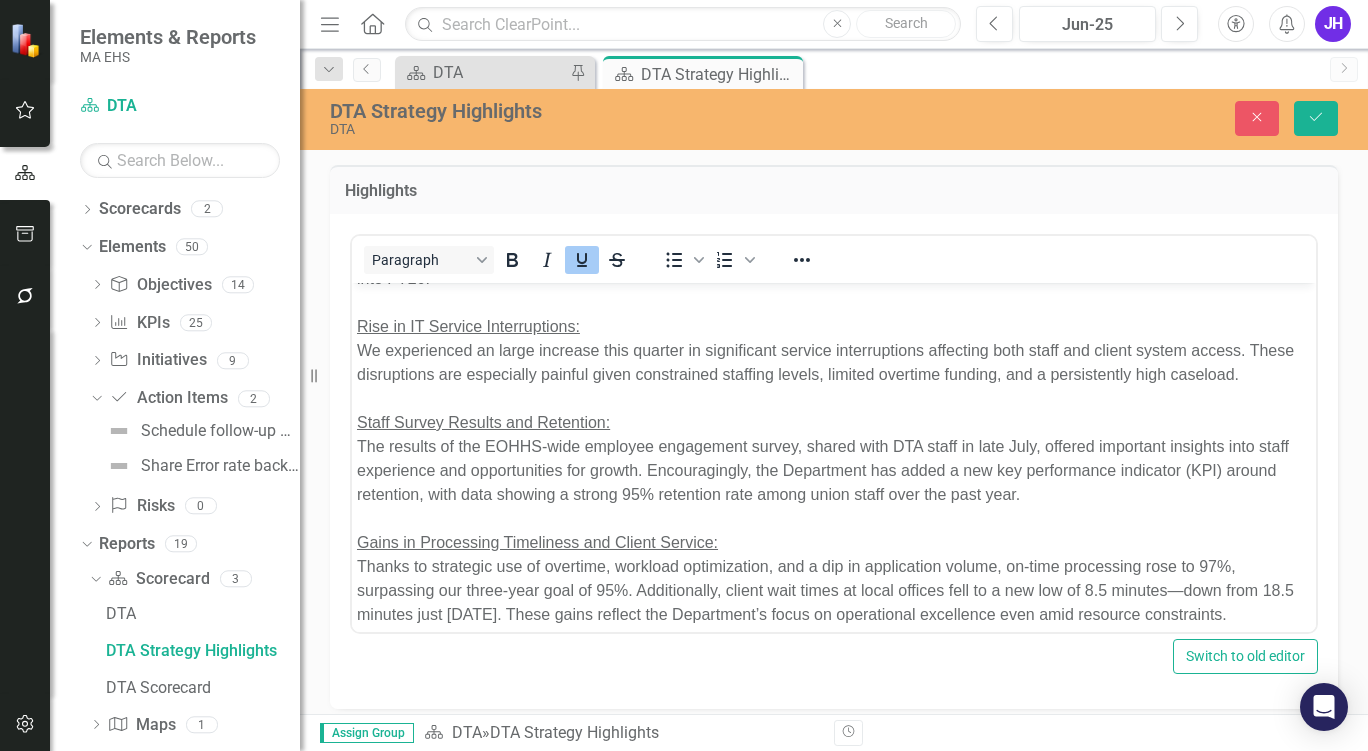 scroll, scrollTop: 189, scrollLeft: 0, axis: vertical 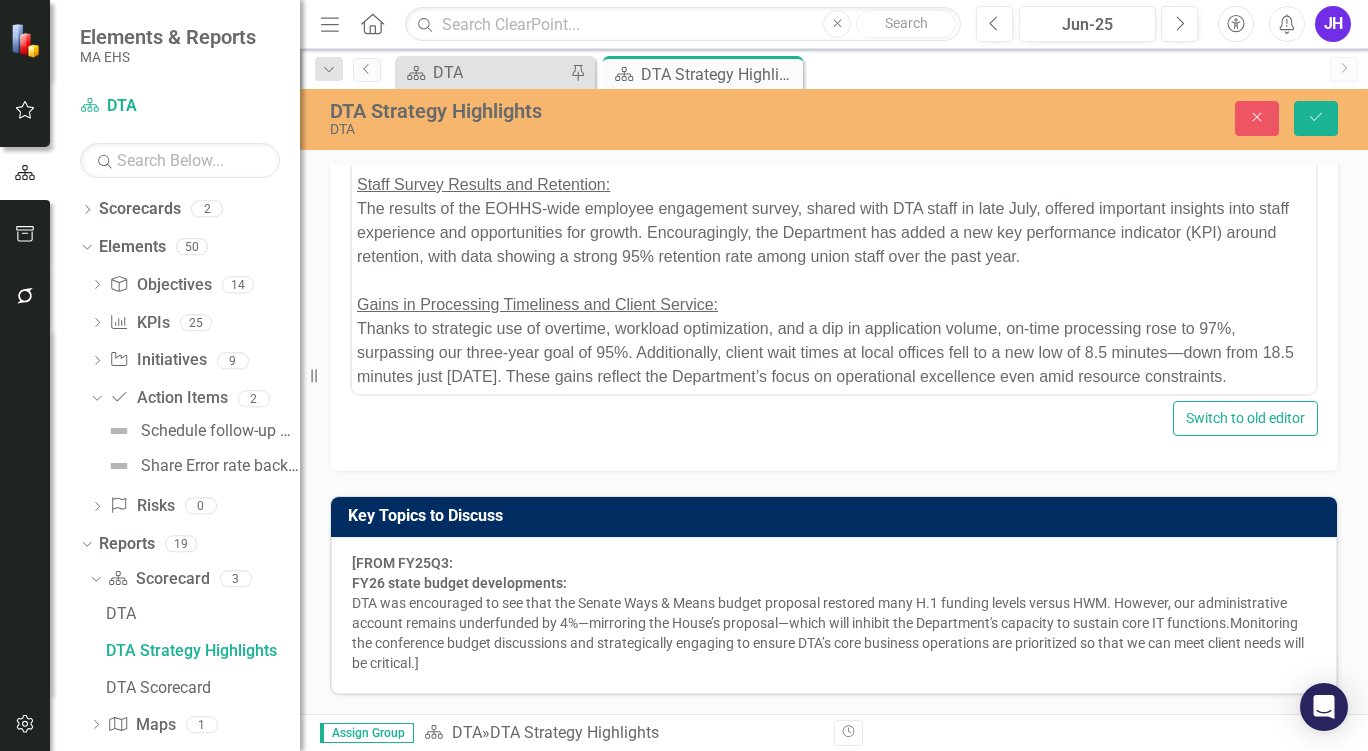 click on "Thanks to strategic use of overtime, workload optimization, and a dip in application volume, on-time processing rose to 97%, surpassing our three-year goal of 95%. Additionally, client wait times at local offices fell to a new low of 8.5 minutes—down from 18.5 minutes just [DATE]. These gains reflect the Department’s focus on operational excellence even amid resource constraints." at bounding box center [834, 352] 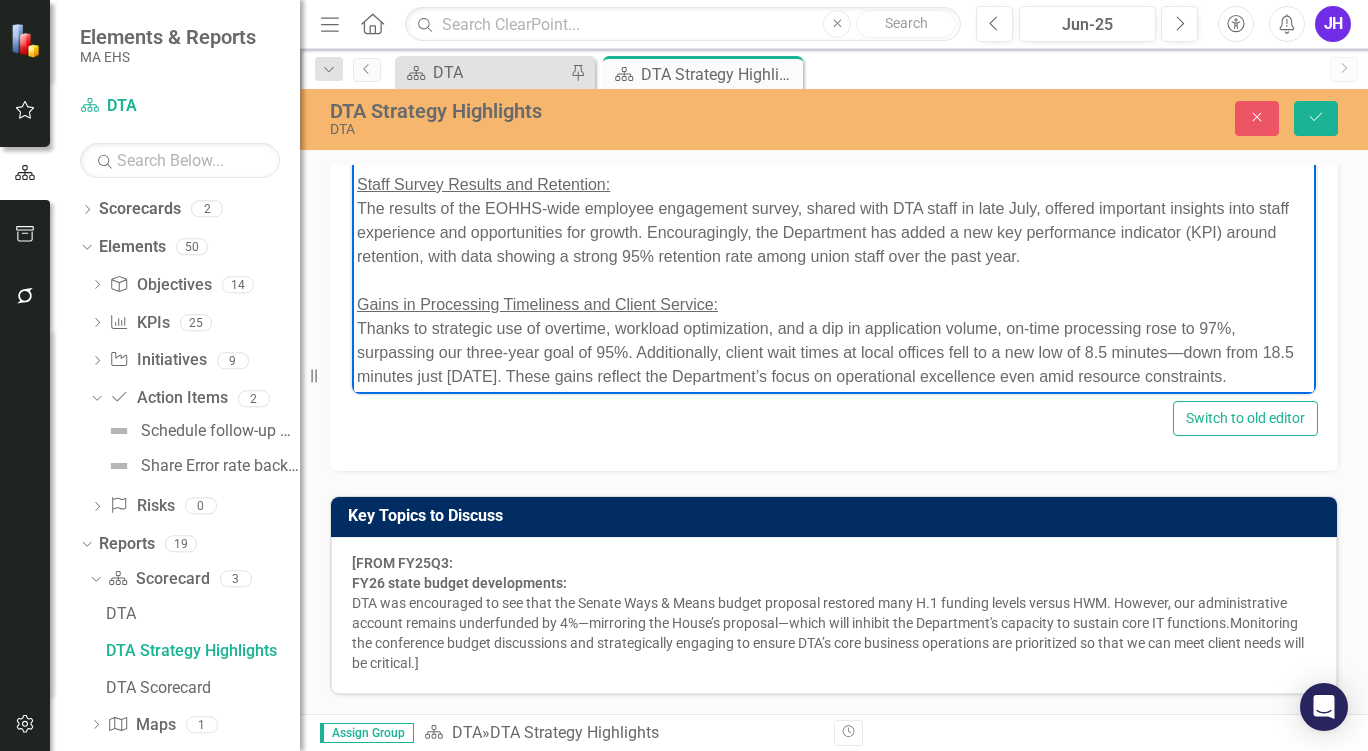 scroll, scrollTop: 232, scrollLeft: 0, axis: vertical 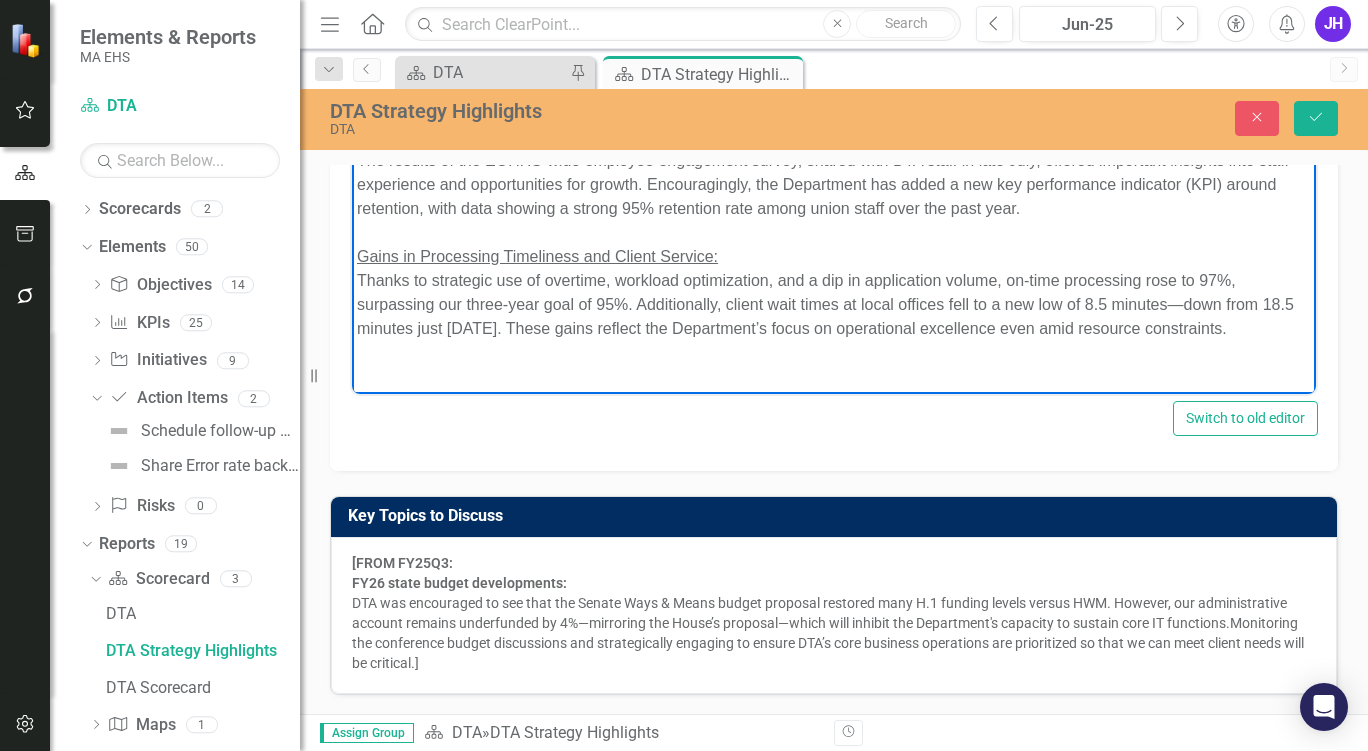 type 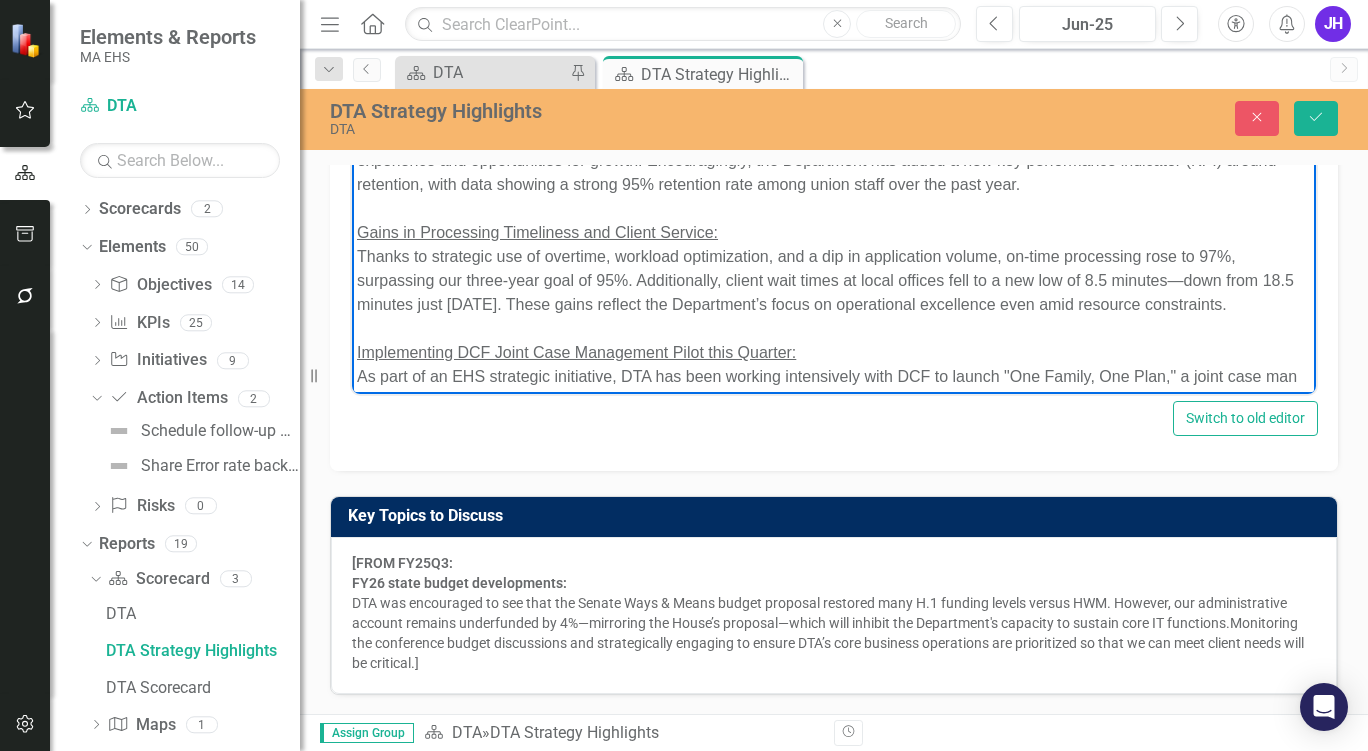 scroll, scrollTop: 277, scrollLeft: 0, axis: vertical 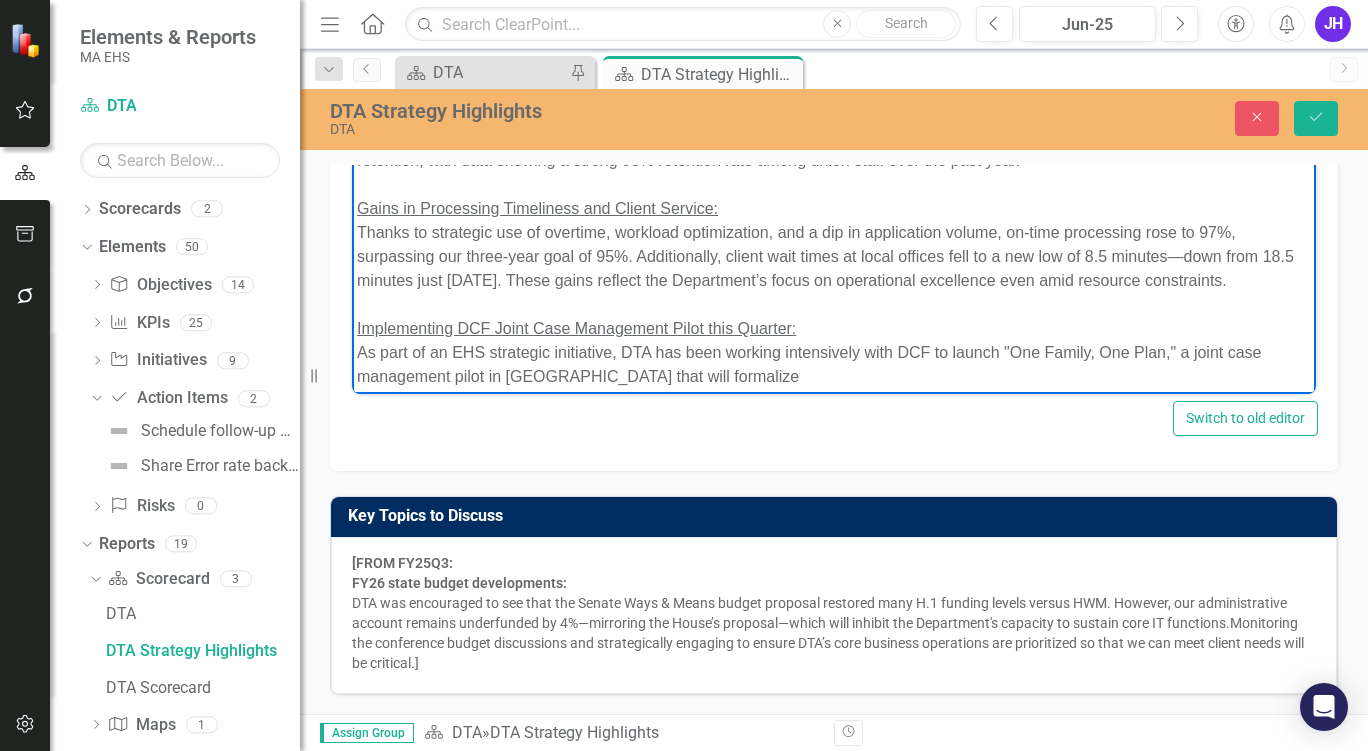 click on "As part of an EHS strategic initiative, DTA has been working intensively with DCF to launch "One Family, One Plan," a joint case management pilot in [GEOGRAPHIC_DATA] that will formalize" at bounding box center (834, 364) 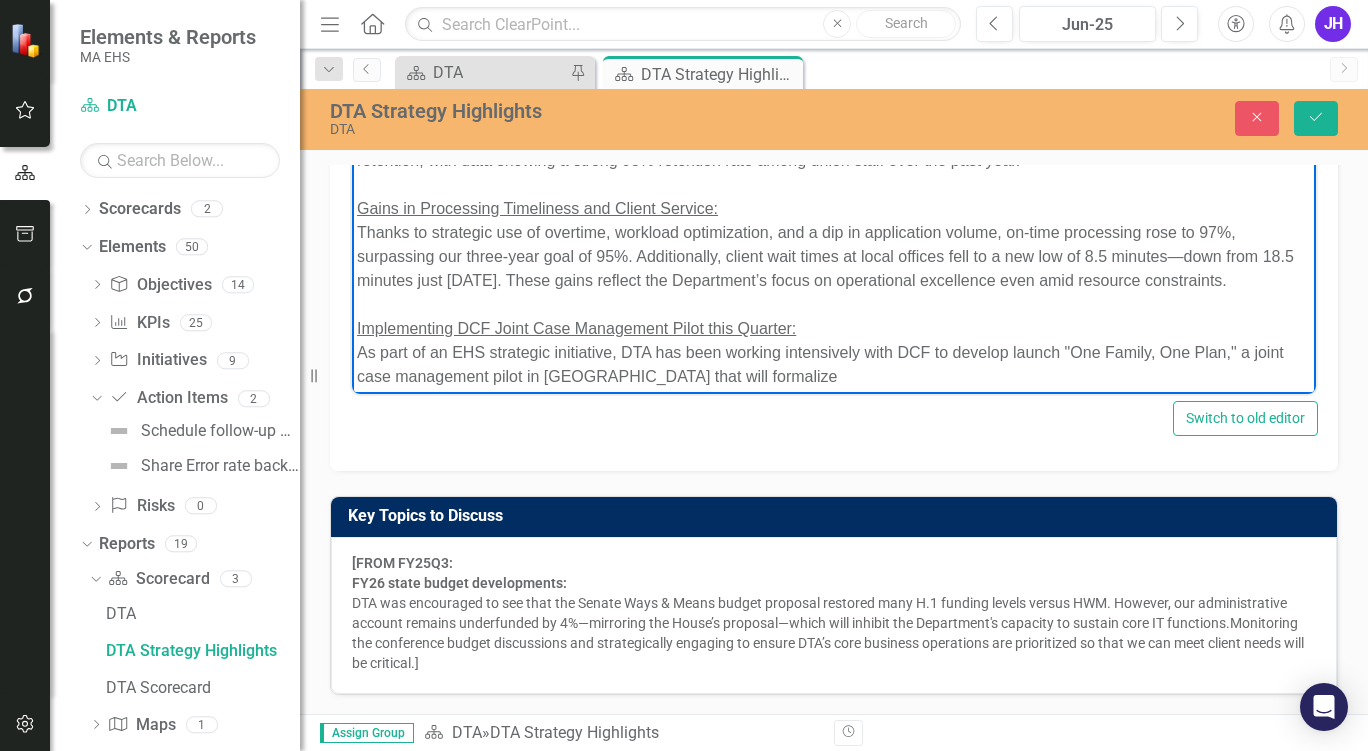 click on "As part of an EHS strategic initiative, DTA has been working intensively with DCF to develop launch "One Family, One Plan," a joint case management pilot in [GEOGRAPHIC_DATA] that will formalize" at bounding box center [834, 364] 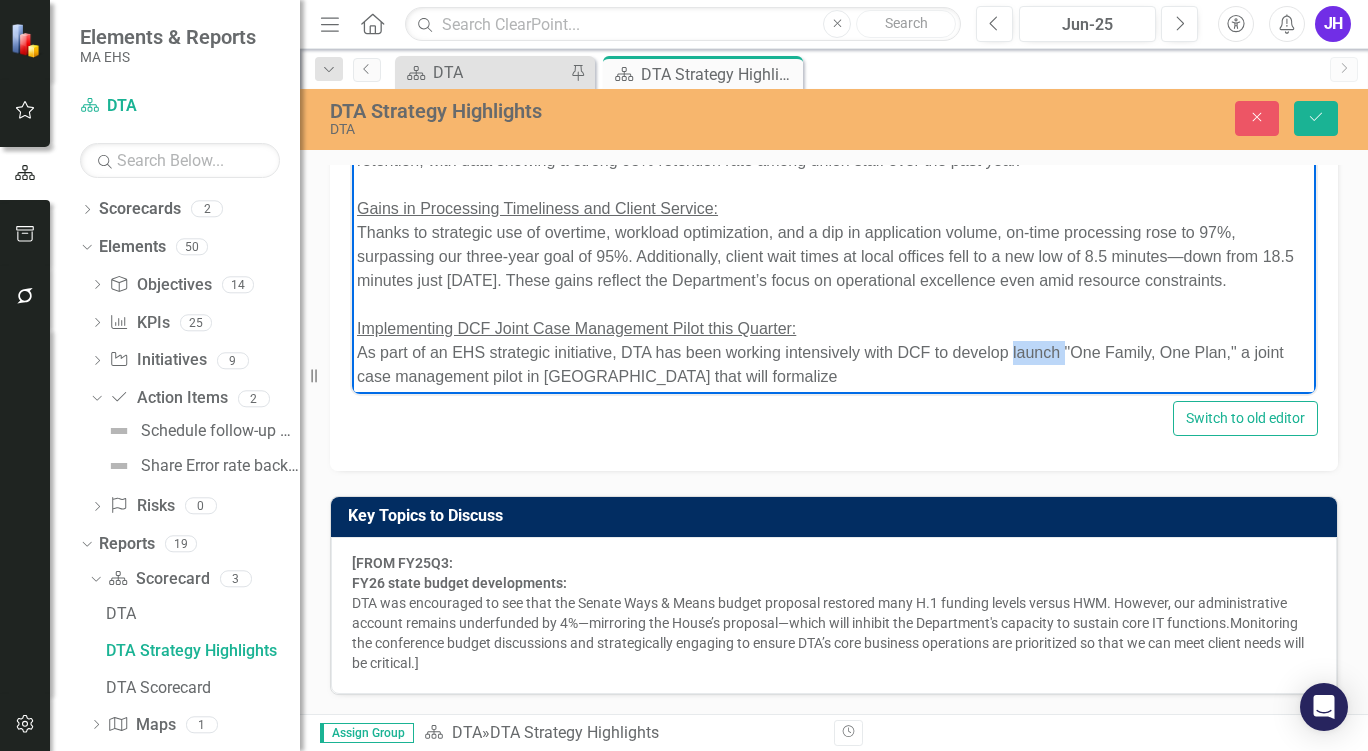 click on "As part of an EHS strategic initiative, DTA has been working intensively with DCF to develop launch "One Family, One Plan," a joint case management pilot in [GEOGRAPHIC_DATA] that will formalize" at bounding box center (834, 364) 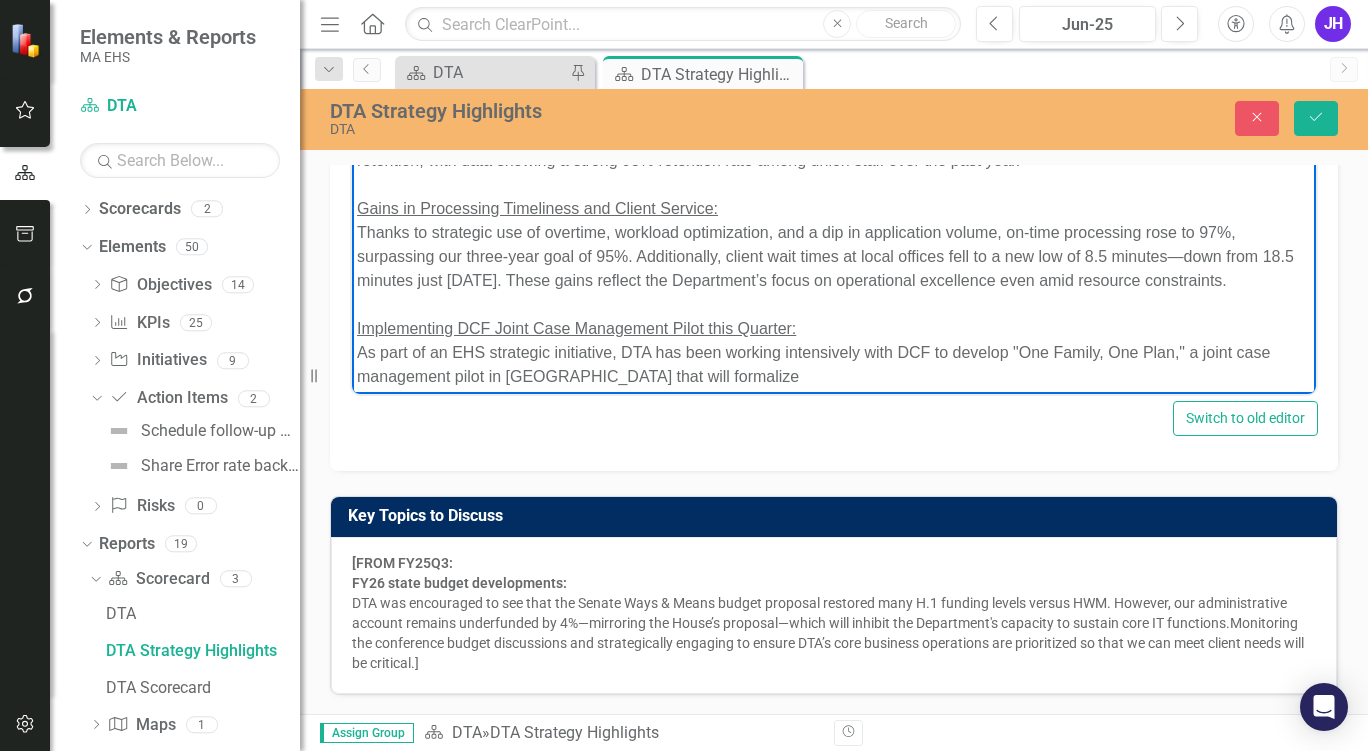 click on "As part of an EHS strategic initiative, DTA has been working intensively with DCF to develop "One Family, One Plan," a joint case management pilot in [GEOGRAPHIC_DATA] that will formalize" at bounding box center [834, 364] 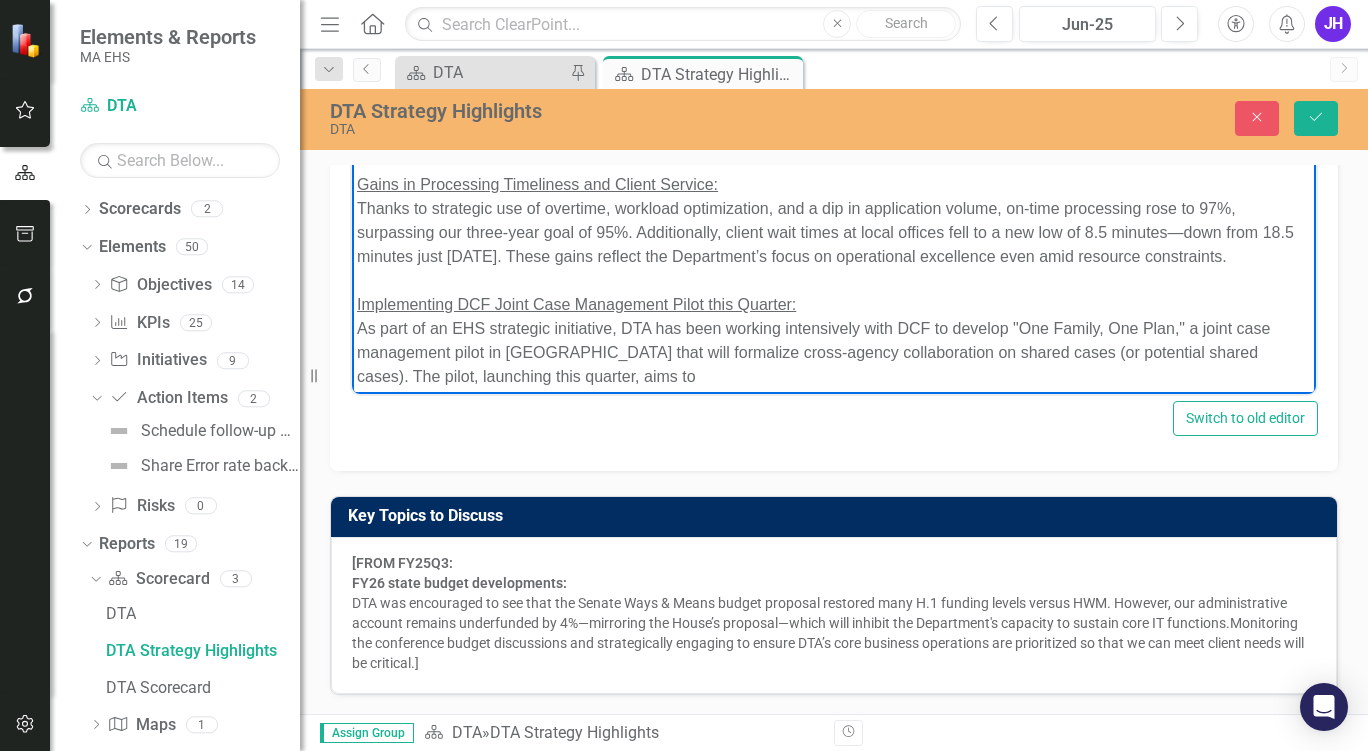 scroll, scrollTop: 309, scrollLeft: 0, axis: vertical 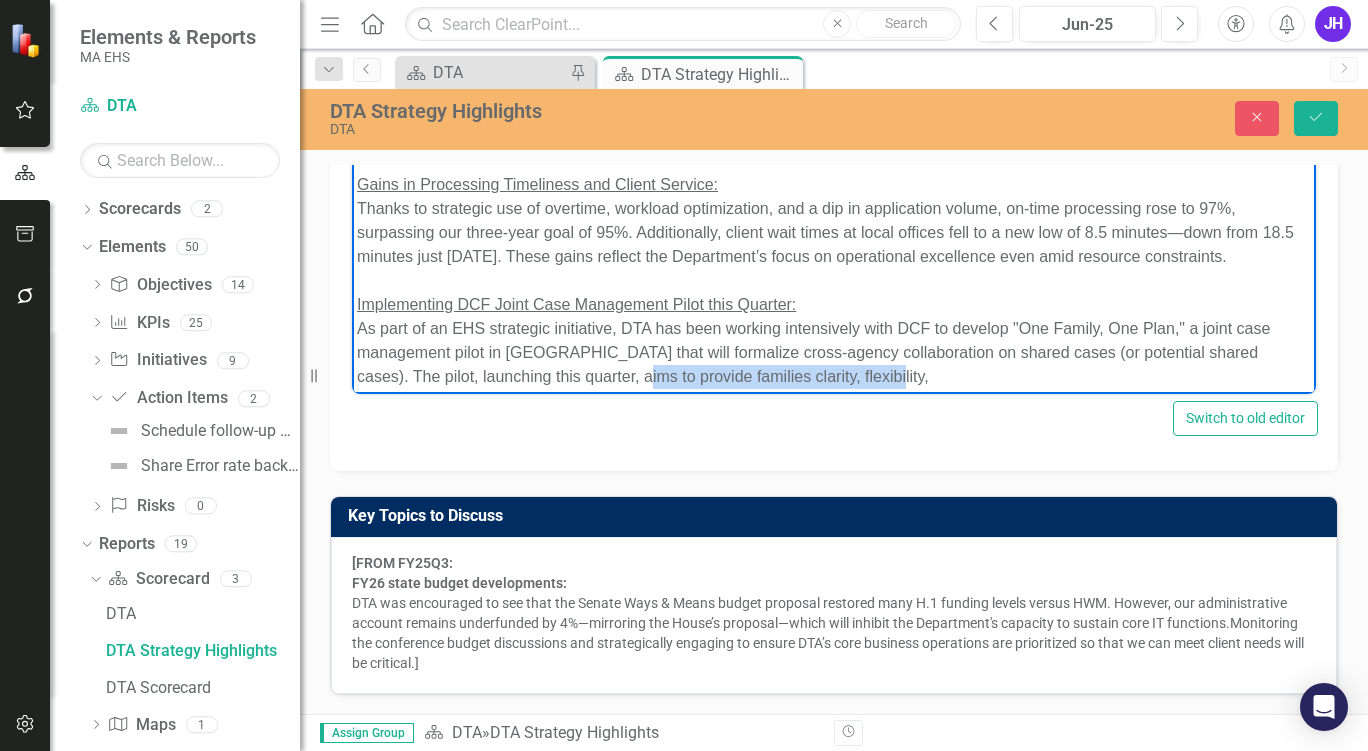 drag, startPoint x: 890, startPoint y: 379, endPoint x: 608, endPoint y: 385, distance: 282.0638 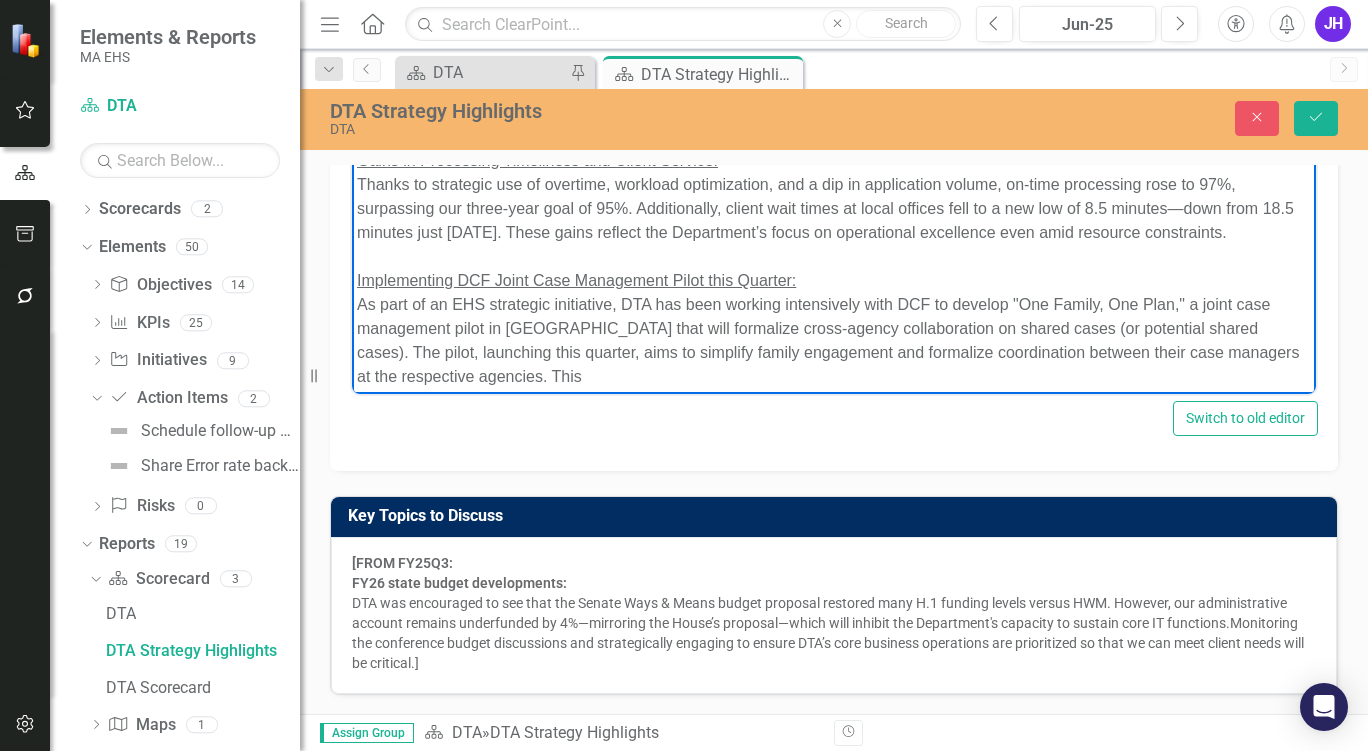 scroll, scrollTop: 333, scrollLeft: 0, axis: vertical 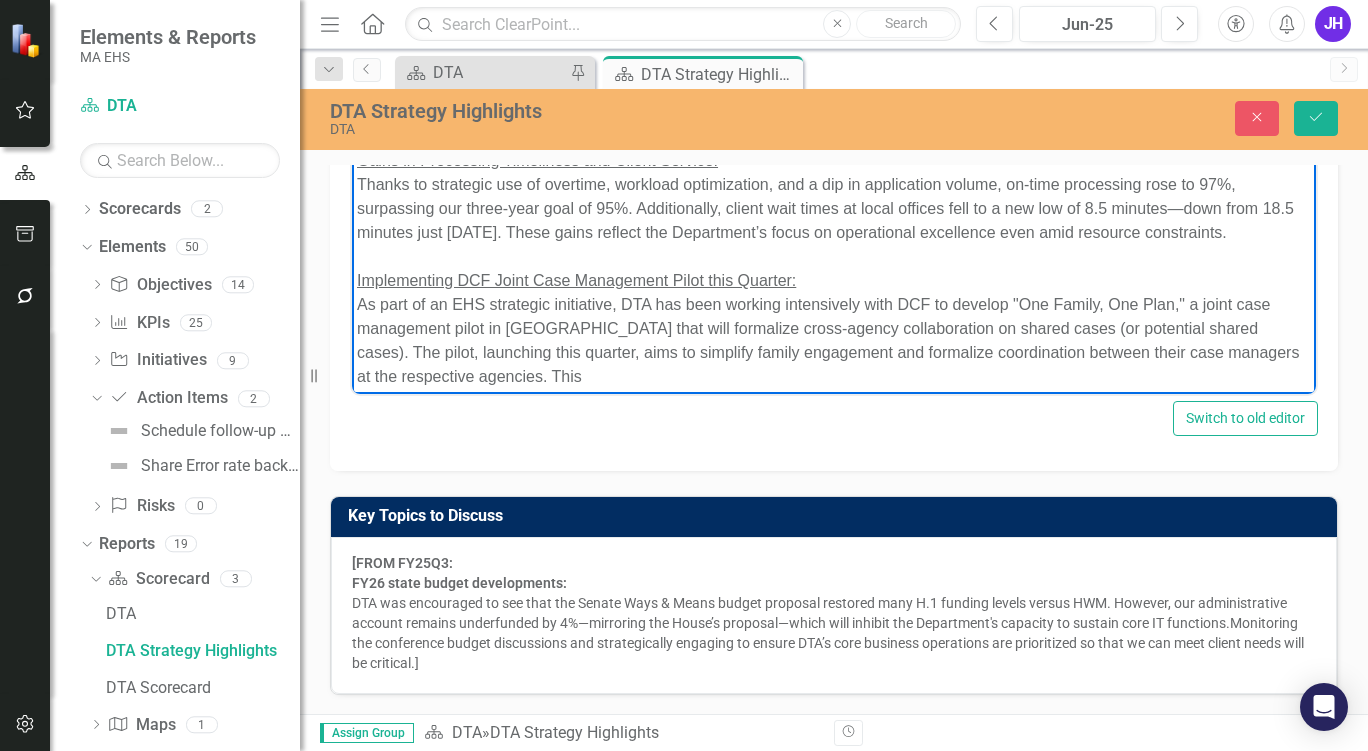 click on "As part of an EHS strategic initiative, DTA has been working intensively with DCF to develop "One Family, One Plan," a joint case management pilot in [GEOGRAPHIC_DATA] that will formalize cross-agency collaboration on shared cases (or potential shared cases). The pilot, launching this quarter, aims to simplify family engagement and formalize coordination between their case managers at the respective agencies. This" at bounding box center [834, 340] 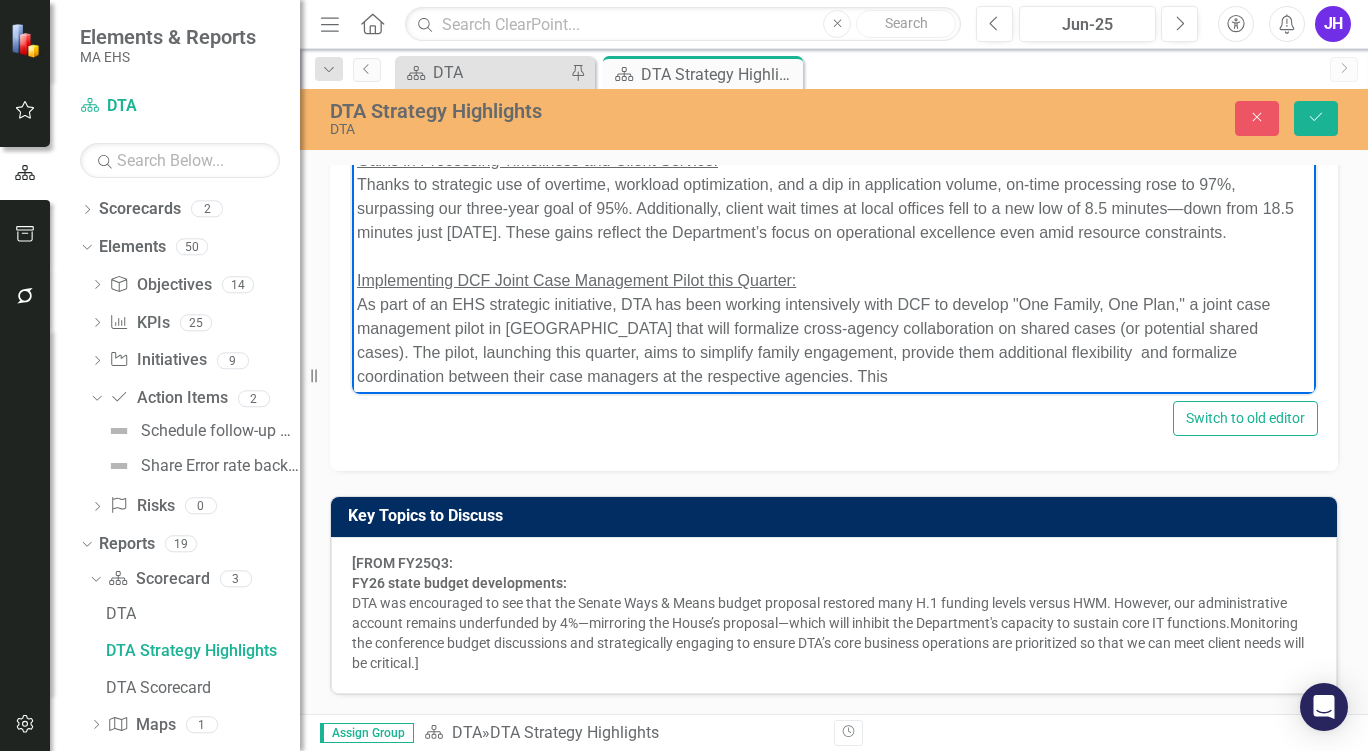 click on "As part of an EHS strategic initiative, DTA has been working intensively with DCF to develop "One Family, One Plan," a joint case management pilot in [GEOGRAPHIC_DATA] that will formalize cross-agency collaboration on shared cases (or potential shared cases). The pilot, launching this quarter, aims to simplify family engagement, provide them additional flexibility  and formalize coordination between their case managers at the respective agencies. This" at bounding box center [834, 340] 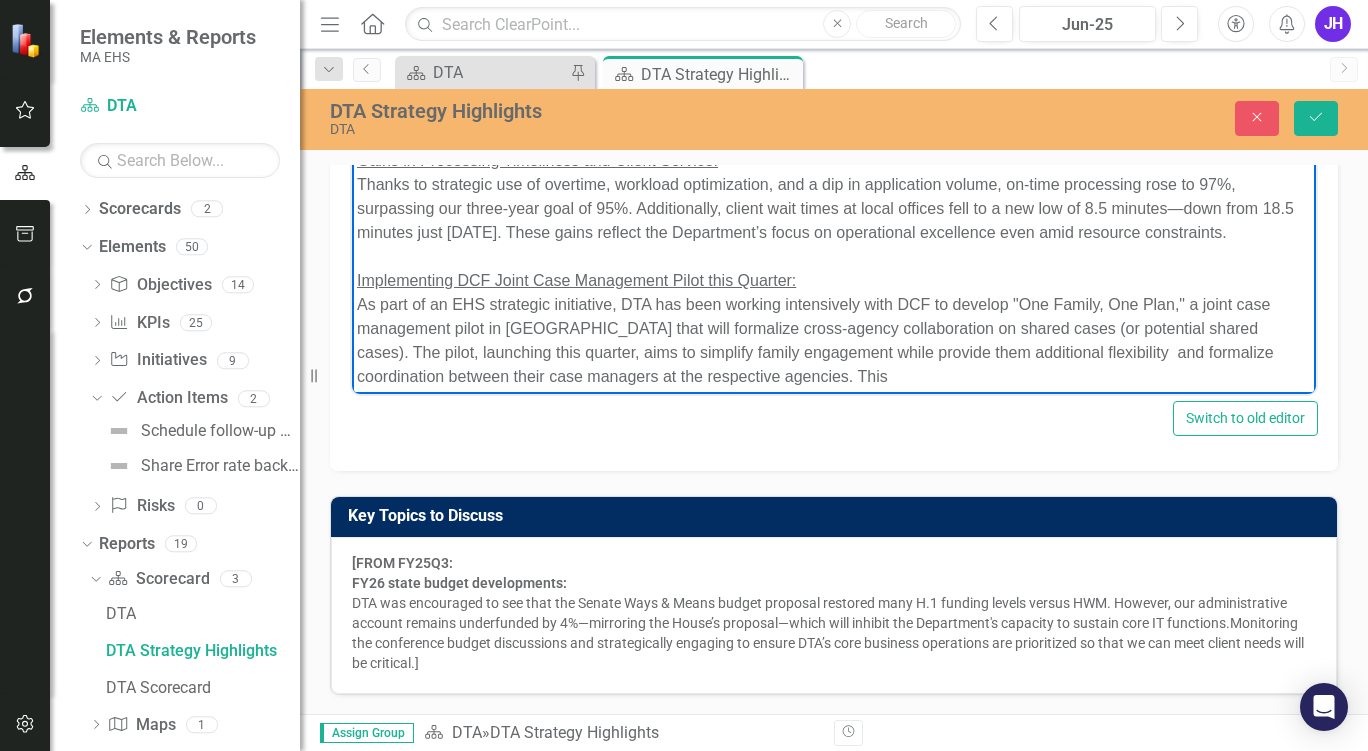 click on "As part of an EHS strategic initiative, DTA has been working intensively with DCF to develop "One Family, One Plan," a joint case management pilot in [GEOGRAPHIC_DATA] that will formalize cross-agency collaboration on shared cases (or potential shared cases). The pilot, launching this quarter, aims to simplify family engagement while provide them additional flexibility  and formalize coordination between their case managers at the respective agencies. This" at bounding box center [834, 340] 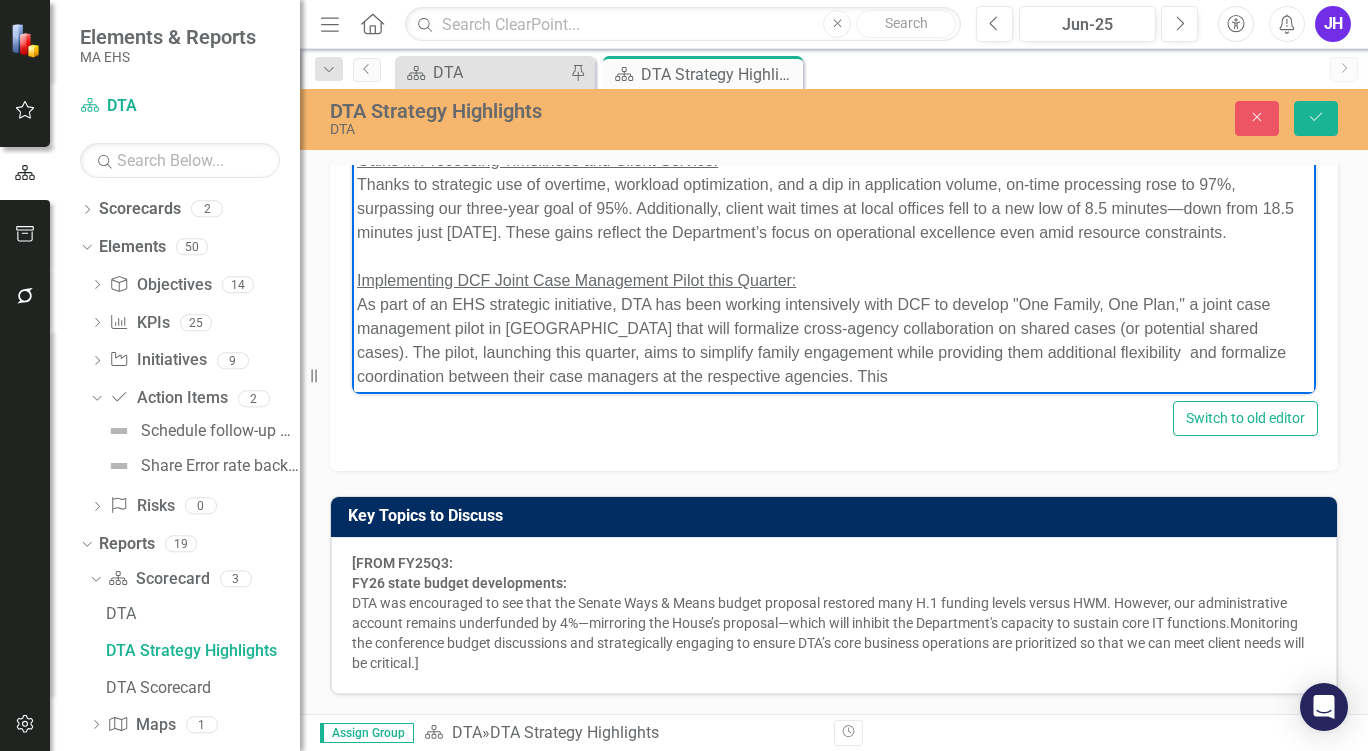 click on "As part of an EHS strategic initiative, DTA has been working intensively with DCF to develop "One Family, One Plan," a joint case management pilot in [GEOGRAPHIC_DATA] that will formalize cross-agency collaboration on shared cases (or potential shared cases). The pilot, launching this quarter, aims to simplify family engagement while providing them additional flexibility  and formalize coordination between their case managers at the respective agencies. This" at bounding box center (834, 340) 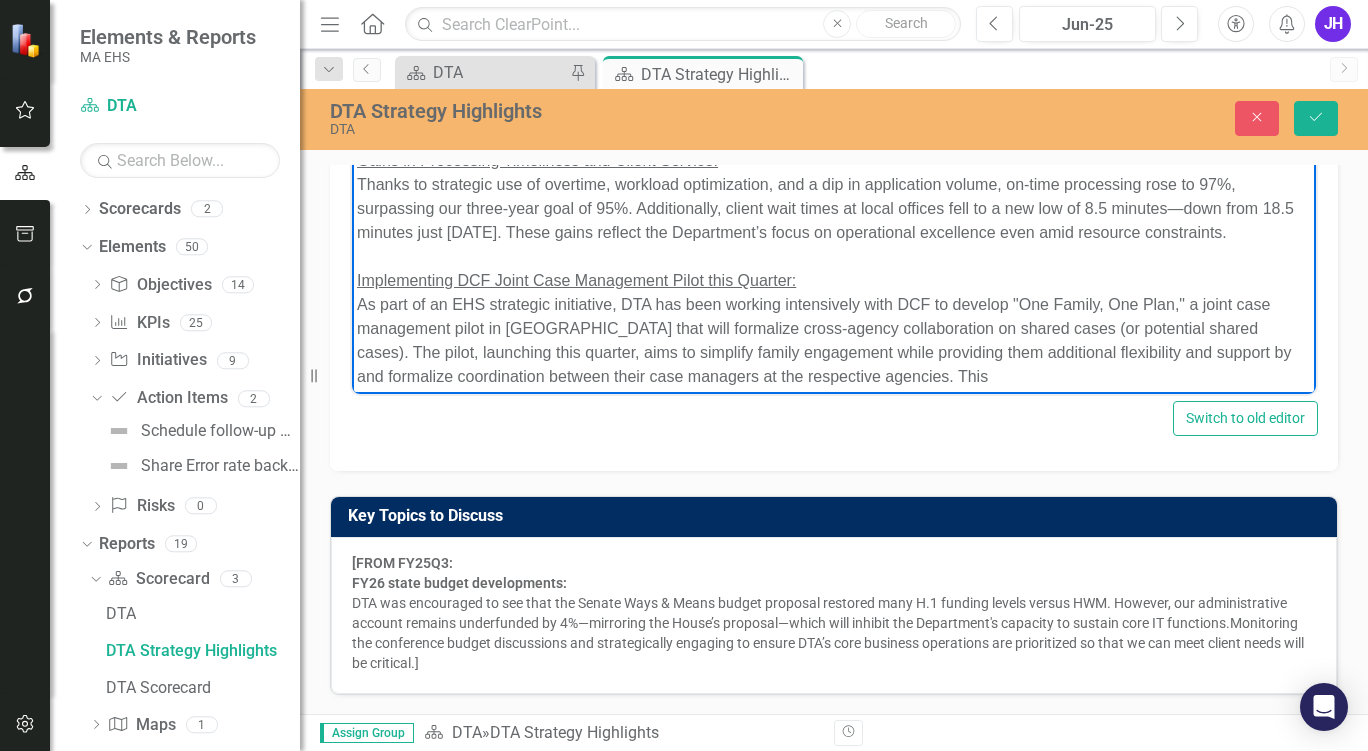 click on "As part of an EHS strategic initiative, DTA has been working intensively with DCF to develop "One Family, One Plan," a joint case management pilot in [GEOGRAPHIC_DATA] that will formalize cross-agency collaboration on shared cases (or potential shared cases). The pilot, launching this quarter, aims to simplify family engagement while providing them additional flexibility and support by and formalize coordination between their case managers at the respective agencies. This" at bounding box center (834, 340) 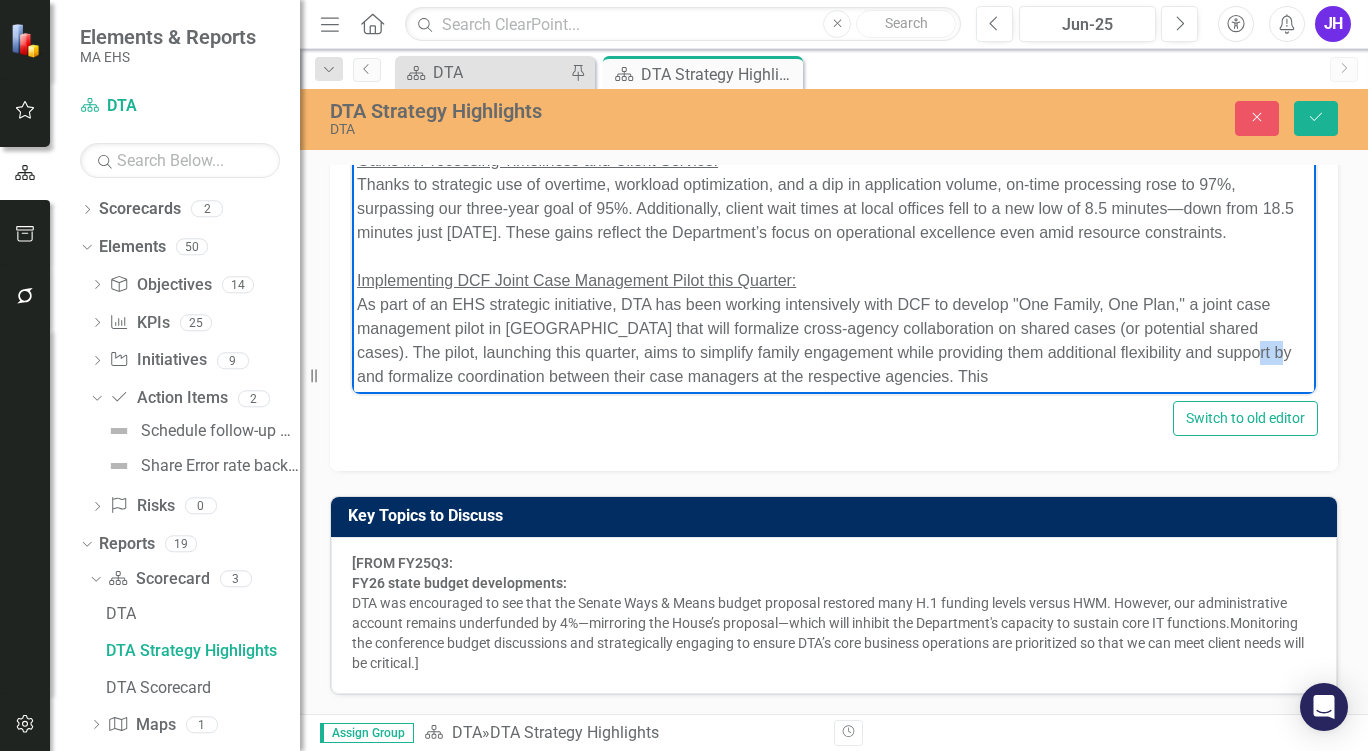 click on "As part of an EHS strategic initiative, DTA has been working intensively with DCF to develop "One Family, One Plan," a joint case management pilot in [GEOGRAPHIC_DATA] that will formalize cross-agency collaboration on shared cases (or potential shared cases). The pilot, launching this quarter, aims to simplify family engagement while providing them additional flexibility and support by and formalize coordination between their case managers at the respective agencies. This" at bounding box center (834, 340) 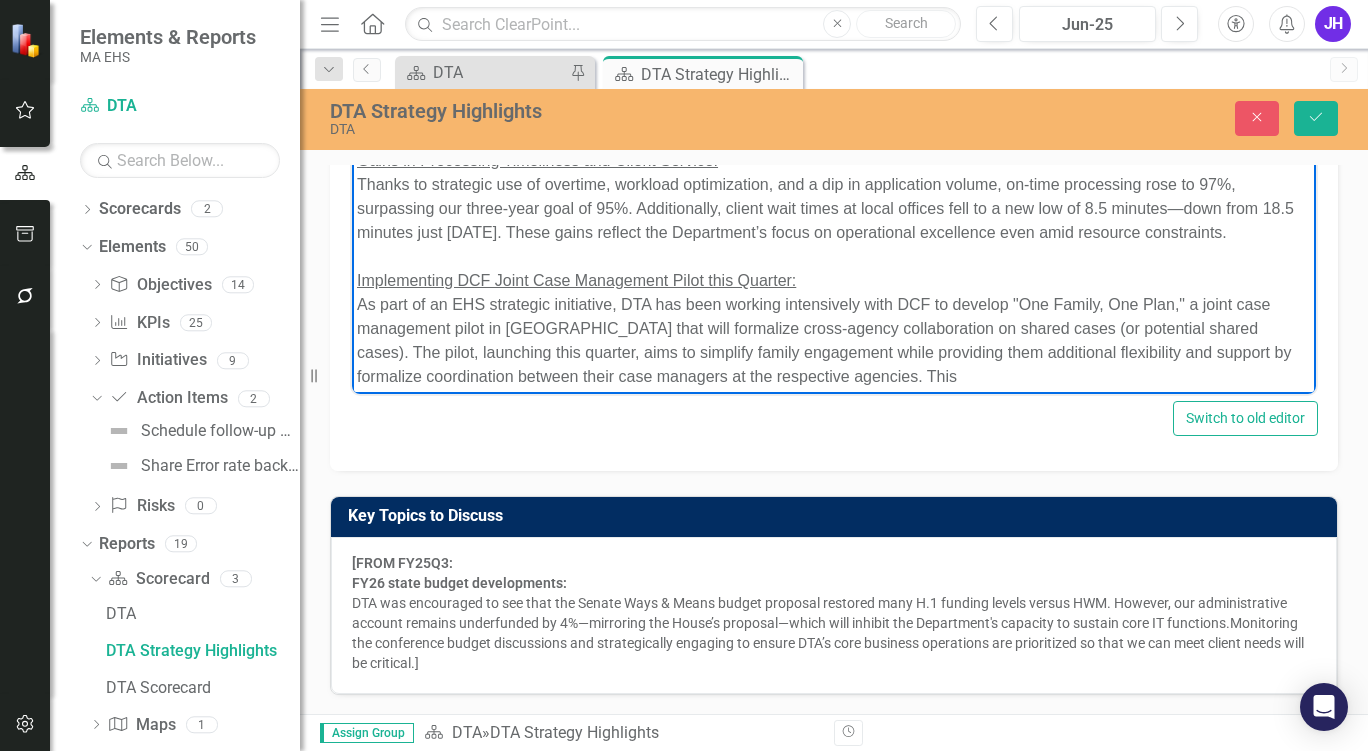 click on "As part of an EHS strategic initiative, DTA has been working intensively with DCF to develop "One Family, One Plan," a joint case management pilot in [GEOGRAPHIC_DATA] that will formalize cross-agency collaboration on shared cases (or potential shared cases). The pilot, launching this quarter, aims to simplify family engagement while providing them additional flexibility and support by formalize coordination between their case managers at the respective agencies. This" at bounding box center (834, 340) 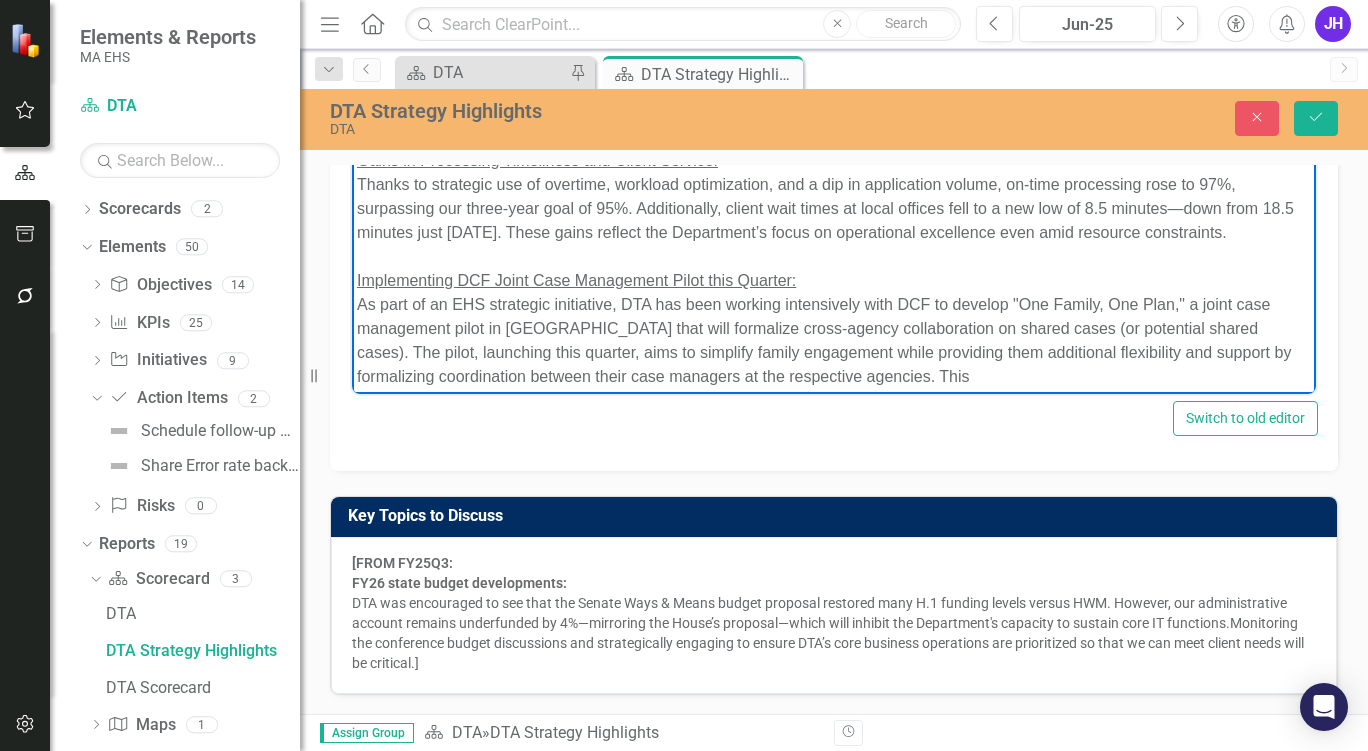 click on "As part of an EHS strategic initiative, DTA has been working intensively with DCF to develop "One Family, One Plan," a joint case management pilot in [GEOGRAPHIC_DATA] that will formalize cross-agency collaboration on shared cases (or potential shared cases). The pilot, launching this quarter, aims to simplify family engagement while providing them additional flexibility and support by formalizing coordination between their case managers at the respective agencies. This" at bounding box center (834, 340) 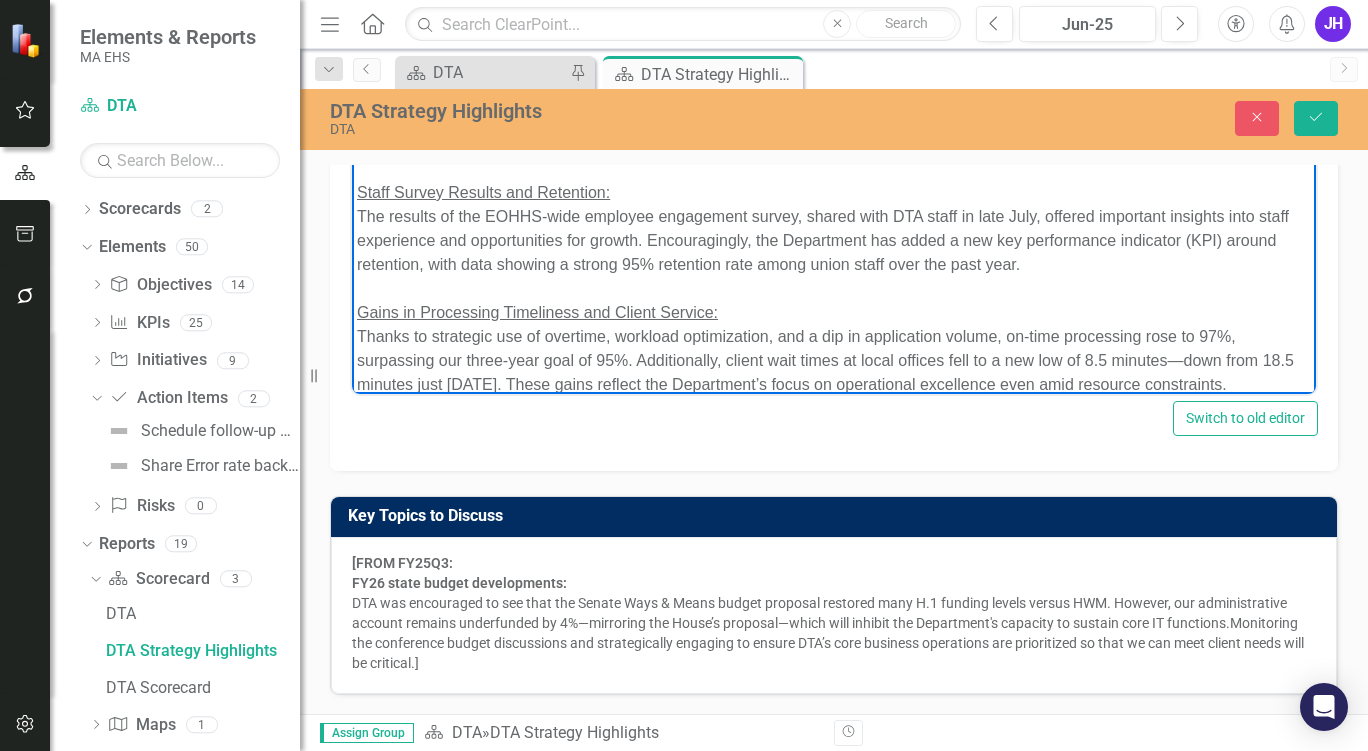 scroll, scrollTop: 333, scrollLeft: 0, axis: vertical 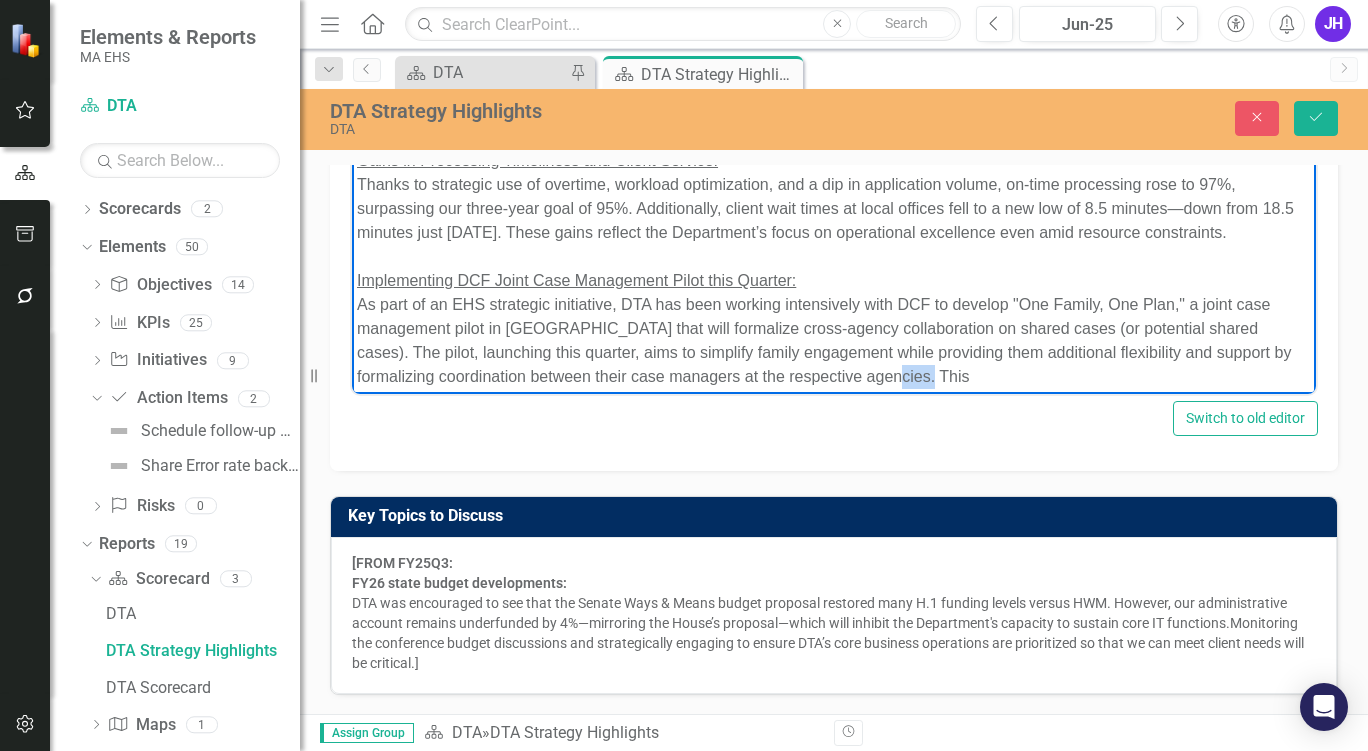 drag, startPoint x: 994, startPoint y: 370, endPoint x: 941, endPoint y: 376, distance: 53.338543 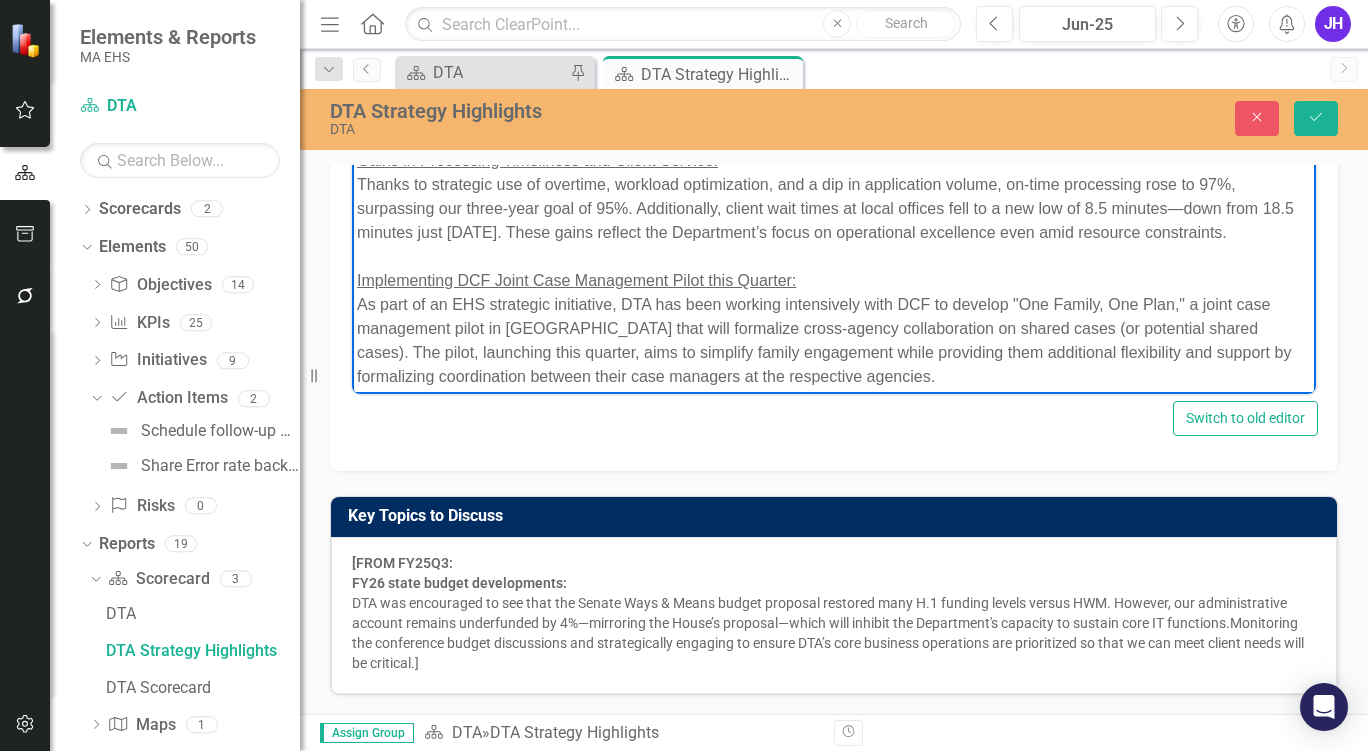 click on "As part of an EHS strategic initiative, DTA has been working intensively with DCF to develop "One Family, One Plan," a joint case management pilot in [GEOGRAPHIC_DATA] that will formalize cross-agency collaboration on shared cases (or potential shared cases). The pilot, launching this quarter, aims to simplify family engagement while providing them additional flexibility and support by formalizing coordination between their case managers at the respective agencies." at bounding box center [834, 340] 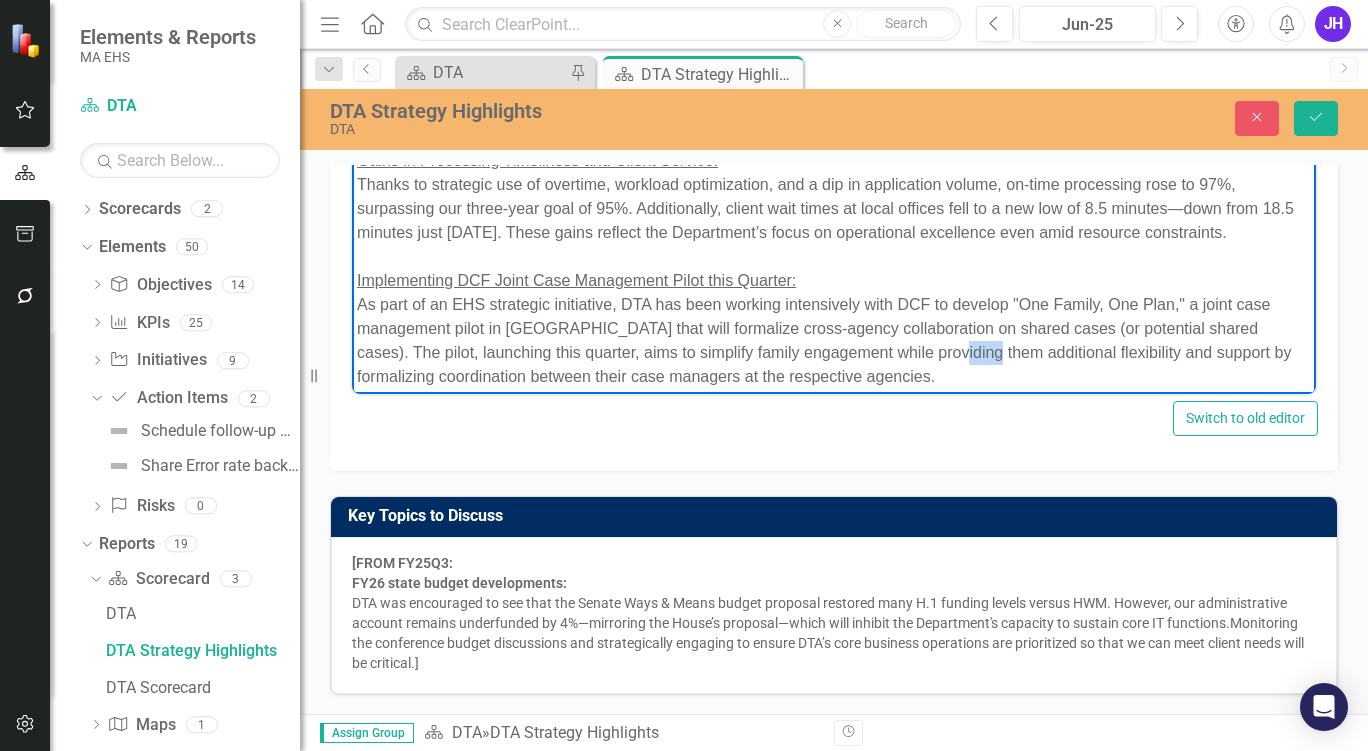 click on "As part of an EHS strategic initiative, DTA has been working intensively with DCF to develop "One Family, One Plan," a joint case management pilot in [GEOGRAPHIC_DATA] that will formalize cross-agency collaboration on shared cases (or potential shared cases). The pilot, launching this quarter, aims to simplify family engagement while providing them additional flexibility and support by formalizing coordination between their case managers at the respective agencies." at bounding box center (834, 340) 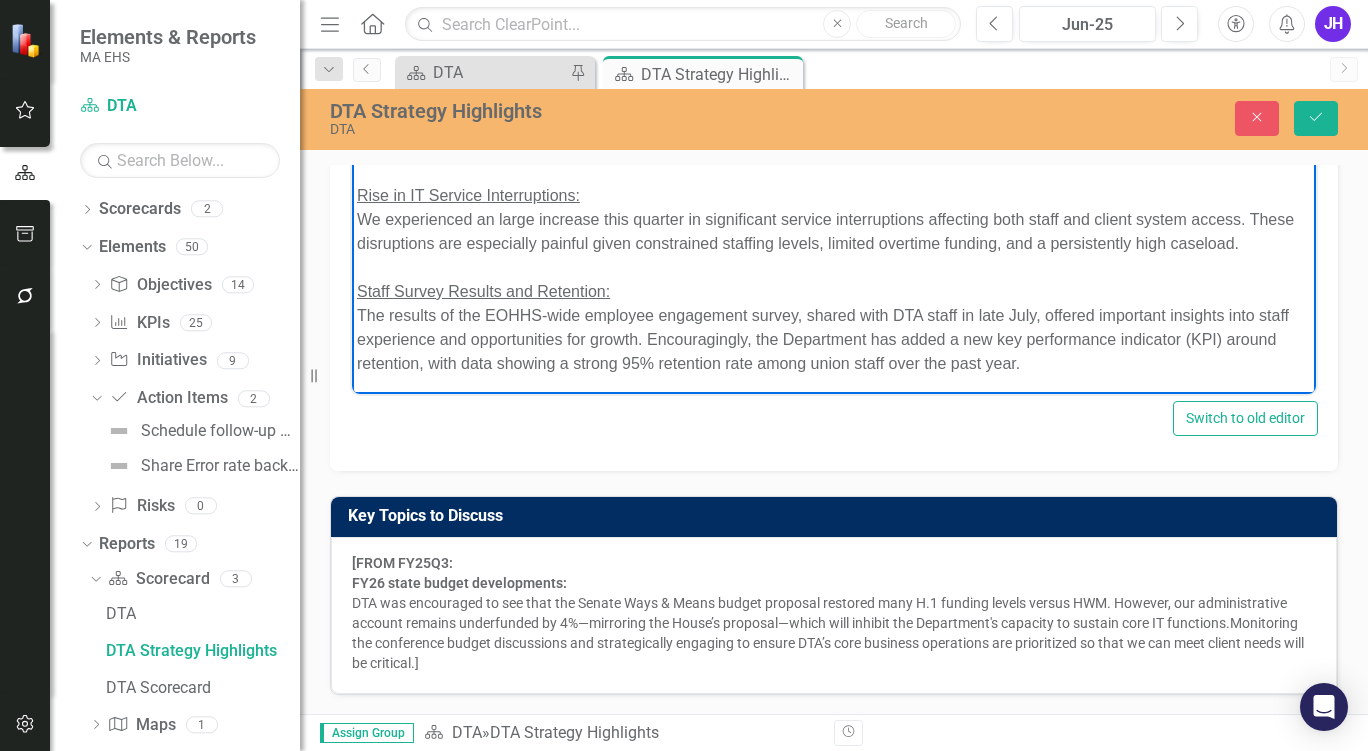 scroll, scrollTop: 0, scrollLeft: 0, axis: both 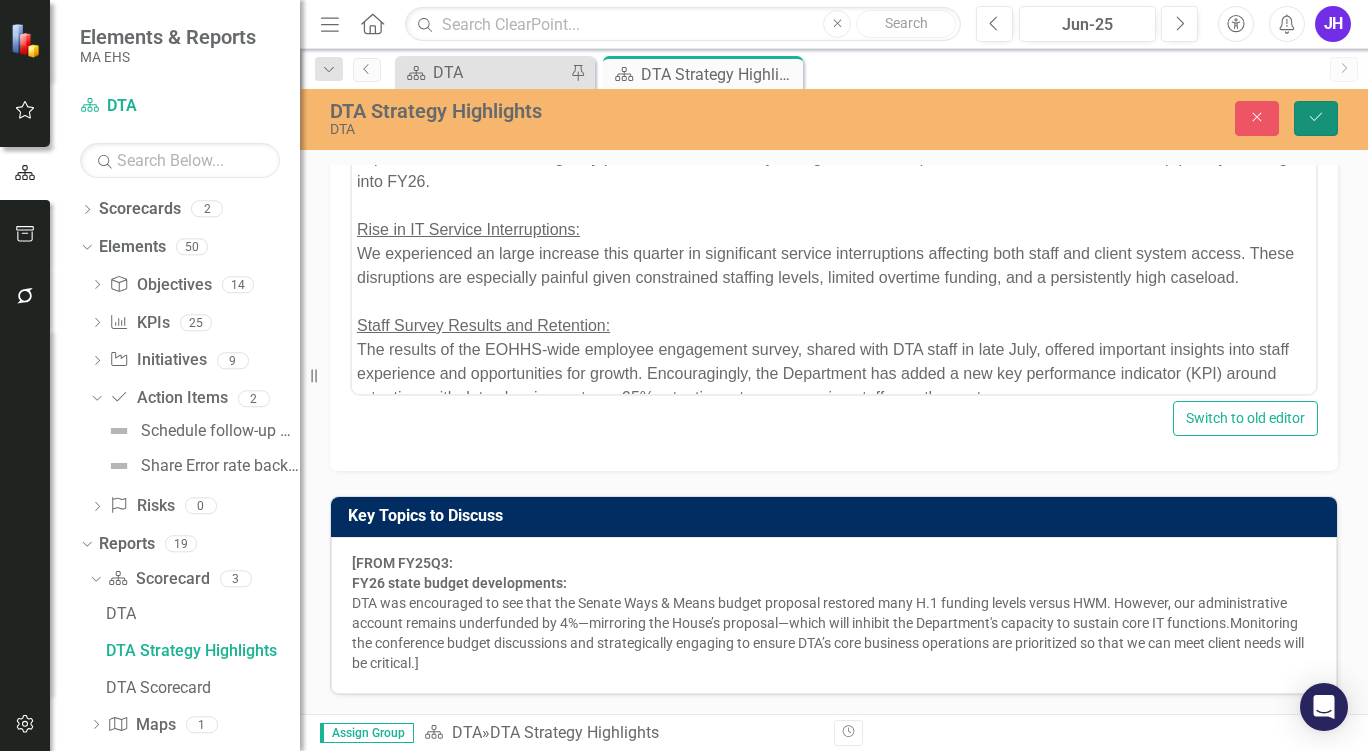 click on "Save" 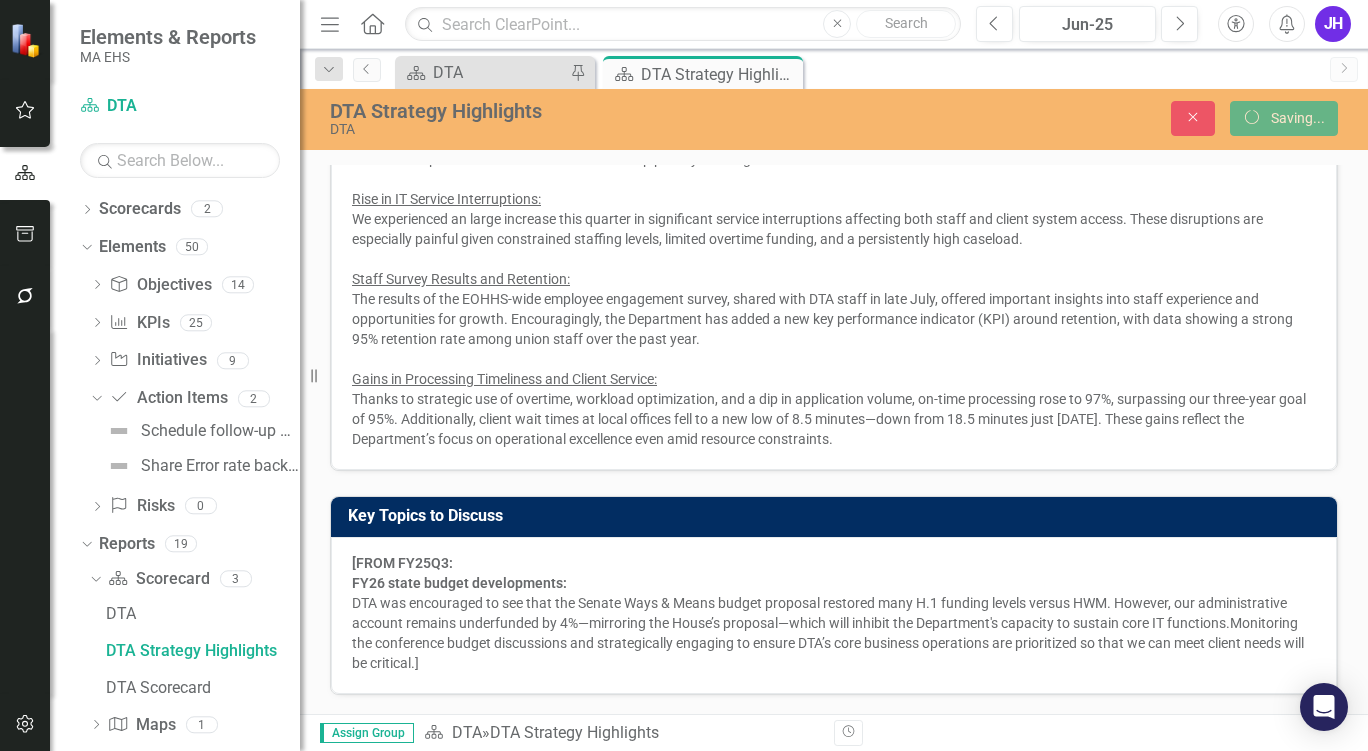 scroll, scrollTop: 153, scrollLeft: 0, axis: vertical 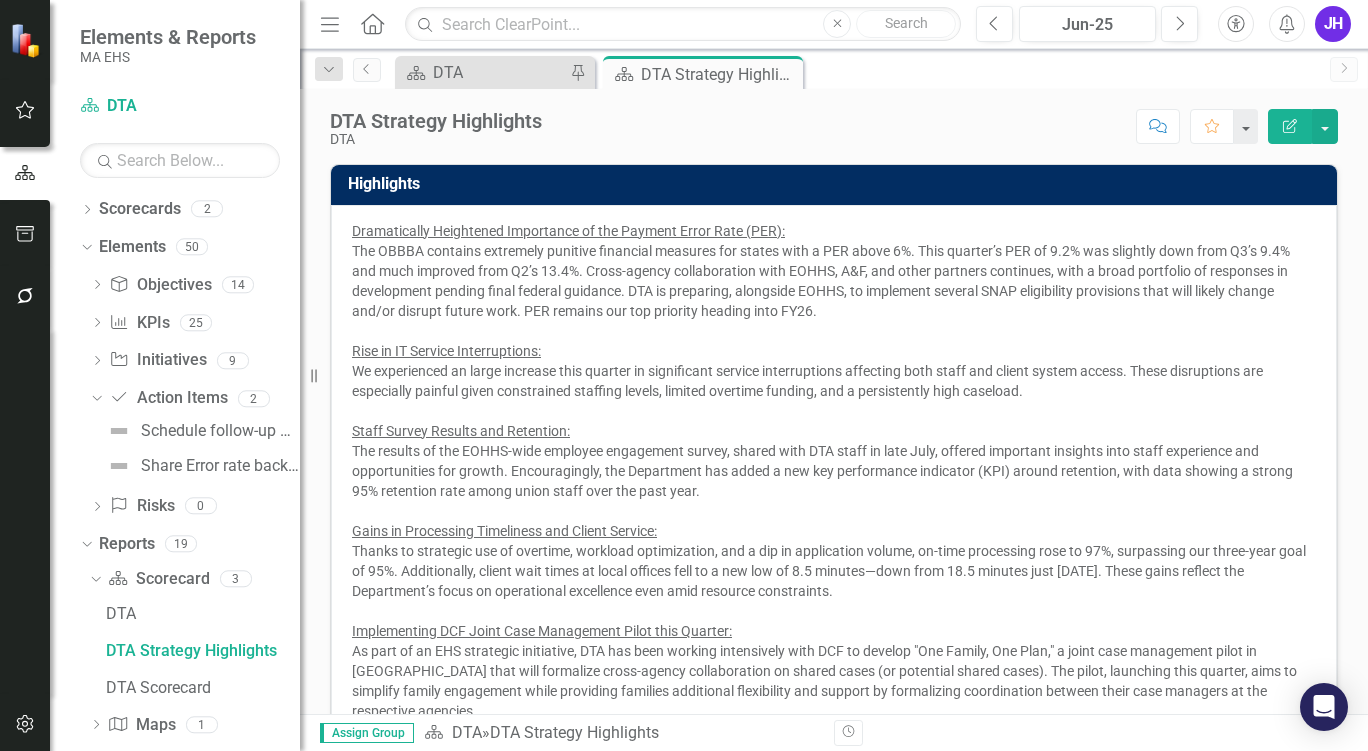 click on "Dramatically Heightened Importance of the Payment Error Rate (PER):
The OBBBA contains extremely punitive financial measures for states with a PER above 6%. This quarter’s PER of 9.2% was slightly down from Q3’s 9.4% and much improved from Q2’s 13.4%. Cross-agency collaboration with EOHHS, A&F, and other partners continues, with a broad portfolio of responses in development pending final federal guidance. DTA is preparing, alongside EOHHS, to implement several SNAP eligibility provisions that will likely change and/or disrupt future work. PER remains our top priority heading into FY26.
Rise in IT Service Interruptions:
We experienced an large increase this quarter in significant service interruptions affecting both staff and client system access. These disruptions are especially painful given constrained staffing levels, limited overtime funding, and a persistently high caseload.
Staff Survey Results and Retention:
Gains in Processing Timeliness and Client Service:" at bounding box center (834, 473) 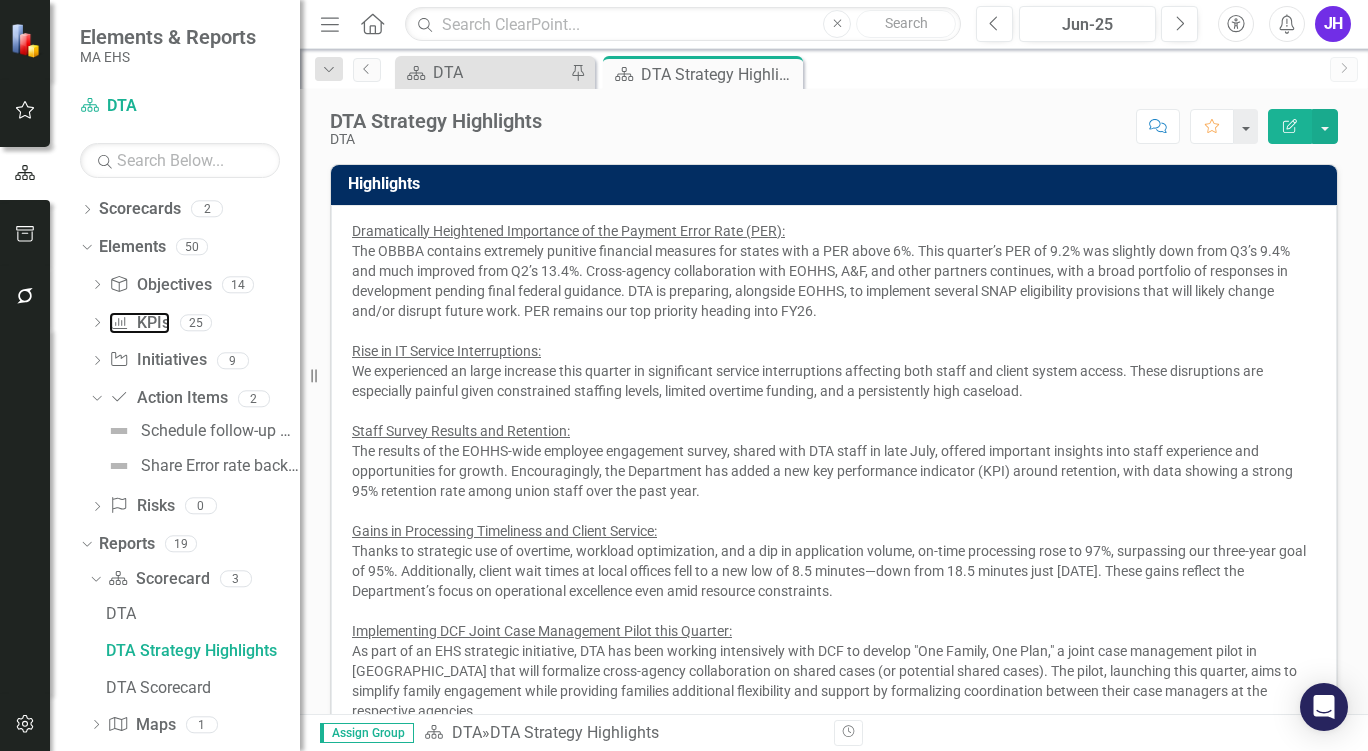 click on "KPI KPIs" at bounding box center [139, 323] 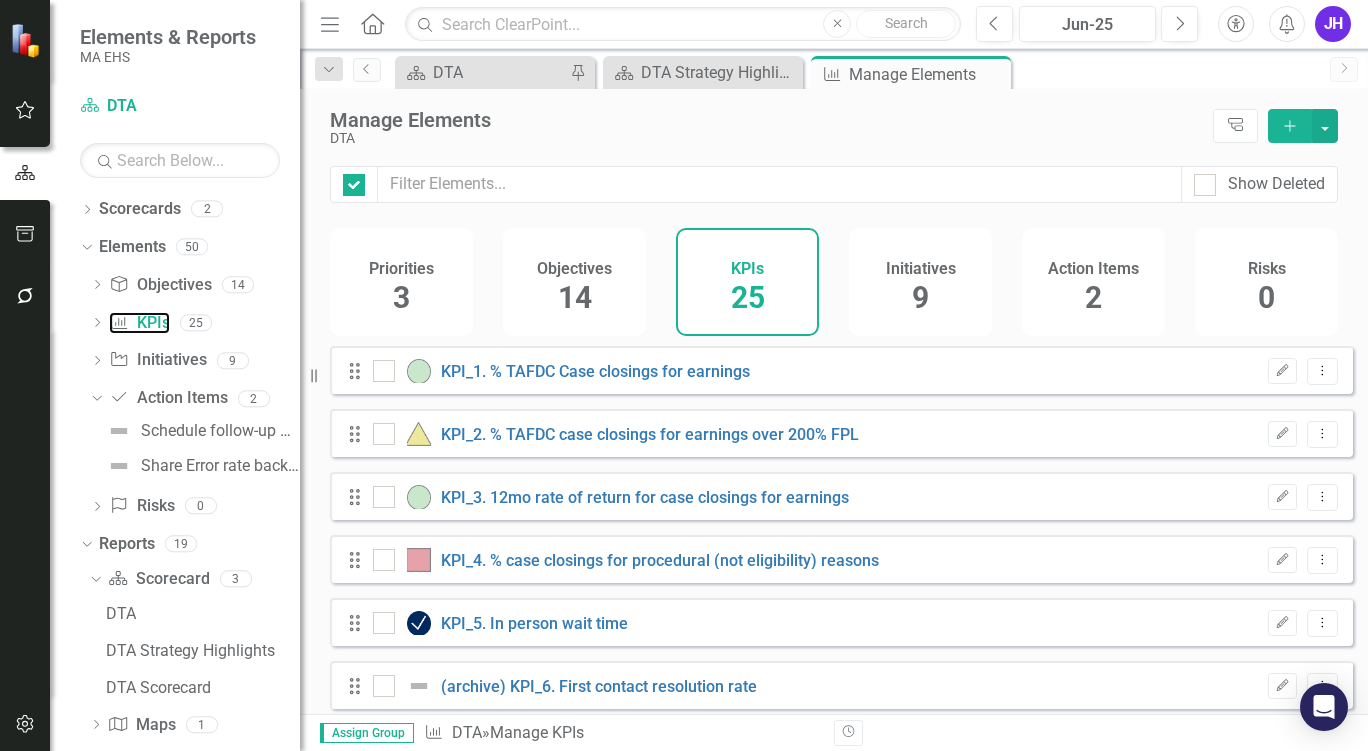 checkbox on "false" 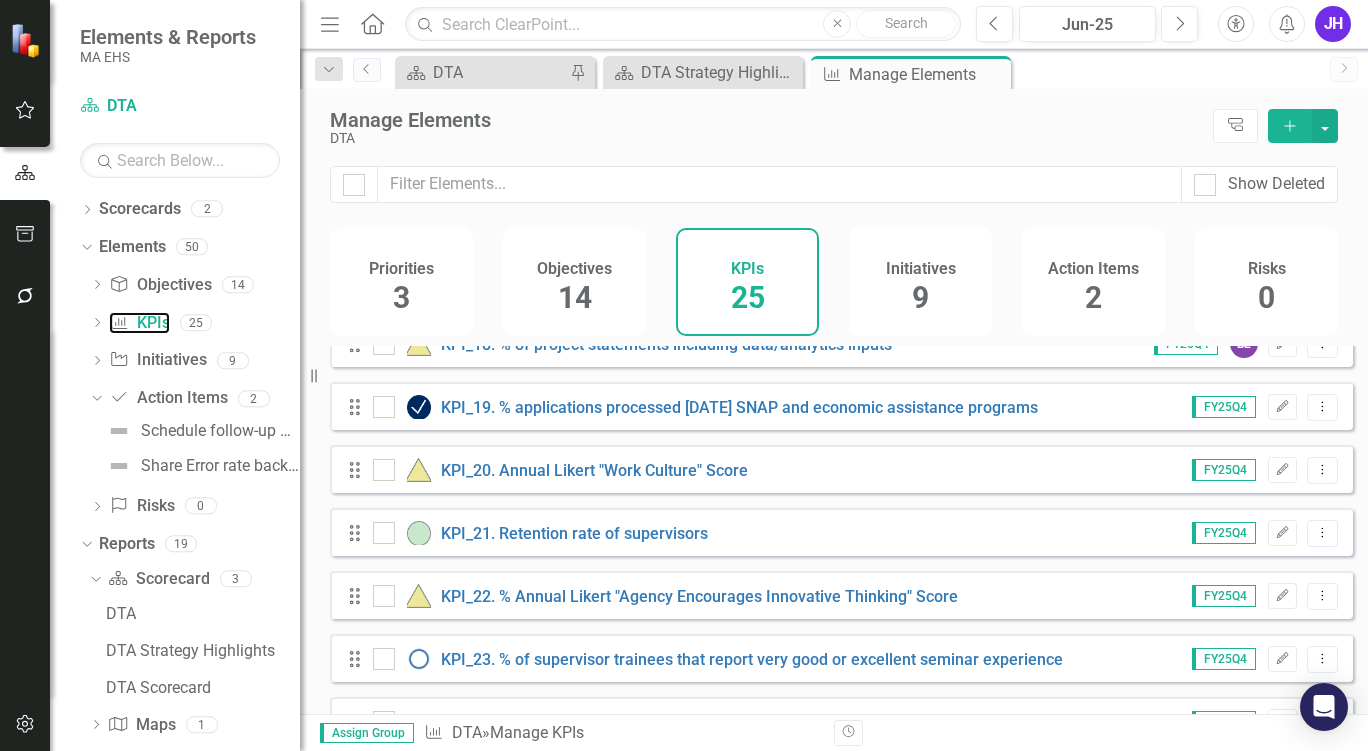 scroll, scrollTop: 1100, scrollLeft: 0, axis: vertical 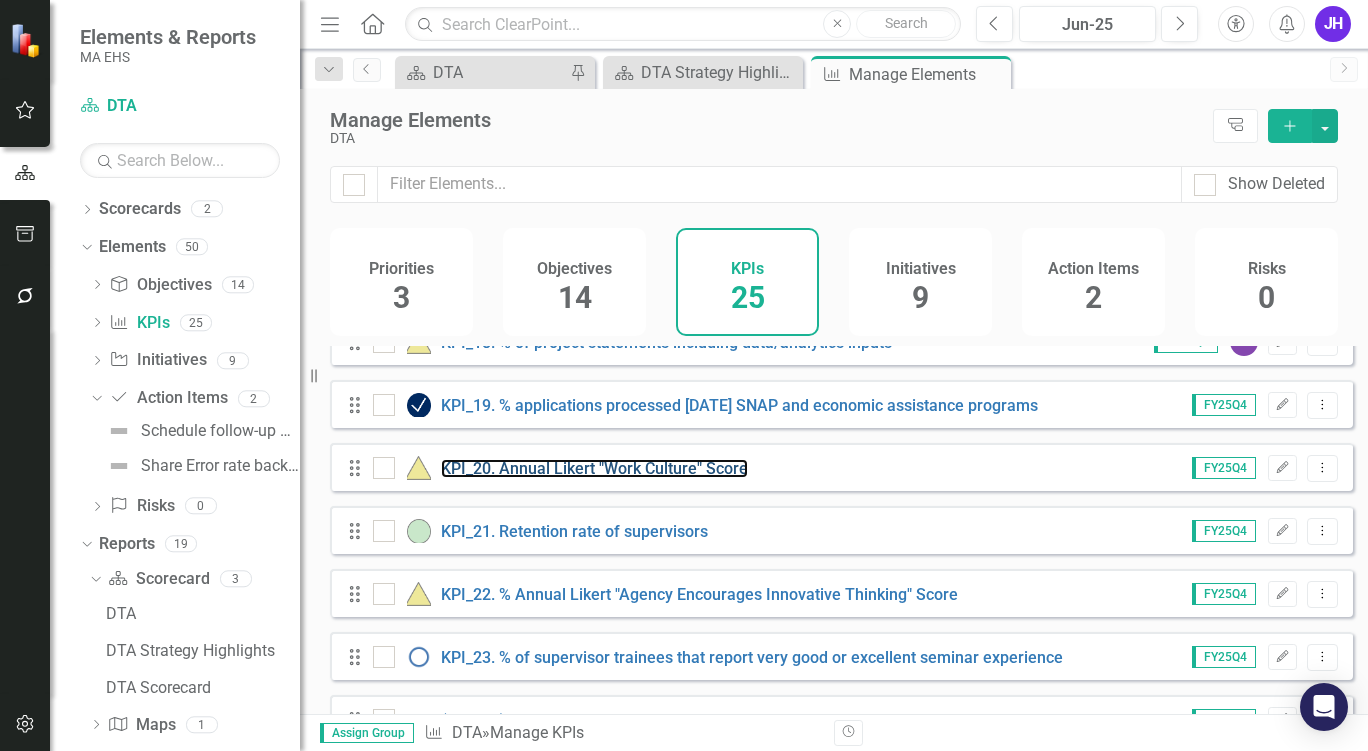 click on "KPI_20. Annual Likert "Work Culture" Score" at bounding box center (594, 468) 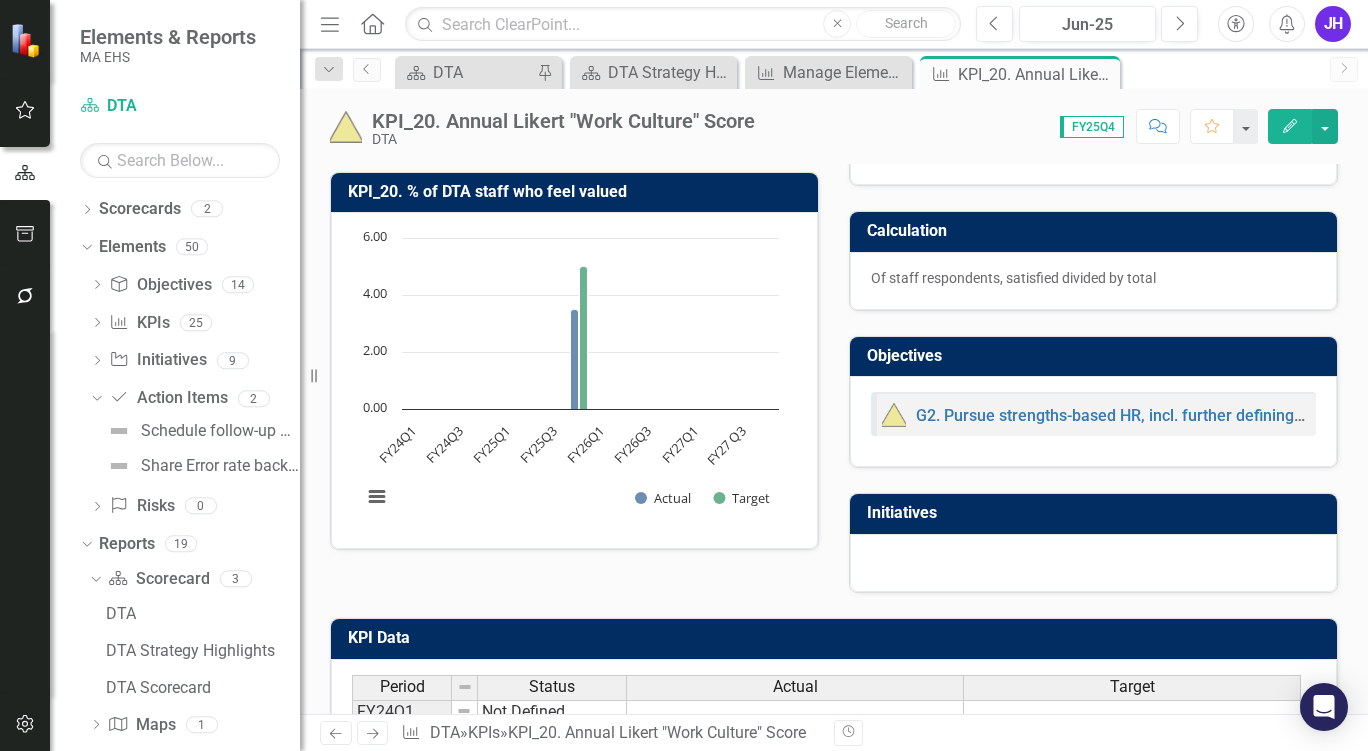 scroll, scrollTop: 100, scrollLeft: 0, axis: vertical 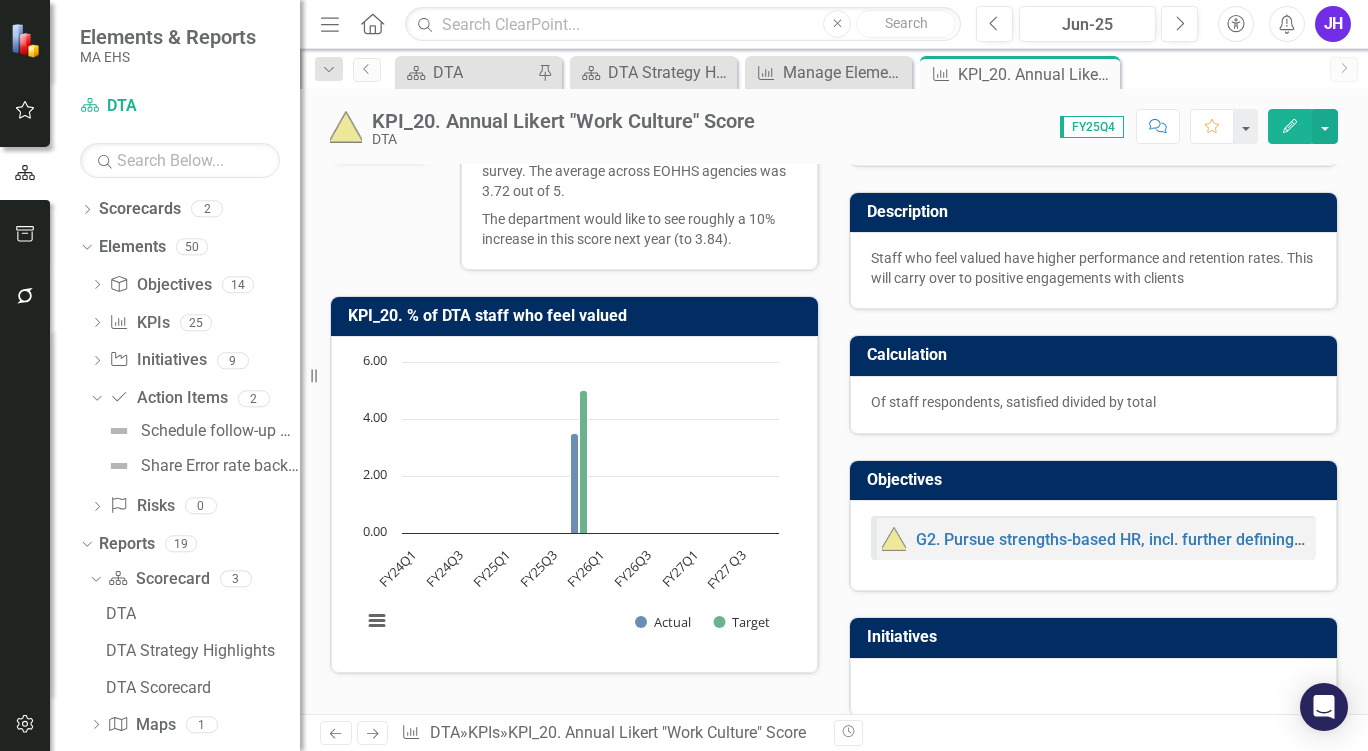 click on "Close" 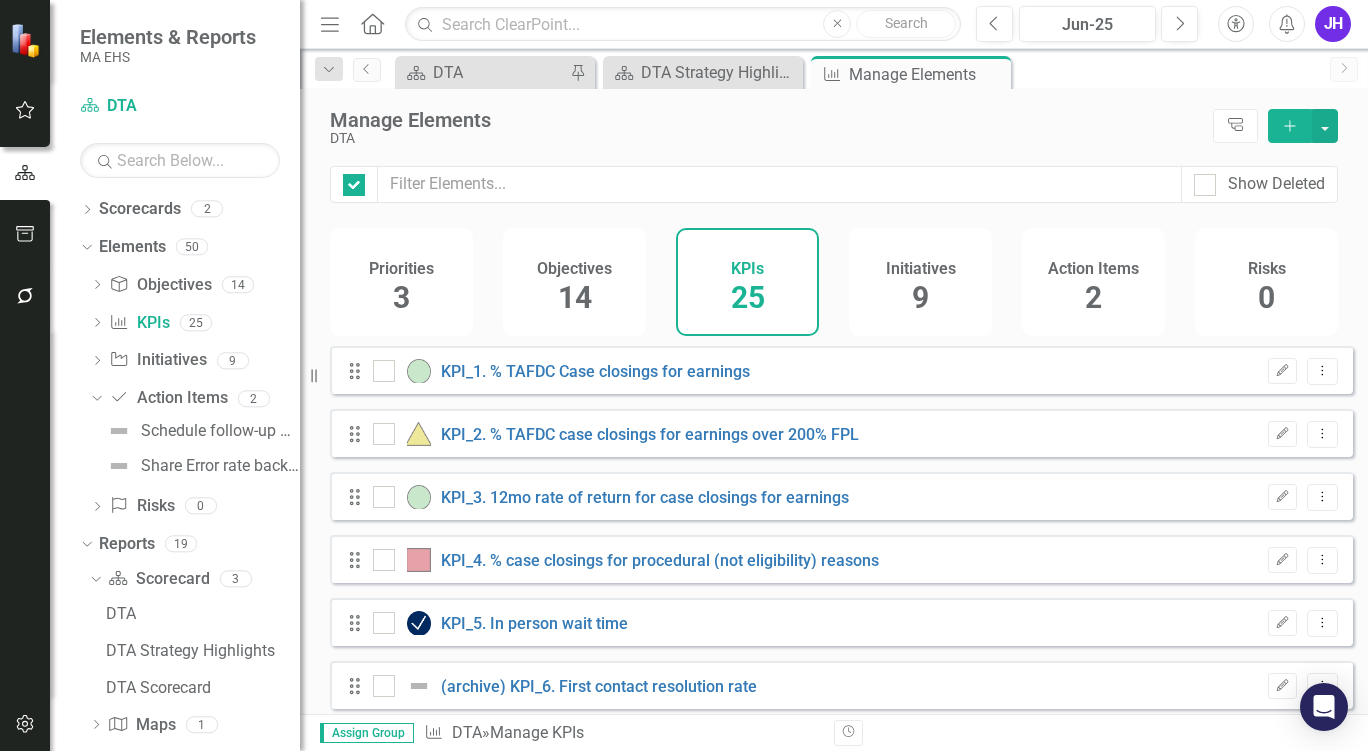 checkbox on "false" 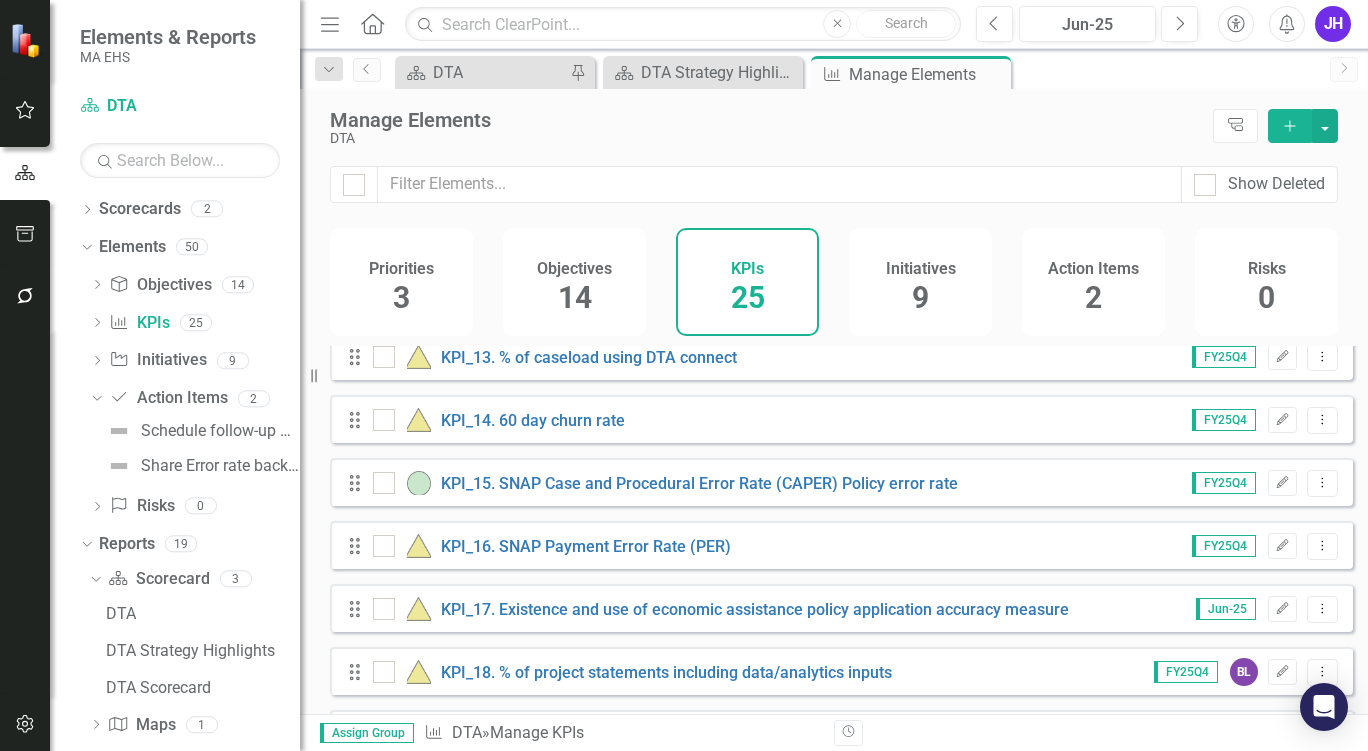 scroll, scrollTop: 800, scrollLeft: 0, axis: vertical 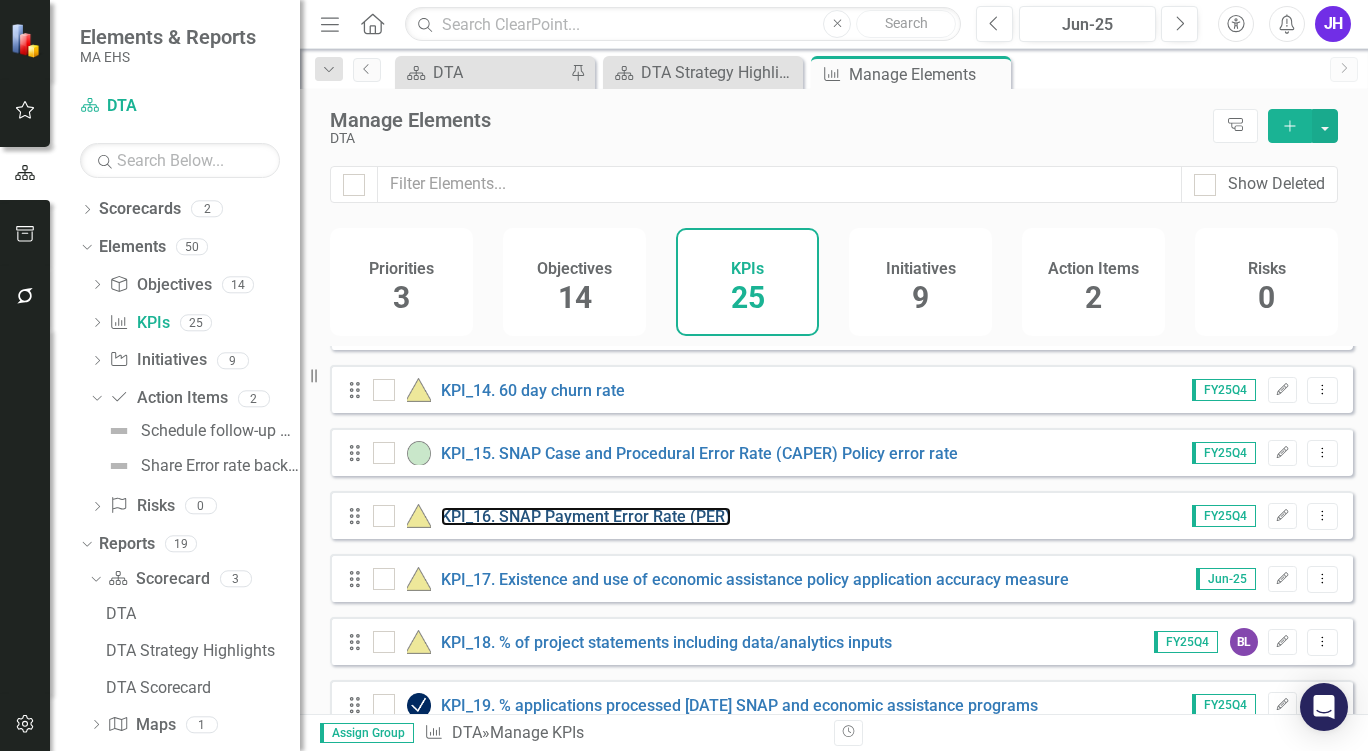 click on "KPI_16. SNAP Payment Error Rate (PER)" at bounding box center (586, 516) 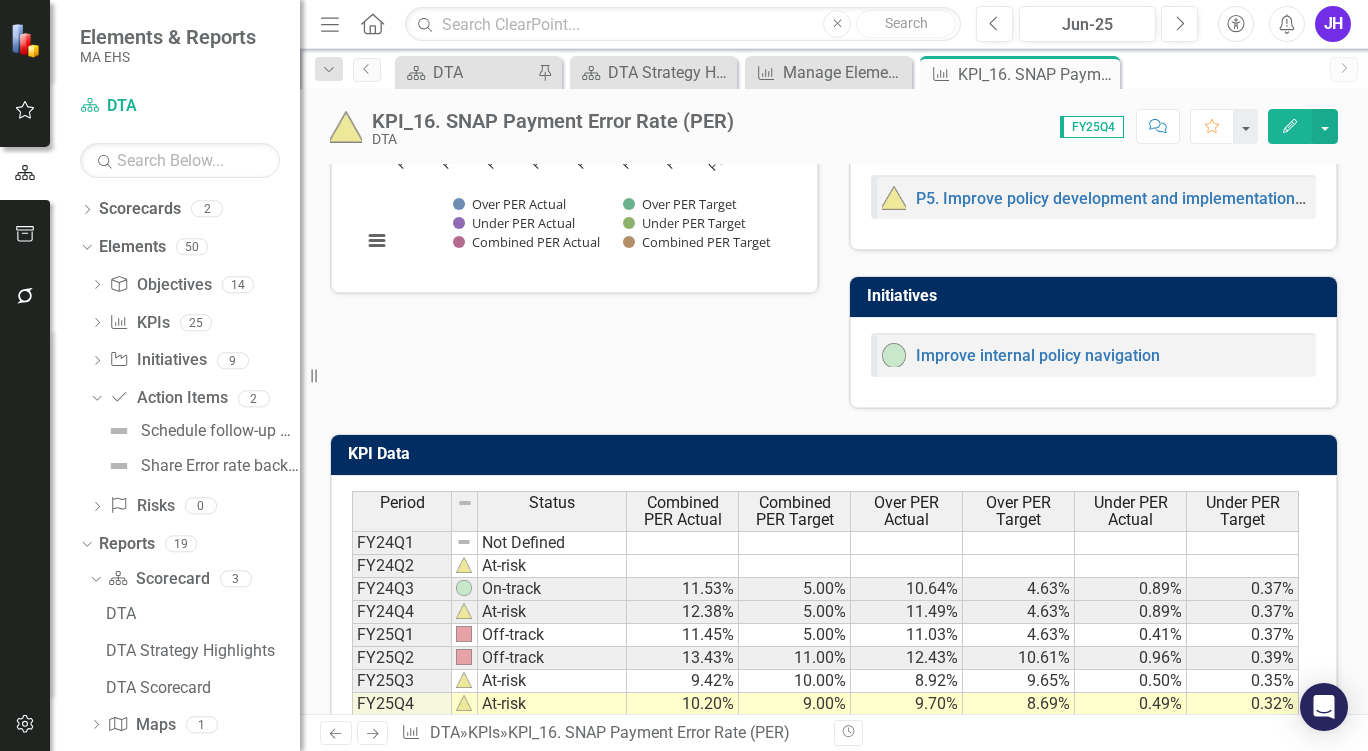 scroll, scrollTop: 736, scrollLeft: 0, axis: vertical 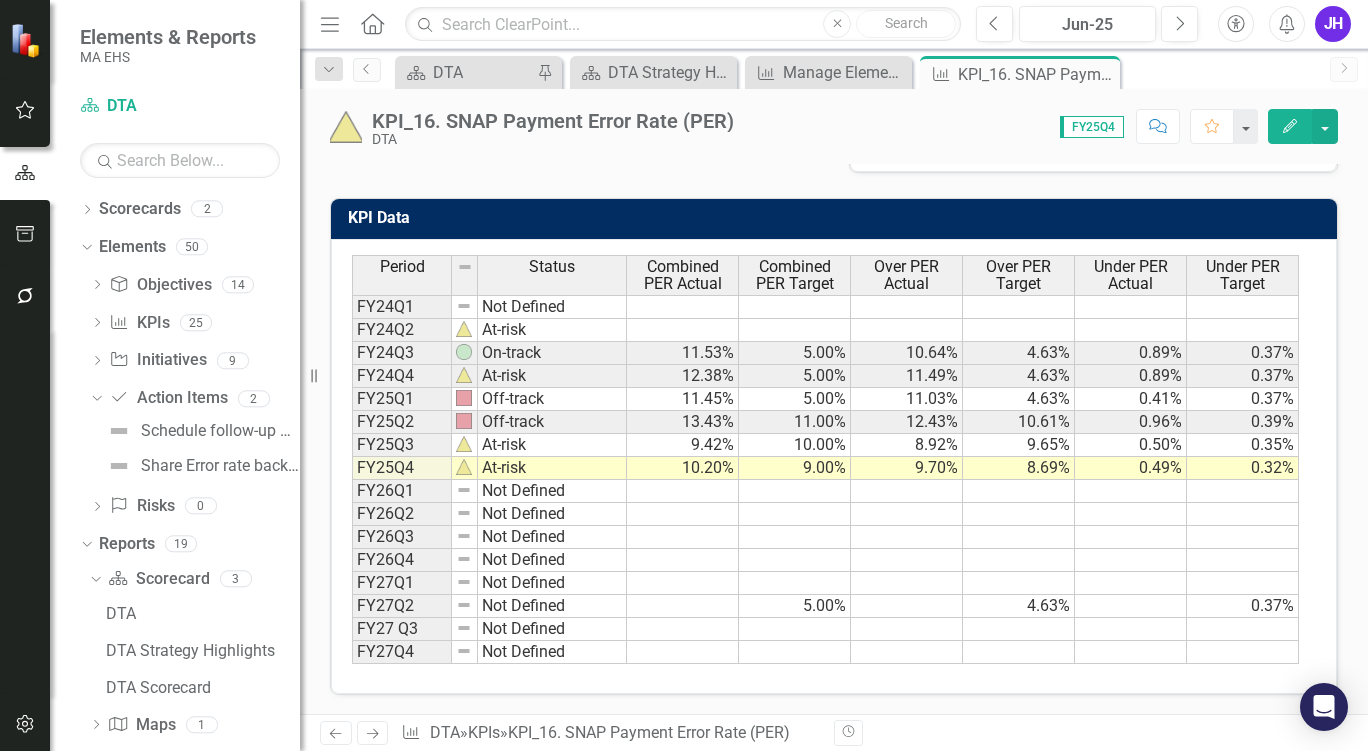 click on "9.00%" at bounding box center [795, 468] 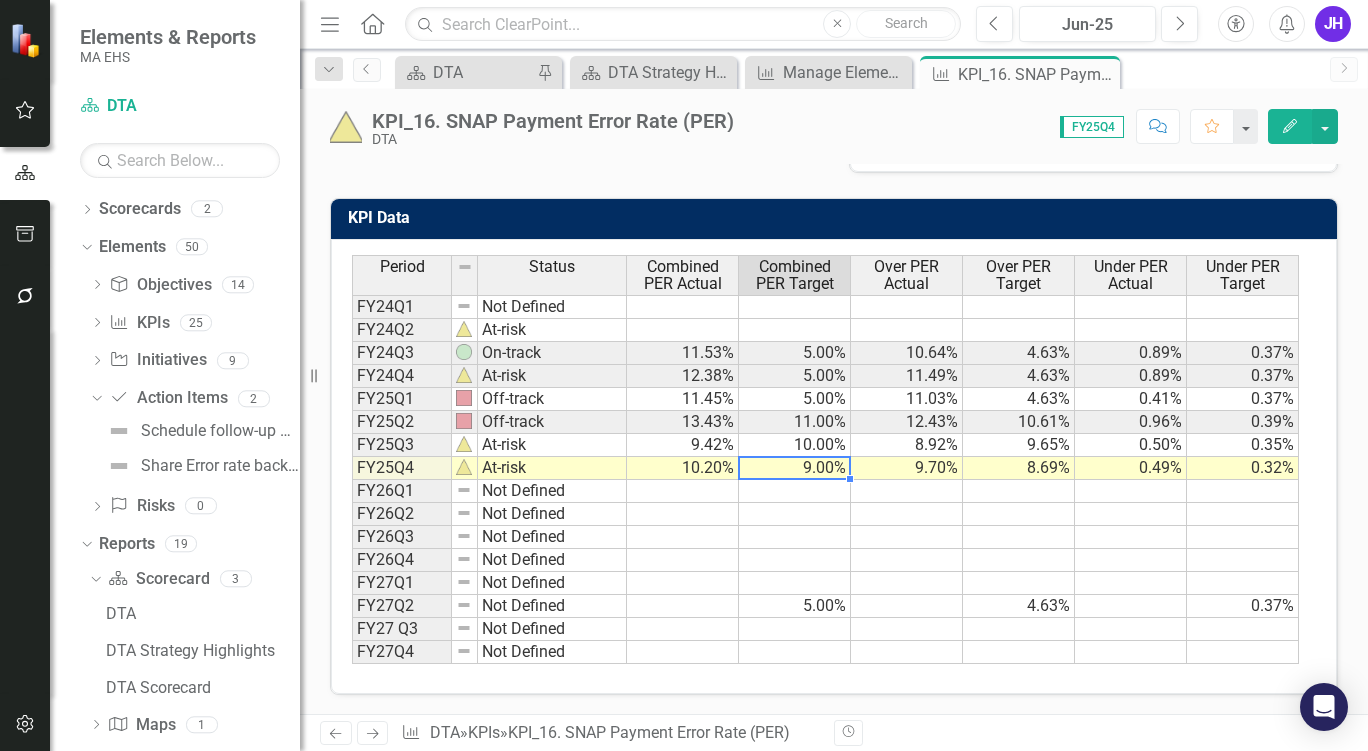 click on "9.00%" at bounding box center [795, 468] 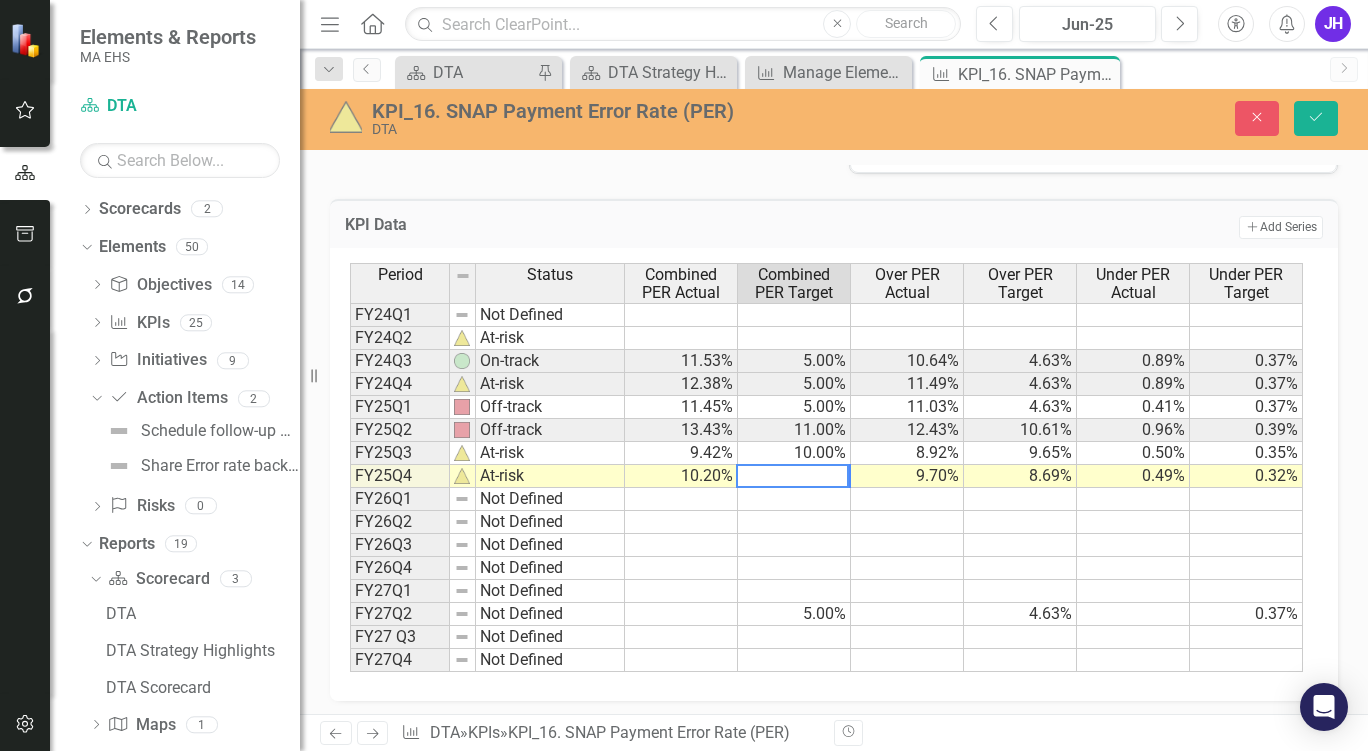 type on "6" 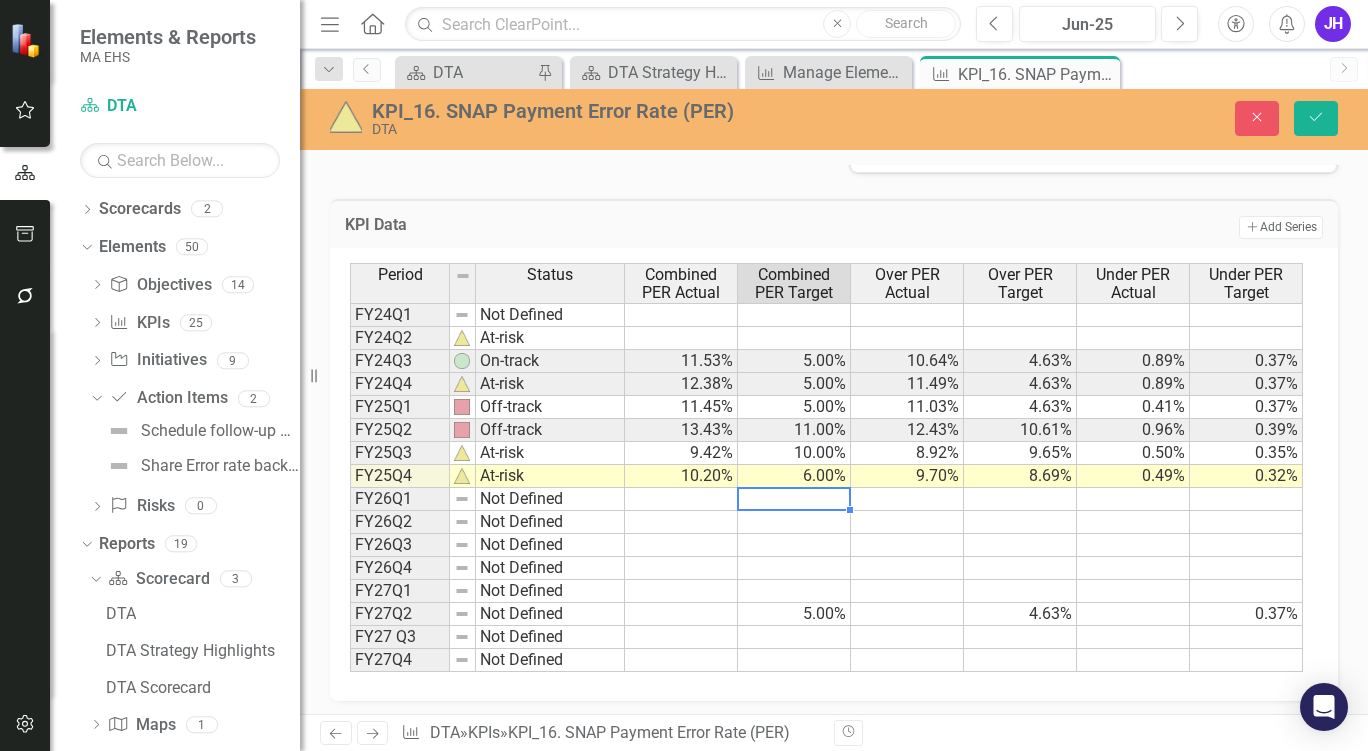 type 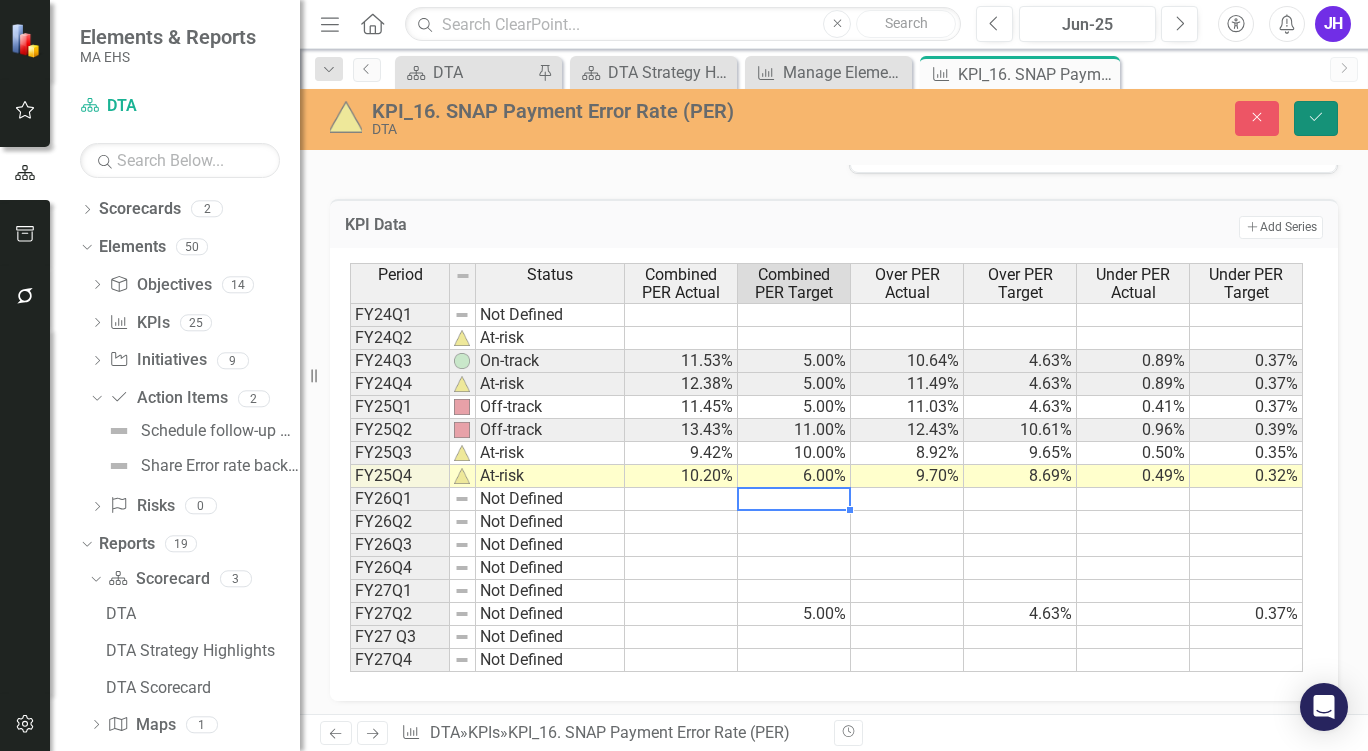 click on "Save" at bounding box center [1316, 118] 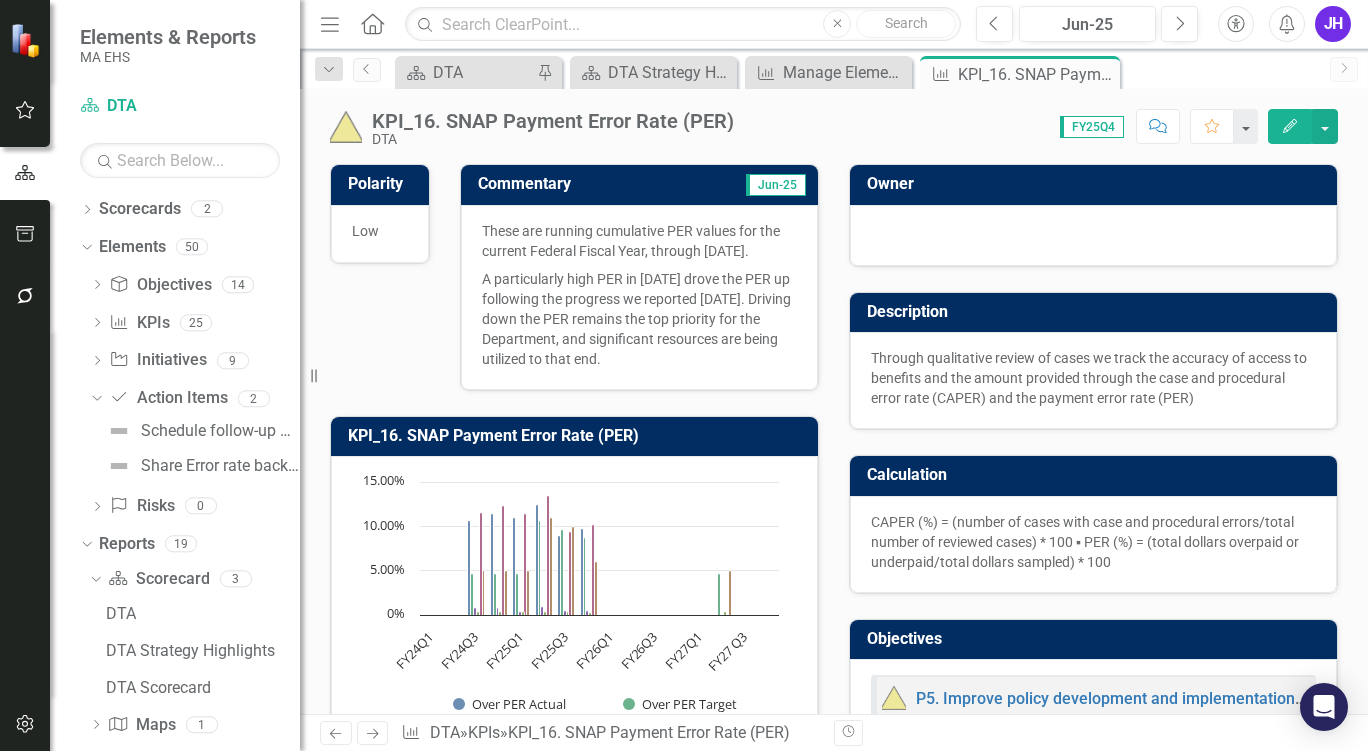 scroll, scrollTop: 700, scrollLeft: 0, axis: vertical 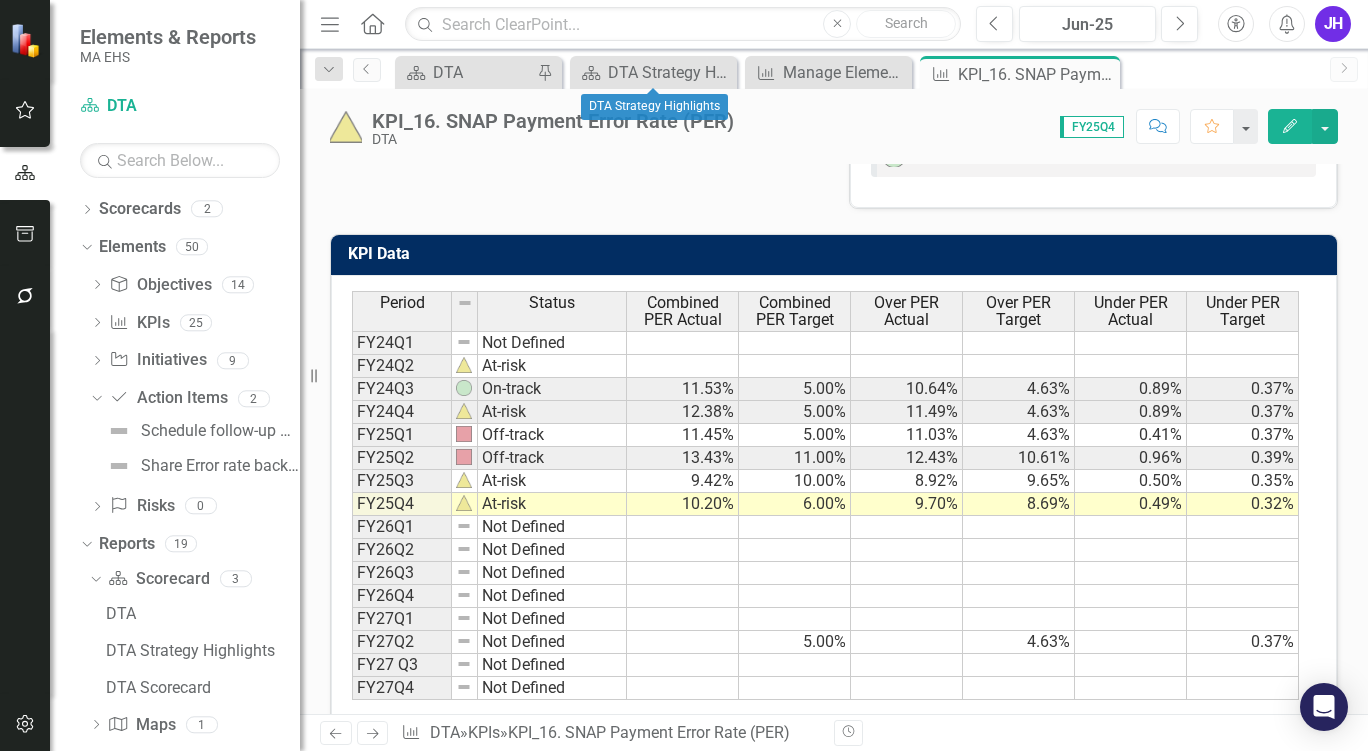 click on "Scorecard DTA Strategy Highlights Close" at bounding box center [653, 72] 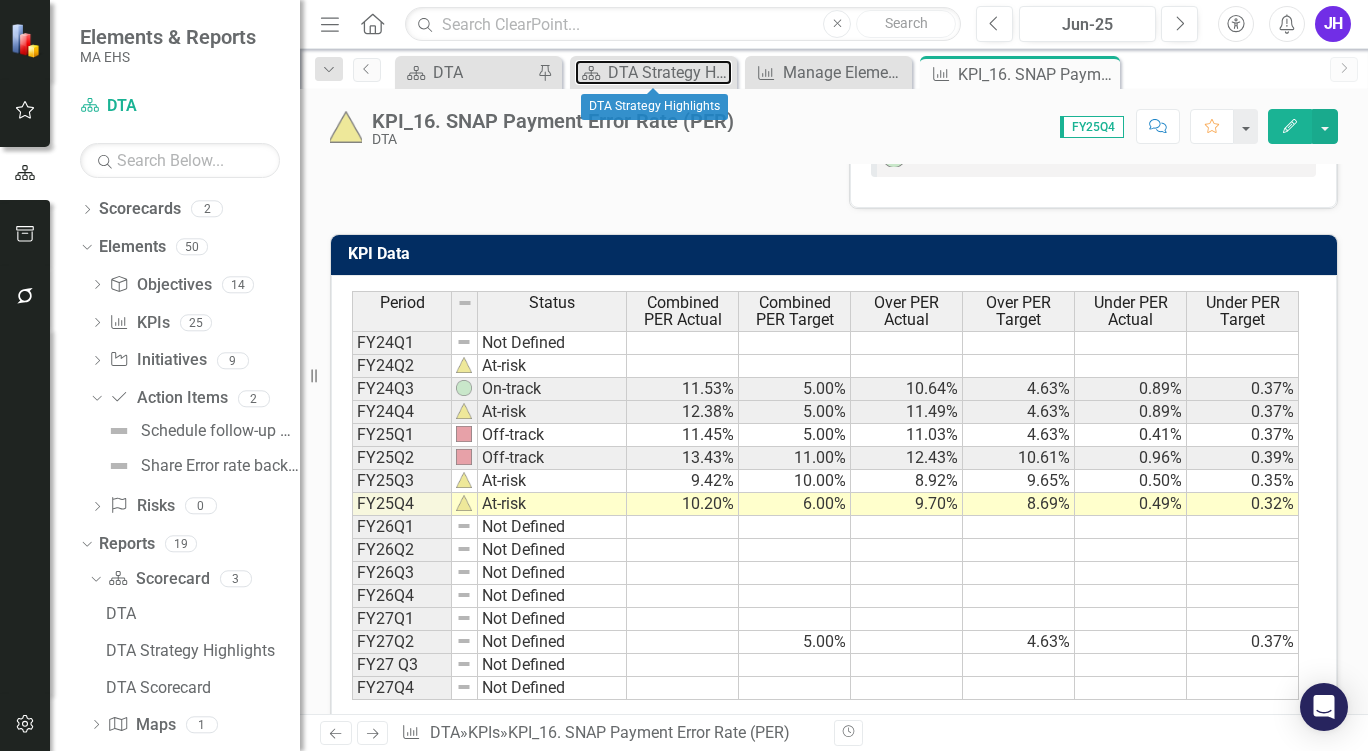 click on "DTA Strategy Highlights" at bounding box center [670, 72] 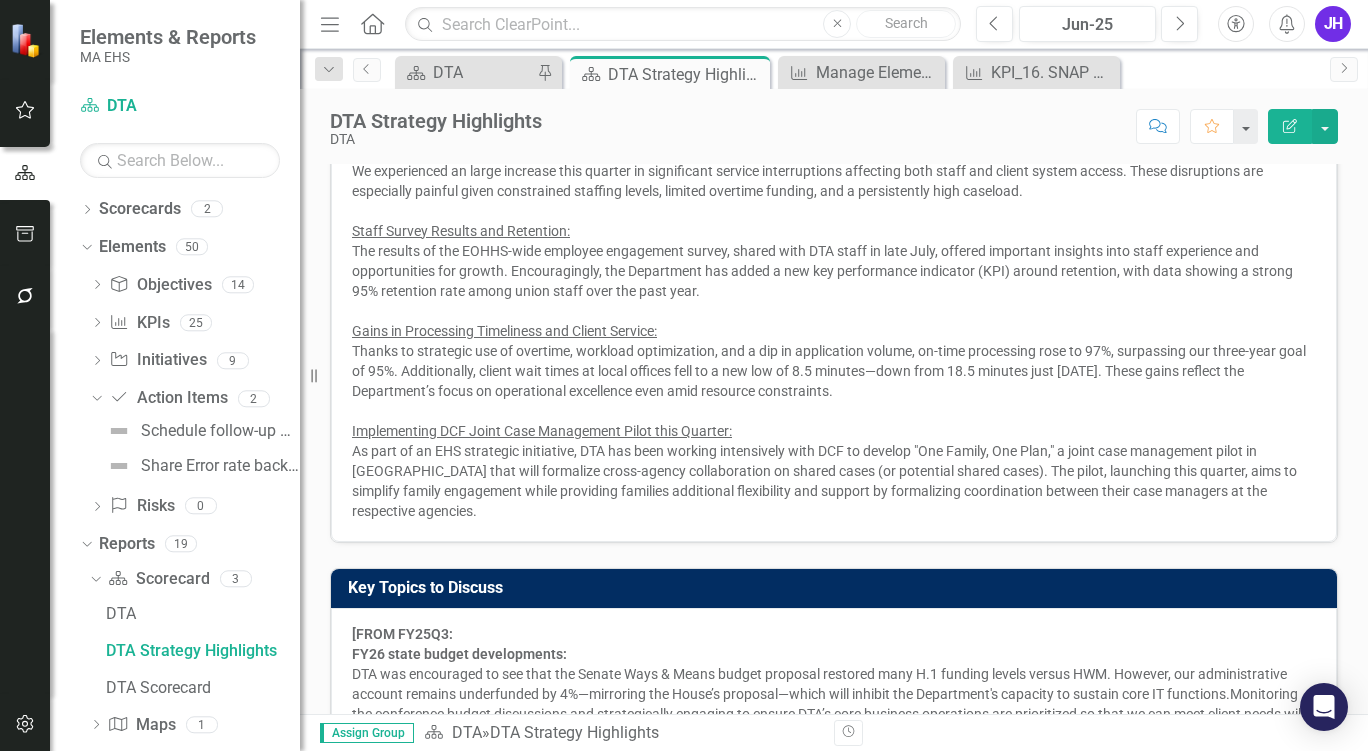 scroll, scrollTop: 272, scrollLeft: 0, axis: vertical 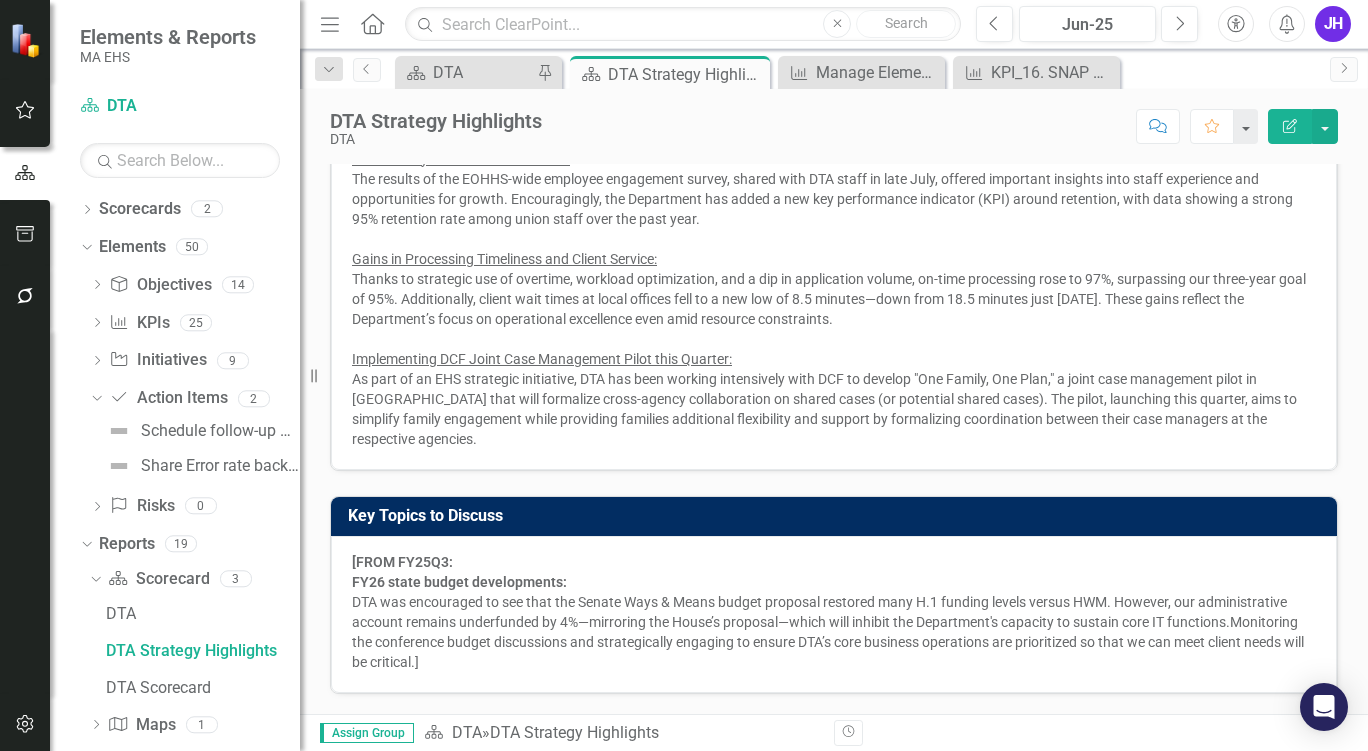 click on "DTA was encouraged to see that the Senate Ways & Means budget proposal restored many H.1 funding levels versus HWM. However, our administrative account remains underfunded by 4%—mirroring the House’s proposal—which will inhibit the Department's capacity to sustain core IT functions." at bounding box center (819, 612) 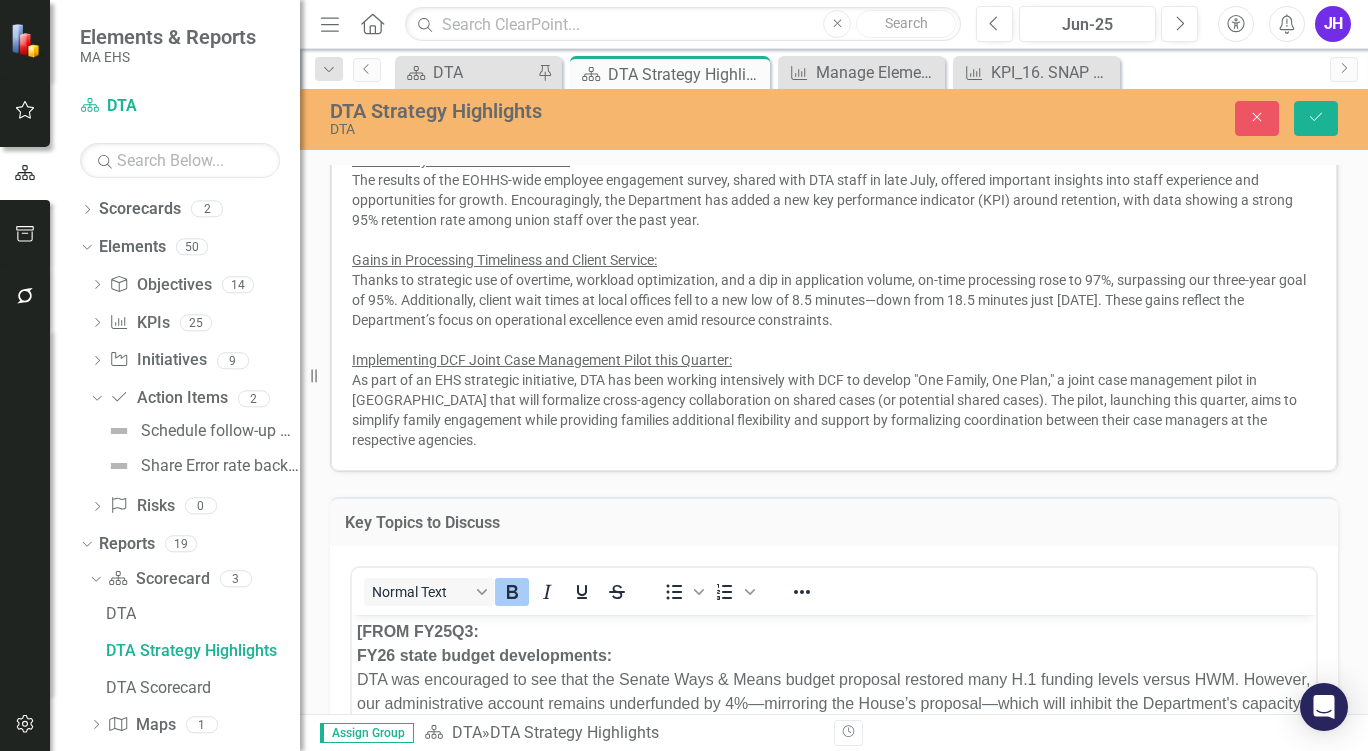 scroll, scrollTop: 0, scrollLeft: 0, axis: both 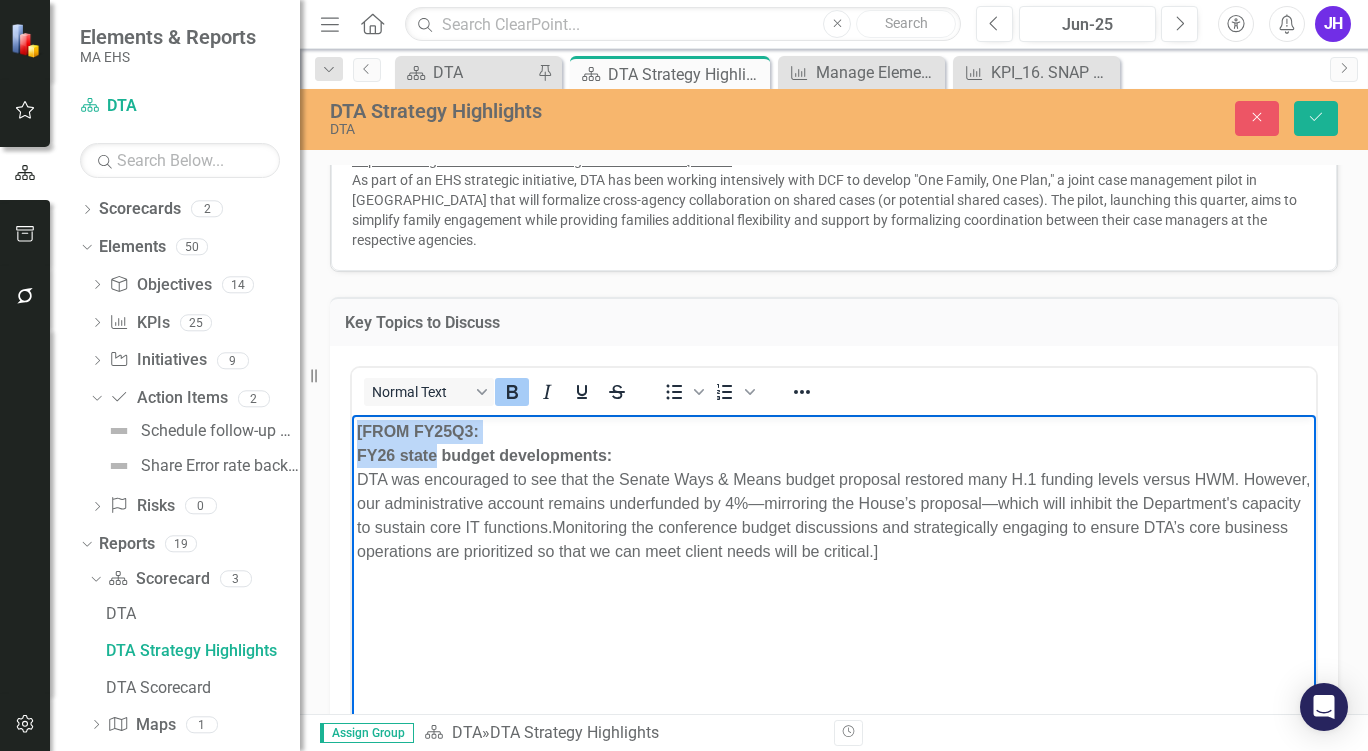 drag, startPoint x: 439, startPoint y: 454, endPoint x: 325, endPoint y: 430, distance: 116.498924 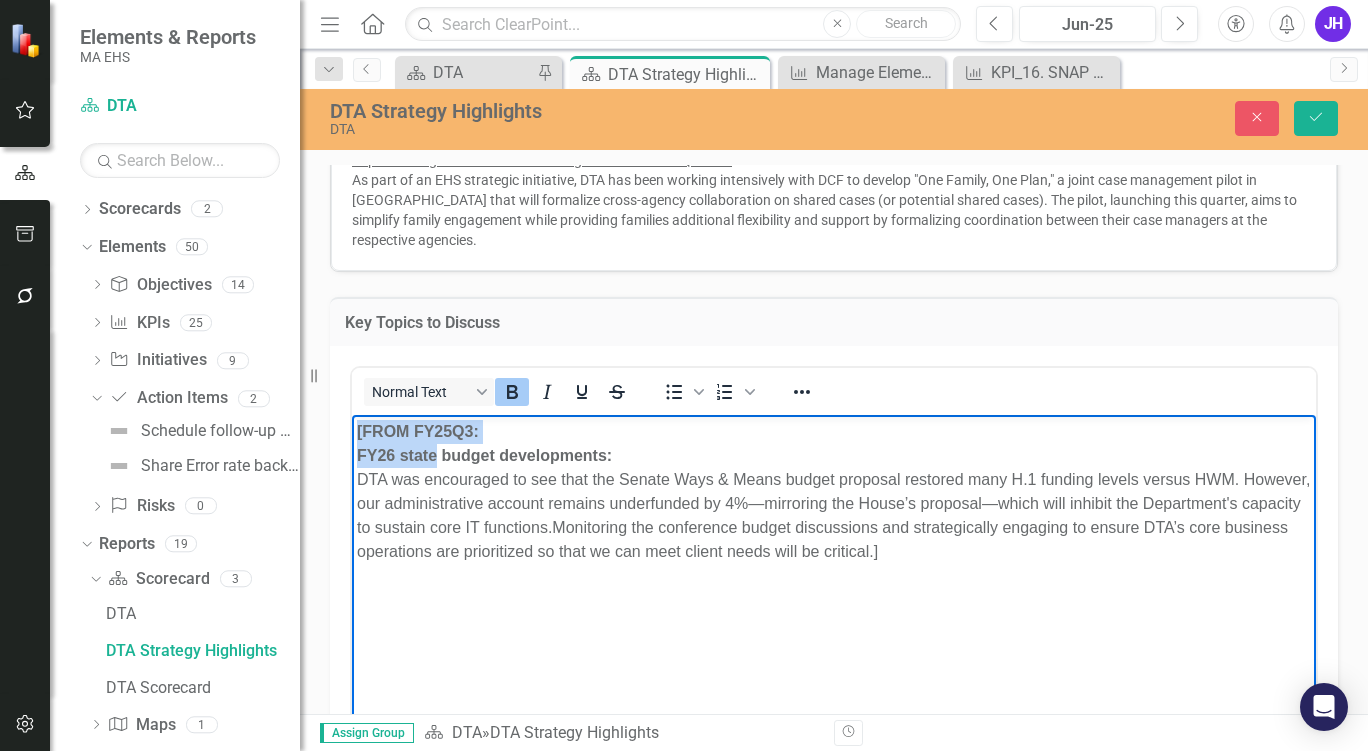 click on "[FROM FY25Q3:  FY26 state budget developments: DTA was encouraged to see that the Senate Ways & Means budget proposal restored many H.1 funding levels versus HWM. However, our administrative account remains underfunded by 4%—mirroring the House’s proposal—which will inhibit the Department's capacity to sustain core IT functions.  Monitoring the conference budget discussions and strategically engaging to ensure DTA’s core business operations are prioritized so that we can meet client needs will be critical.]" at bounding box center [834, 564] 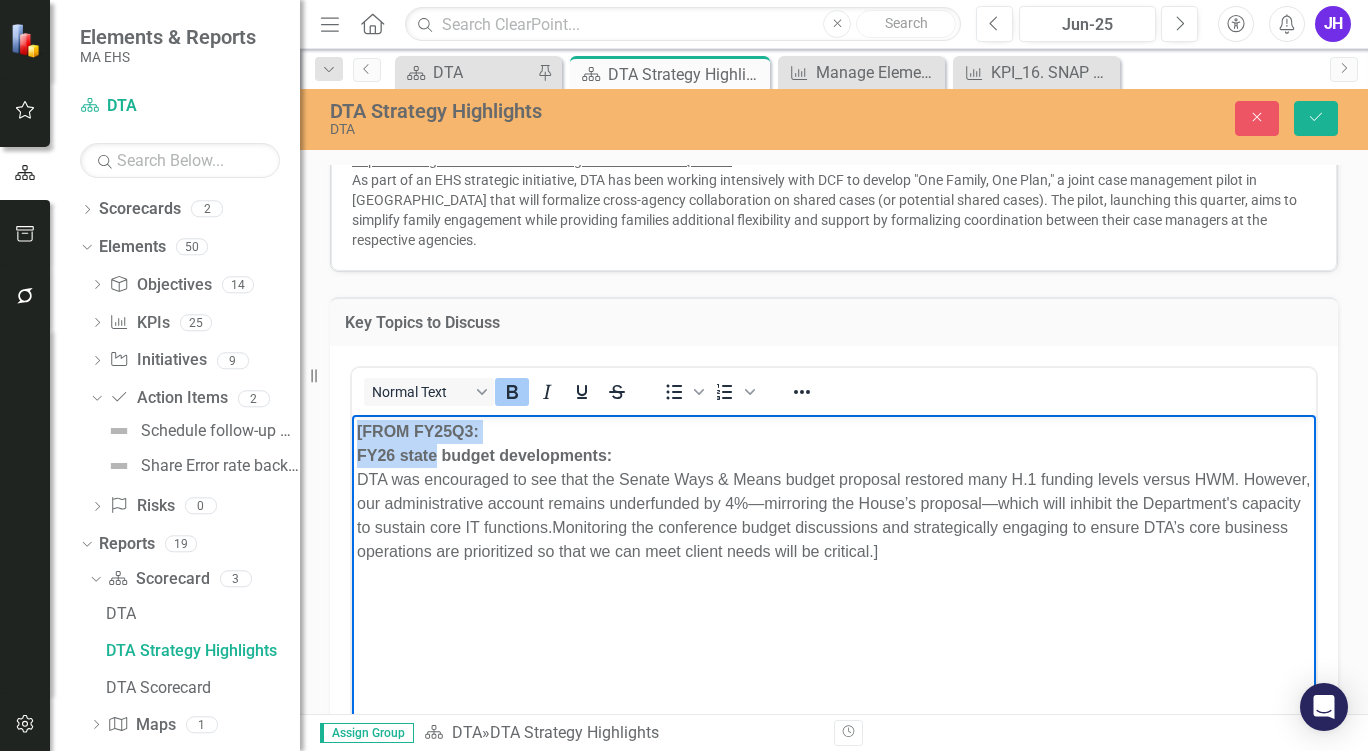 click on "[FROM FY25Q3:  FY26 state budget developments:" at bounding box center (484, 442) 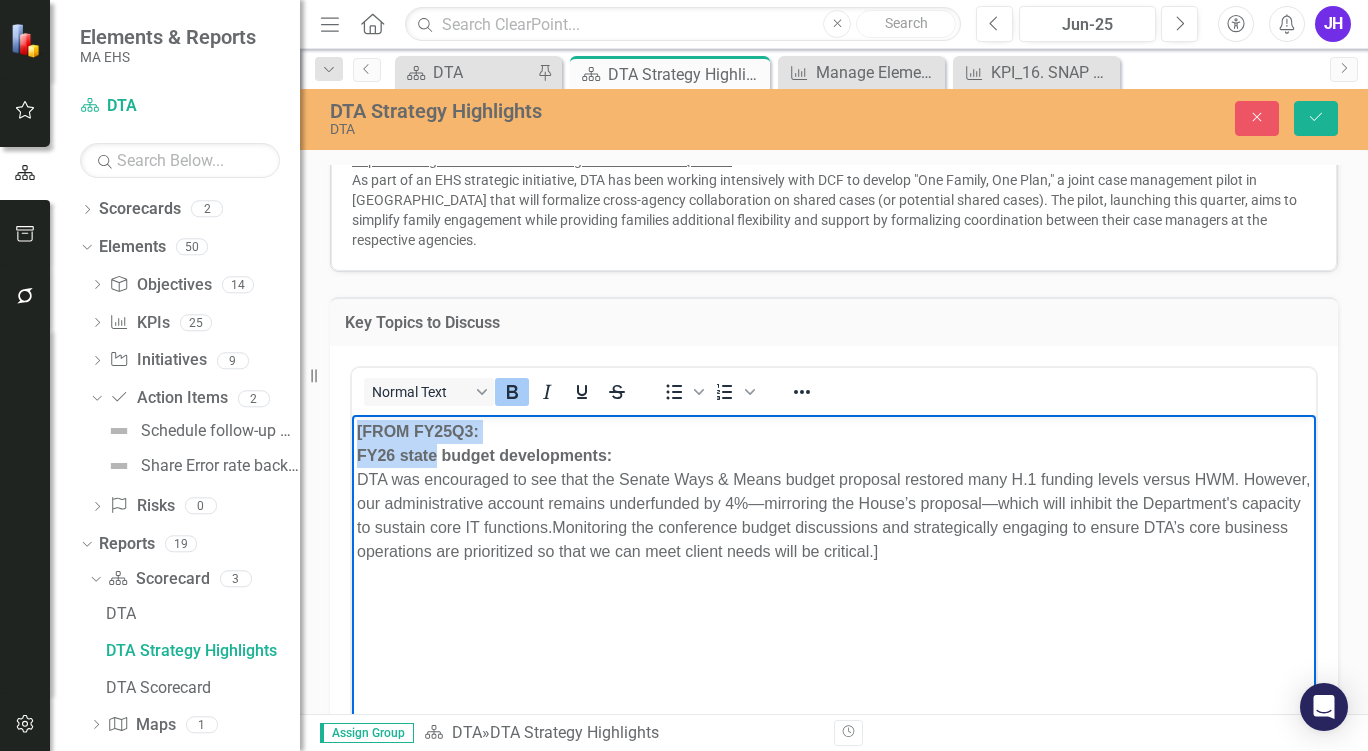 type 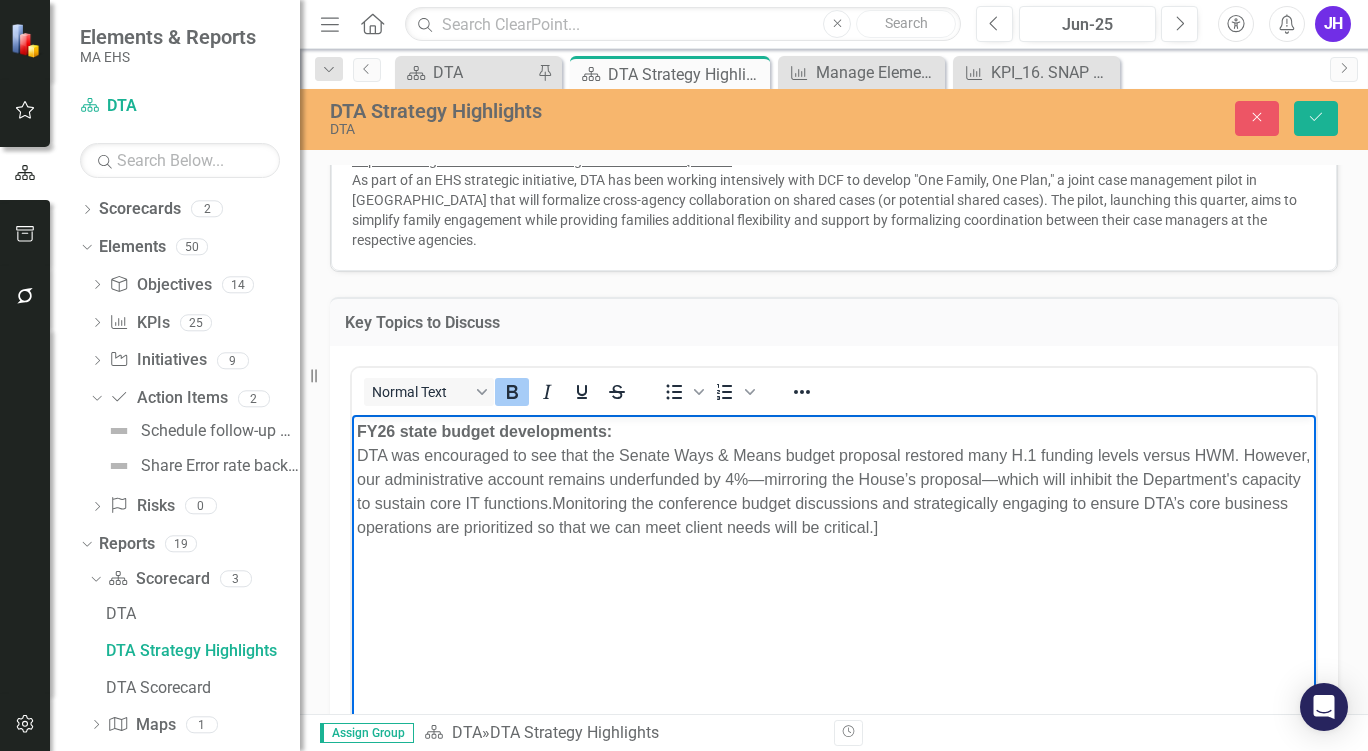 click on "FY26 state budget developments: DTA was encouraged to see that the Senate Ways & Means budget proposal restored many H.1 funding levels versus HWM. However, our administrative account remains underfunded by 4%—mirroring the House’s proposal—which will inhibit the Department's capacity to sustain core IT functions.  Monitoring the conference budget discussions and strategically engaging to ensure DTA’s core business operations are prioritized so that we can meet client needs will be critical.]" at bounding box center (834, 479) 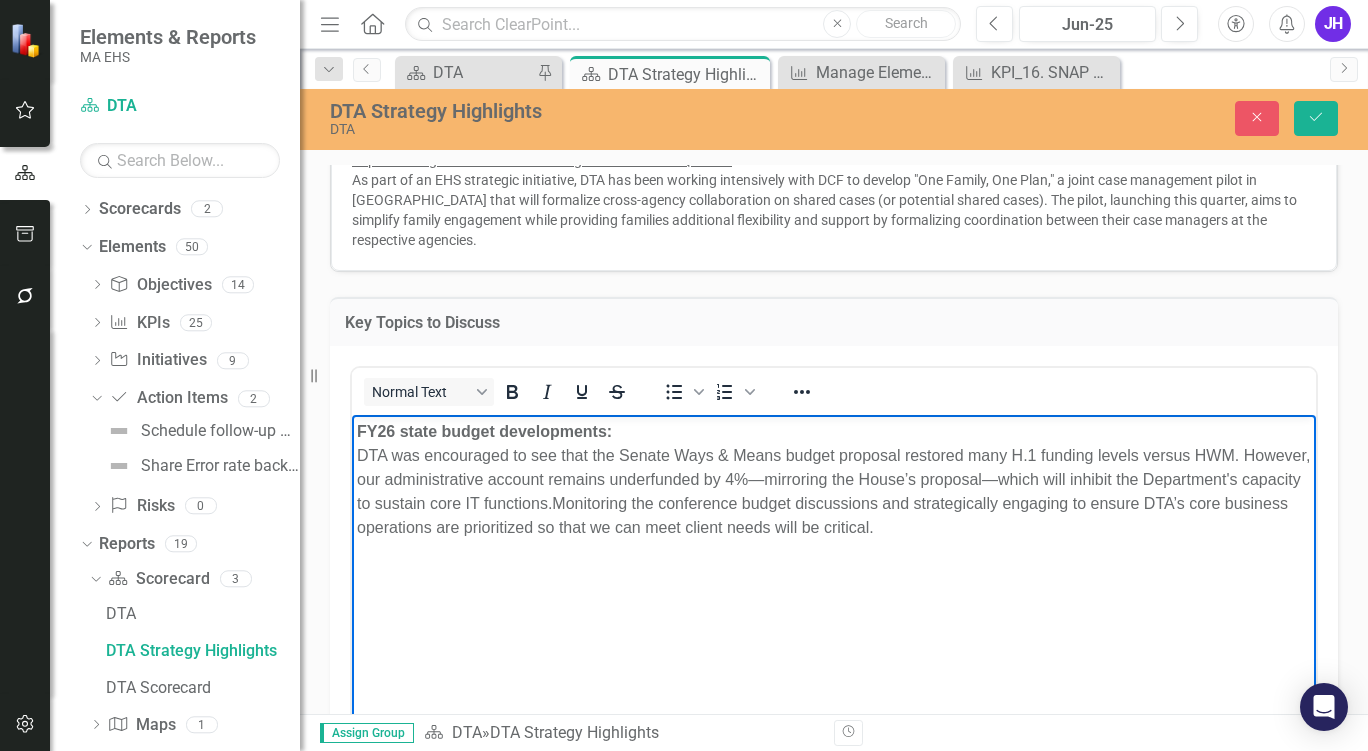 click on "DTA was encouraged to see that the Senate Ways & Means budget proposal restored many H.1 funding levels versus HWM. However, our administrative account remains underfunded by 4%—mirroring the House’s proposal—which will inhibit the Department's capacity to sustain core IT functions." at bounding box center [833, 478] 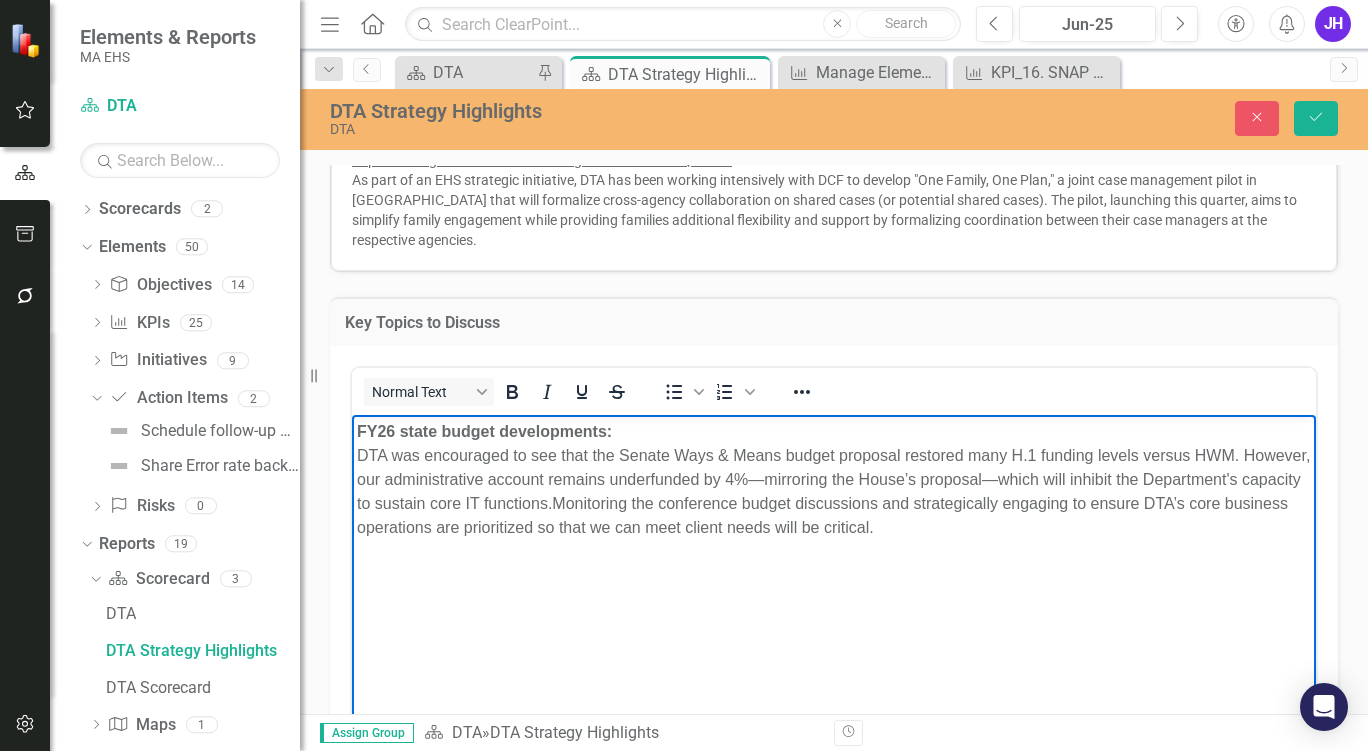 click on "DTA was encouraged to see that the Senate Ways & Means budget proposal restored many H.1 funding levels versus HWM. However, our administrative account remains underfunded by 4%—mirroring the House’s proposal—which will inhibit the Department's capacity to sustain core IT functions." at bounding box center (833, 478) 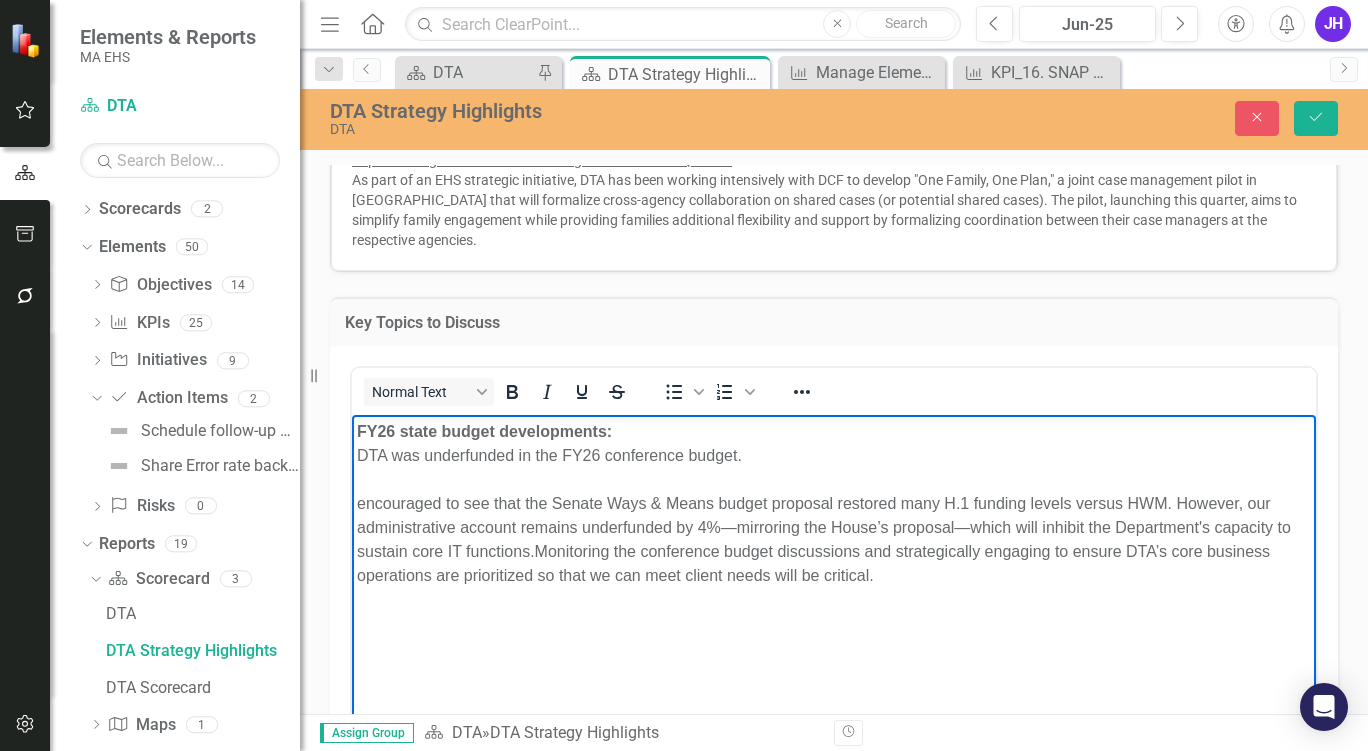 click on "FY26 state budget developments: DTA was underfunded in the FY26 conference budget.  encouraged to see that the Senate Ways & Means budget proposal restored many H.1 funding levels versus HWM. However, our administrative account remains underfunded by 4%—mirroring the House’s proposal—which will inhibit the Department's capacity to sustain core IT functions.  Monitoring the conference budget discussions and strategically engaging to ensure DTA’s core business operations are prioritized so that we can meet client needs will be critical." at bounding box center (834, 564) 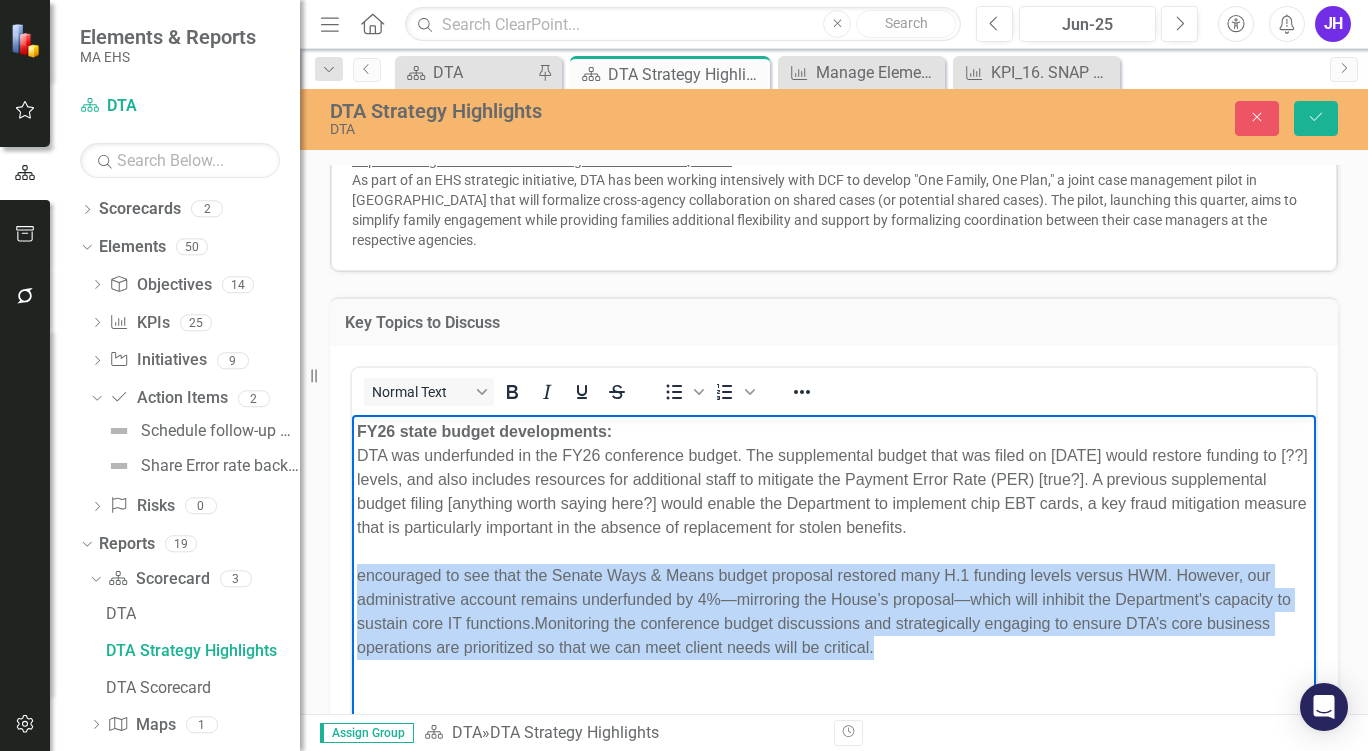 drag, startPoint x: 913, startPoint y: 658, endPoint x: 352, endPoint y: 582, distance: 566.1246 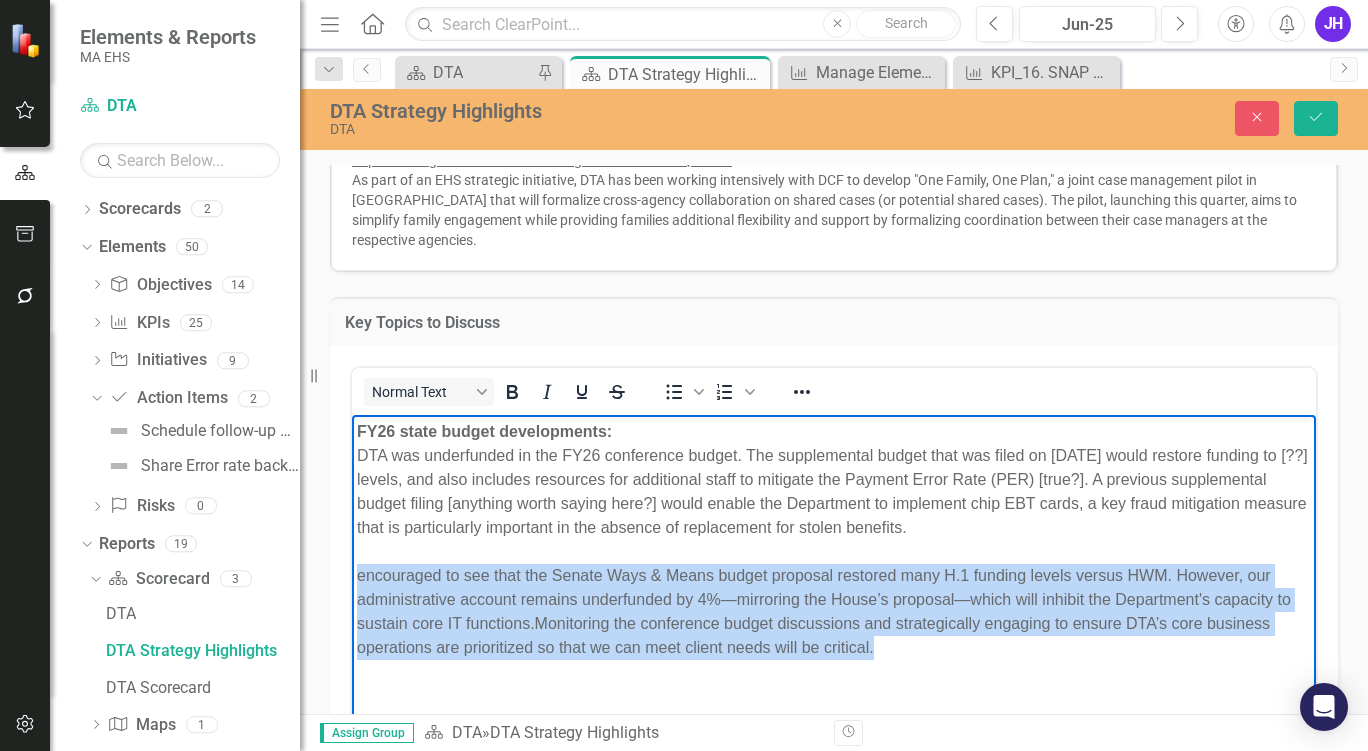click on "FY26 state budget developments: DTA was underfunded in the FY26 conference budget. The supplemental budget that was filed on [DATE] would restore funding to [??] levels, and also includes resources for additional staff to mitigate the Payment Error Rate (PER) [true?]. A previous supplemental budget filing [anything worth saying here?] would enable the Department to implement chip EBT cards, a key fraud mitigation measure that is particularly important in the absence of replacement for stolen benefits. encouraged to see that the Senate Ways & Means budget proposal restored many H.1 funding levels versus HWM. However, our administrative account remains underfunded by 4%—mirroring the House’s proposal—which will inhibit the Department's capacity to sustain core IT functions.  Monitoring the conference budget discussions and strategically engaging to ensure DTA’s core business operations are prioritized so that we can meet client needs will be critical." at bounding box center (834, 564) 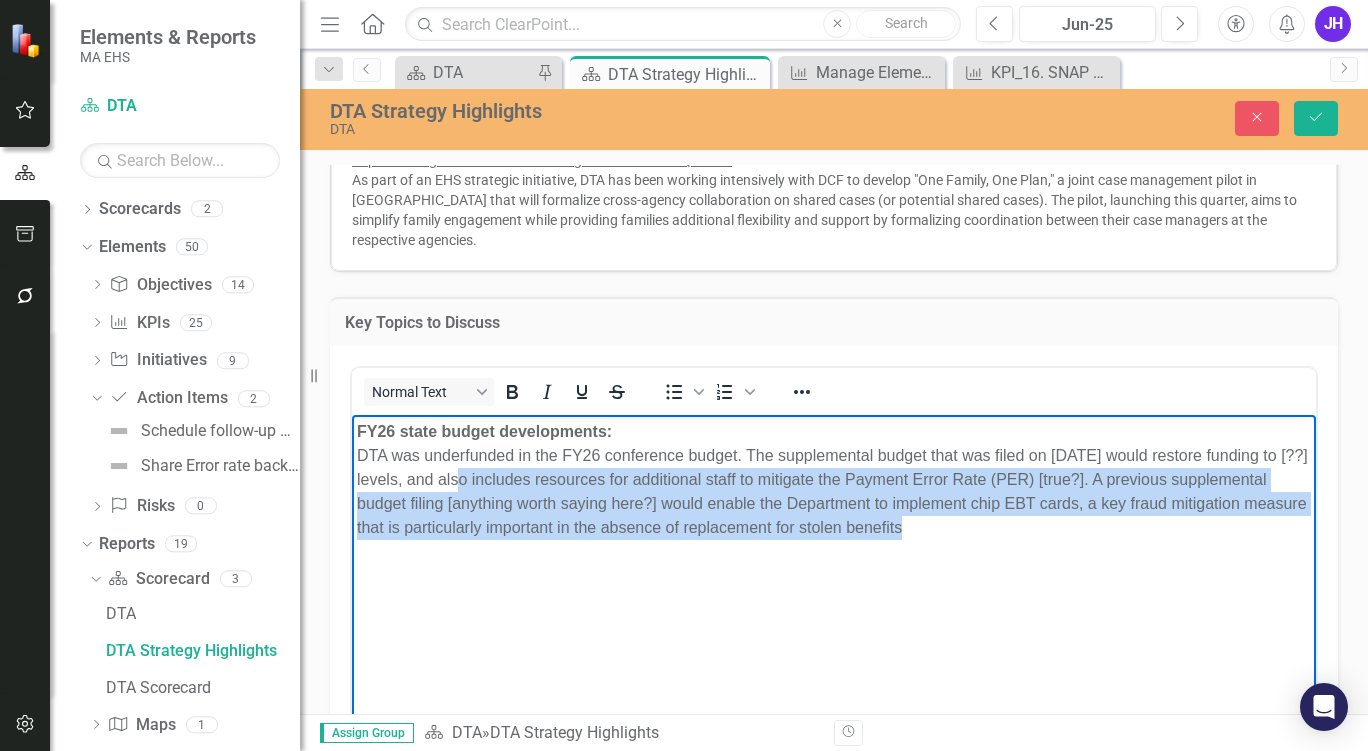 drag, startPoint x: 1063, startPoint y: 522, endPoint x: 491, endPoint y: 480, distance: 573.53986 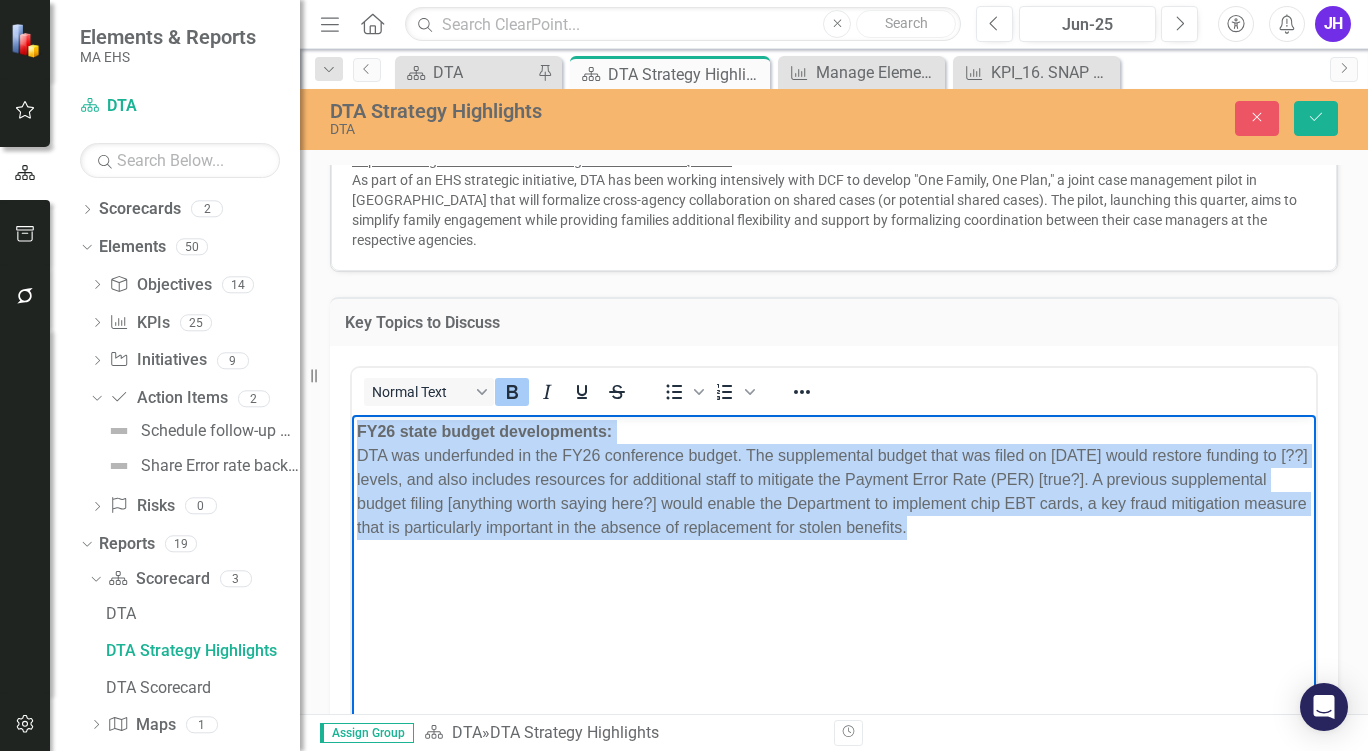 drag, startPoint x: 1104, startPoint y: 530, endPoint x: 361, endPoint y: 432, distance: 749.4351 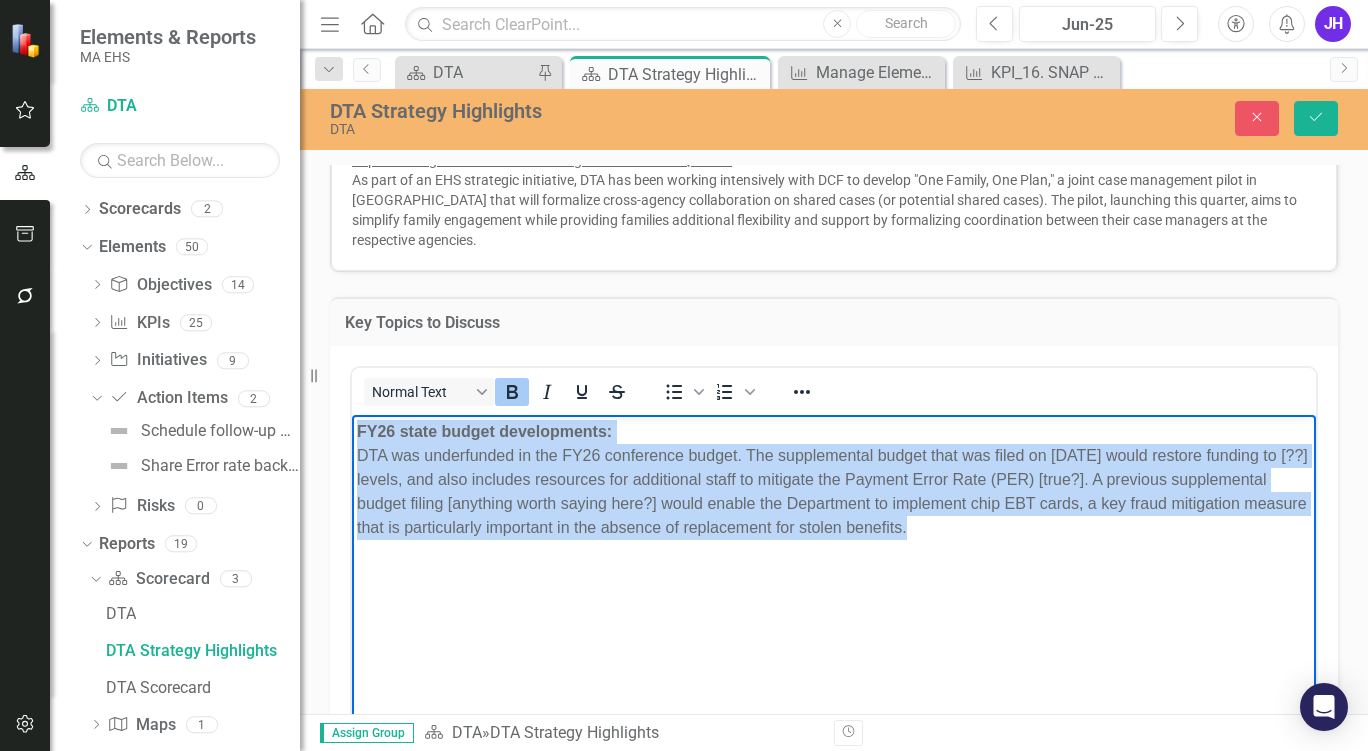 copy on "FY26 state budget developments: DTA was underfunded in the FY26 conference budget. The supplemental budget that was filed on [DATE] would restore funding to [??] levels, and also includes resources for additional staff to mitigate the Payment Error Rate (PER) [true?]. A previous supplemental budget filing [anything worth saying here?] would enable the Department to implement chip EBT cards, a key fraud mitigation measure that is particularly important in the absence of replacement for stolen benefits." 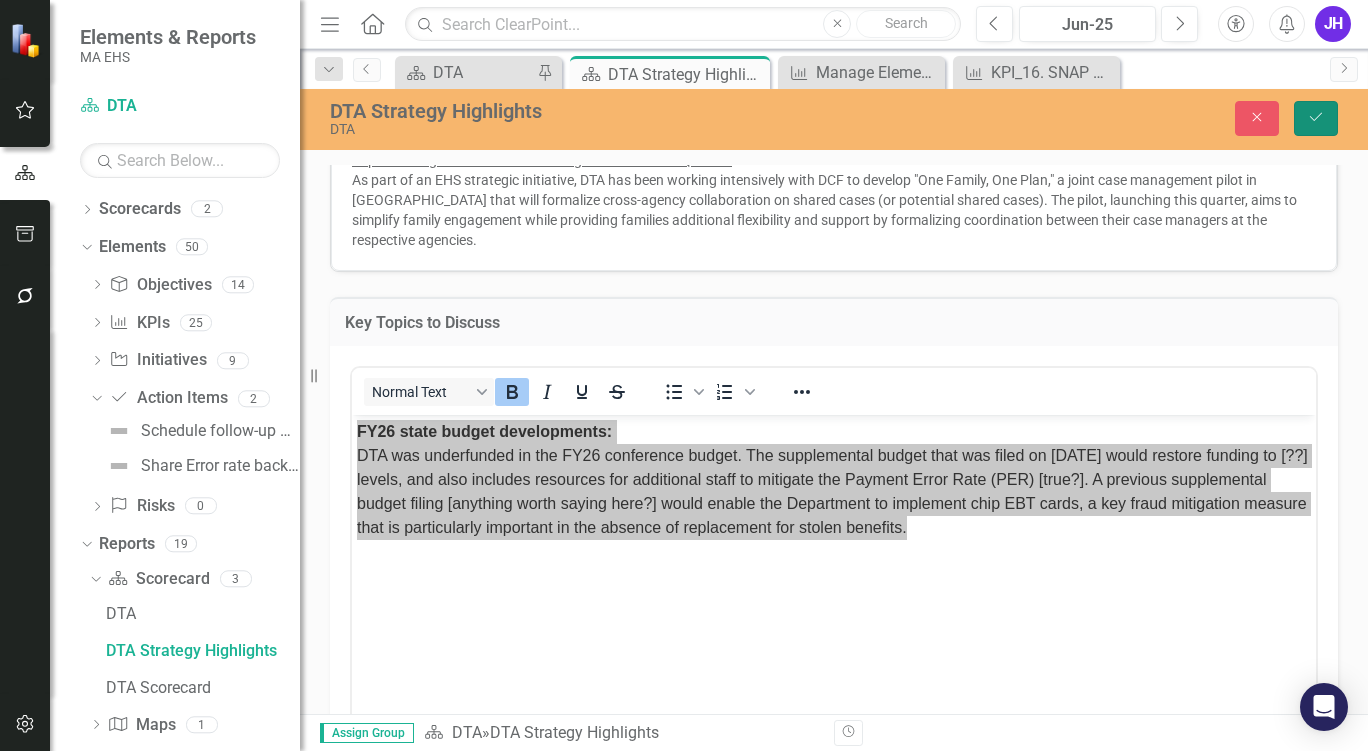 click on "Save" at bounding box center (1316, 118) 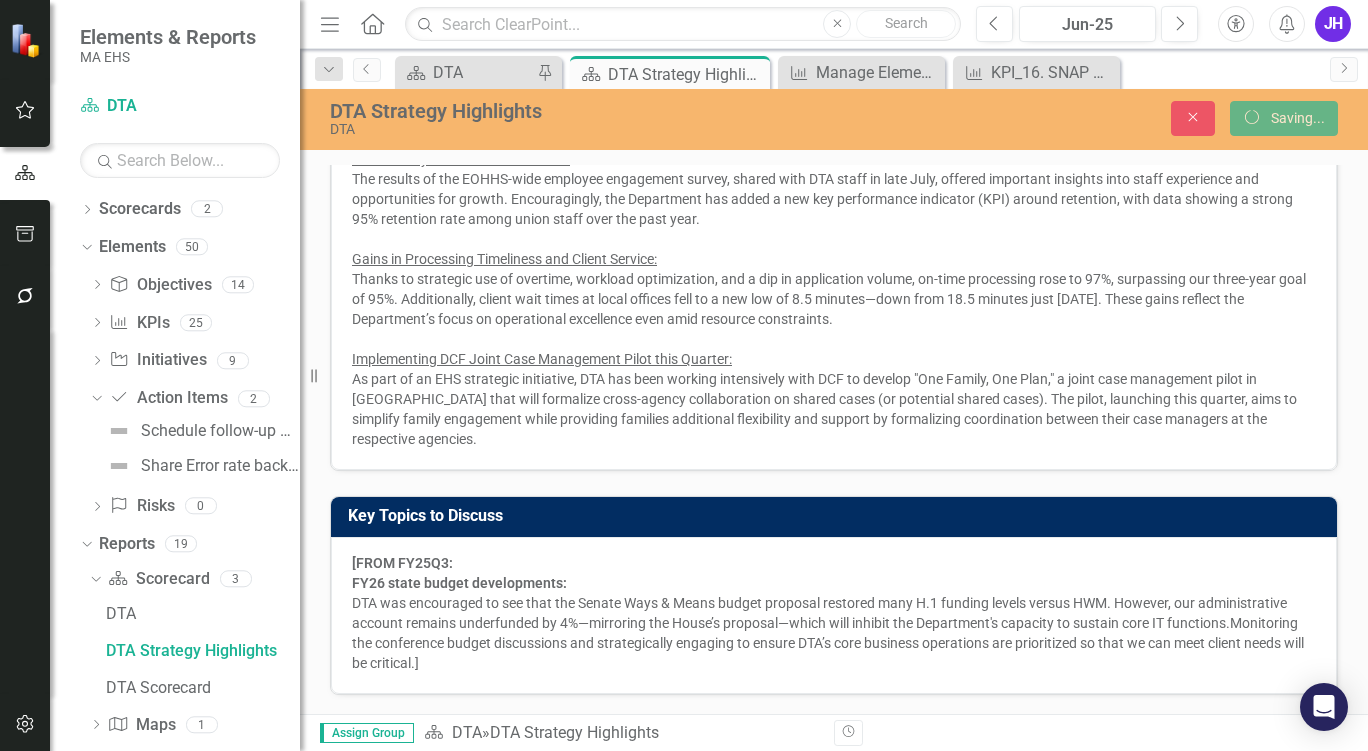 scroll, scrollTop: 273, scrollLeft: 0, axis: vertical 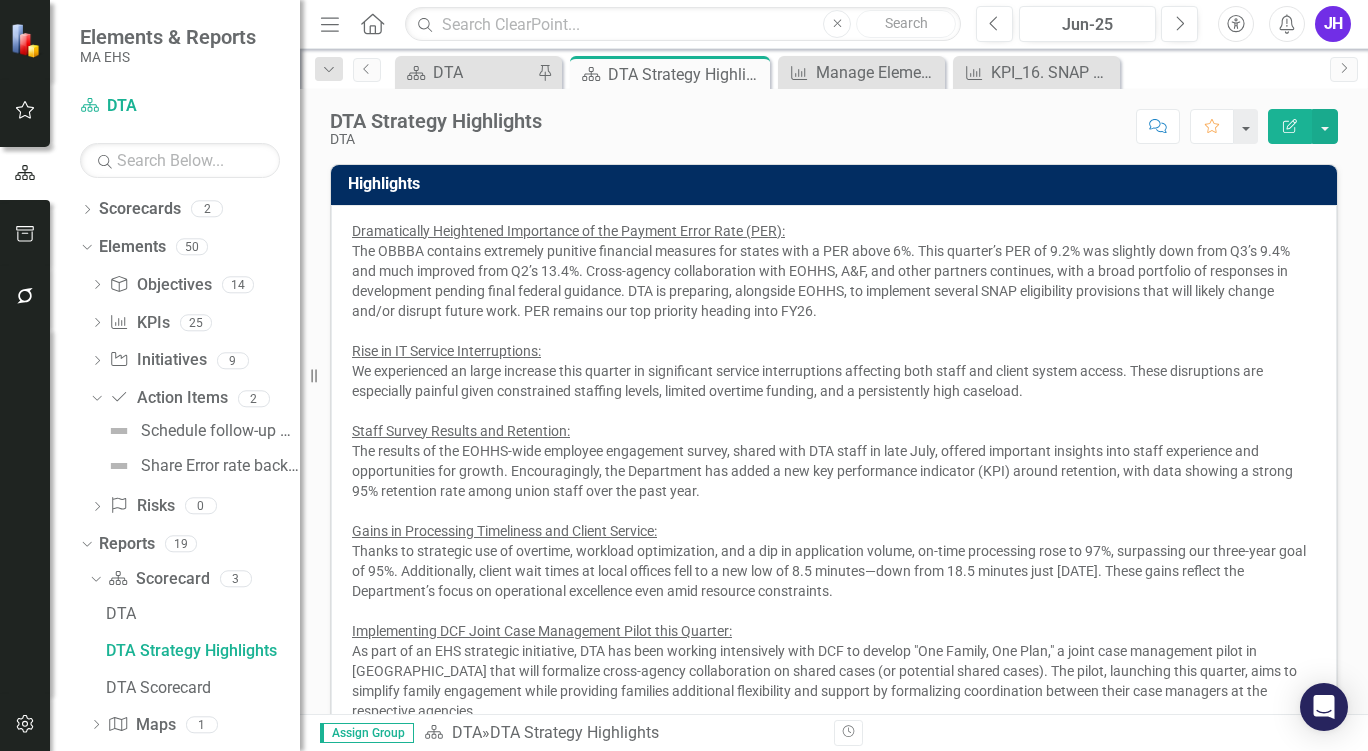 click on "Scorecard DTA Pin Scorecard DTA Strategy Highlights Pin Close KPI Manage Elements Close KPI KPI_16. SNAP Payment Error Rate (PER) Close" at bounding box center [855, 72] 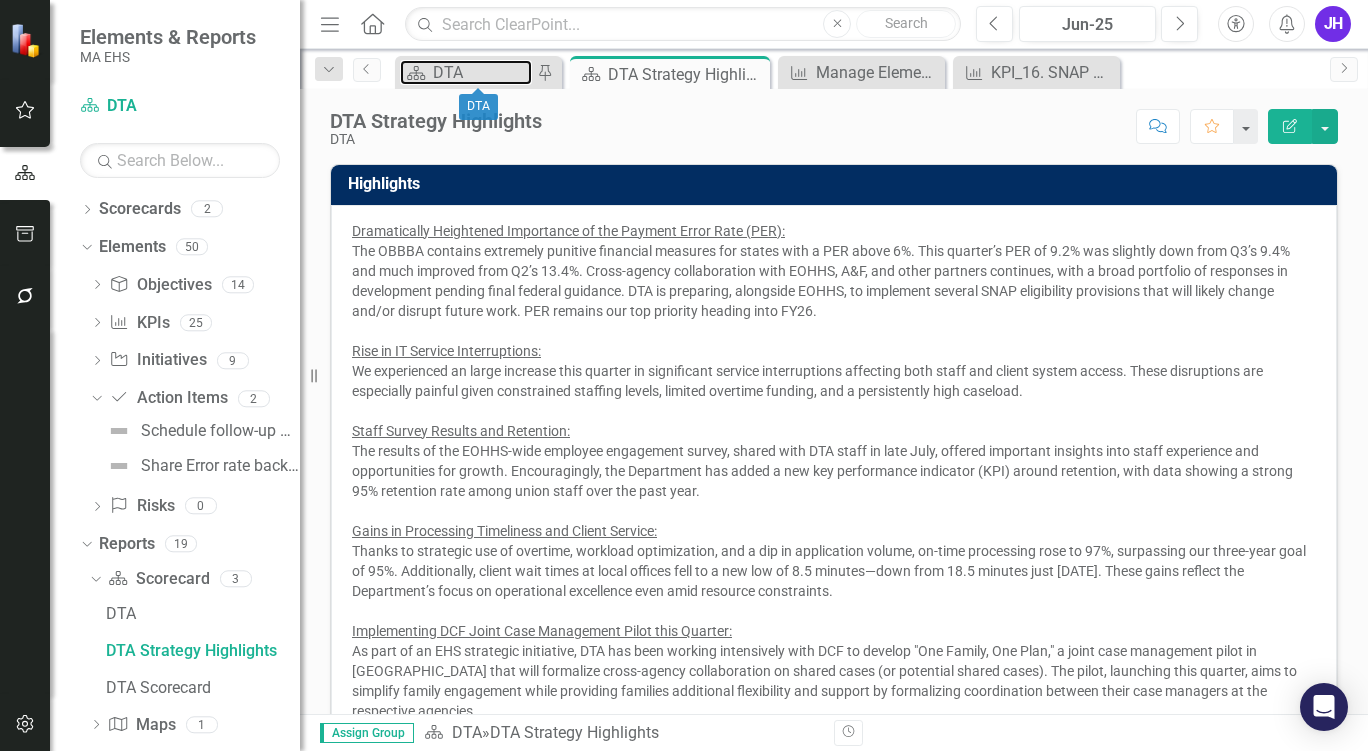 click on "DTA" at bounding box center (482, 72) 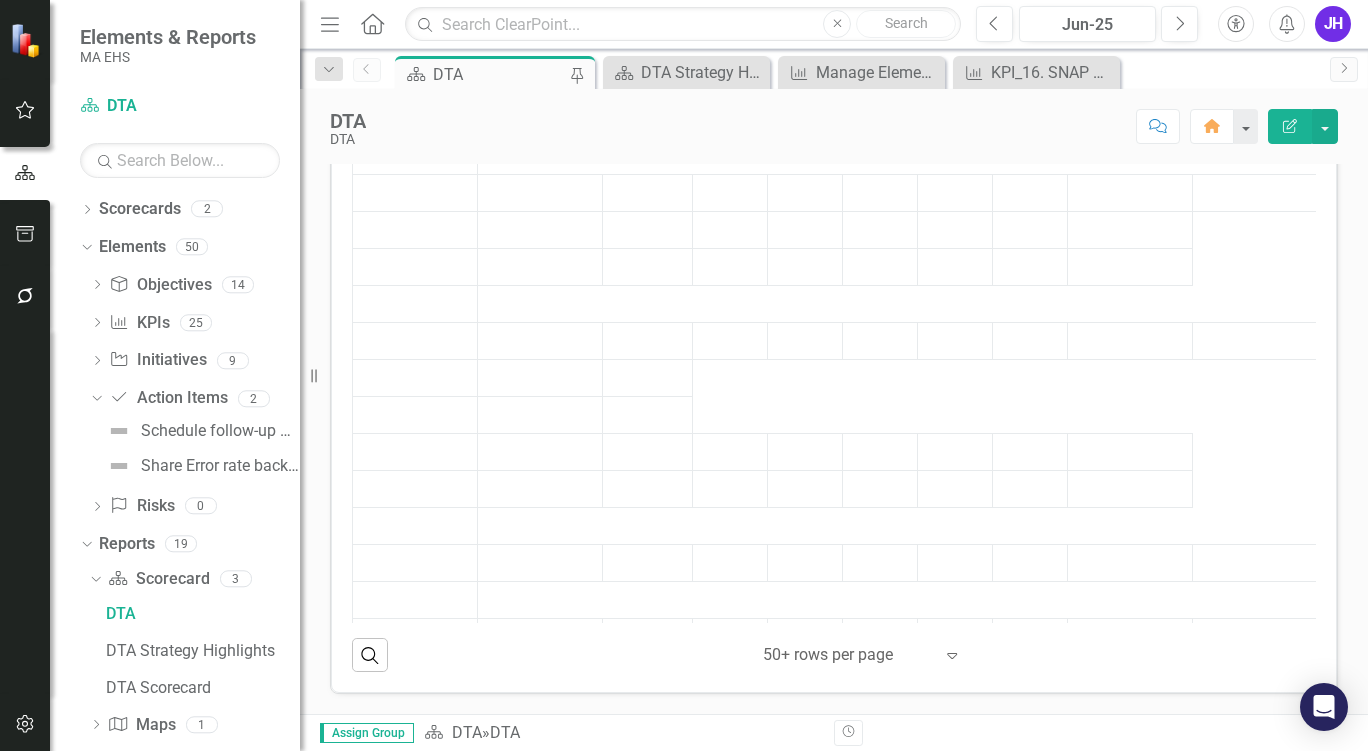 scroll, scrollTop: 800, scrollLeft: 0, axis: vertical 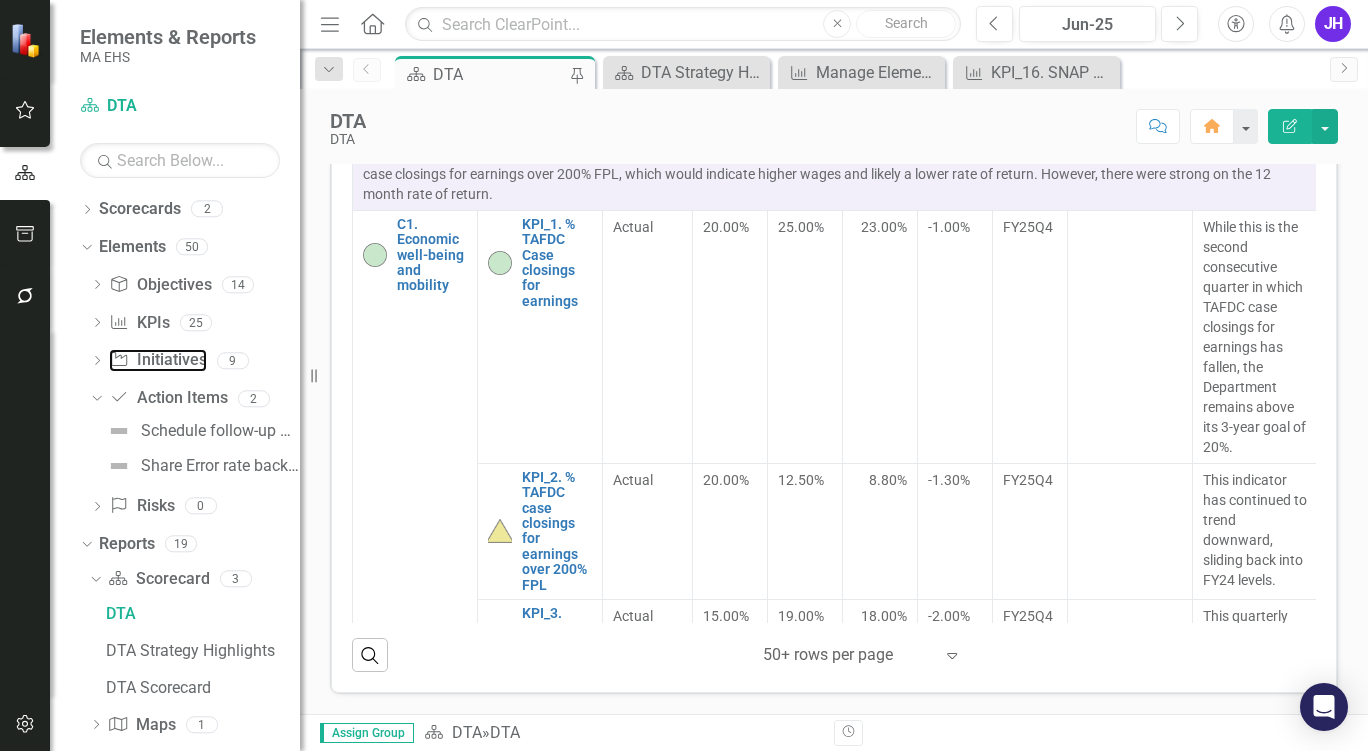 click on "Initiative Initiatives" at bounding box center (157, 360) 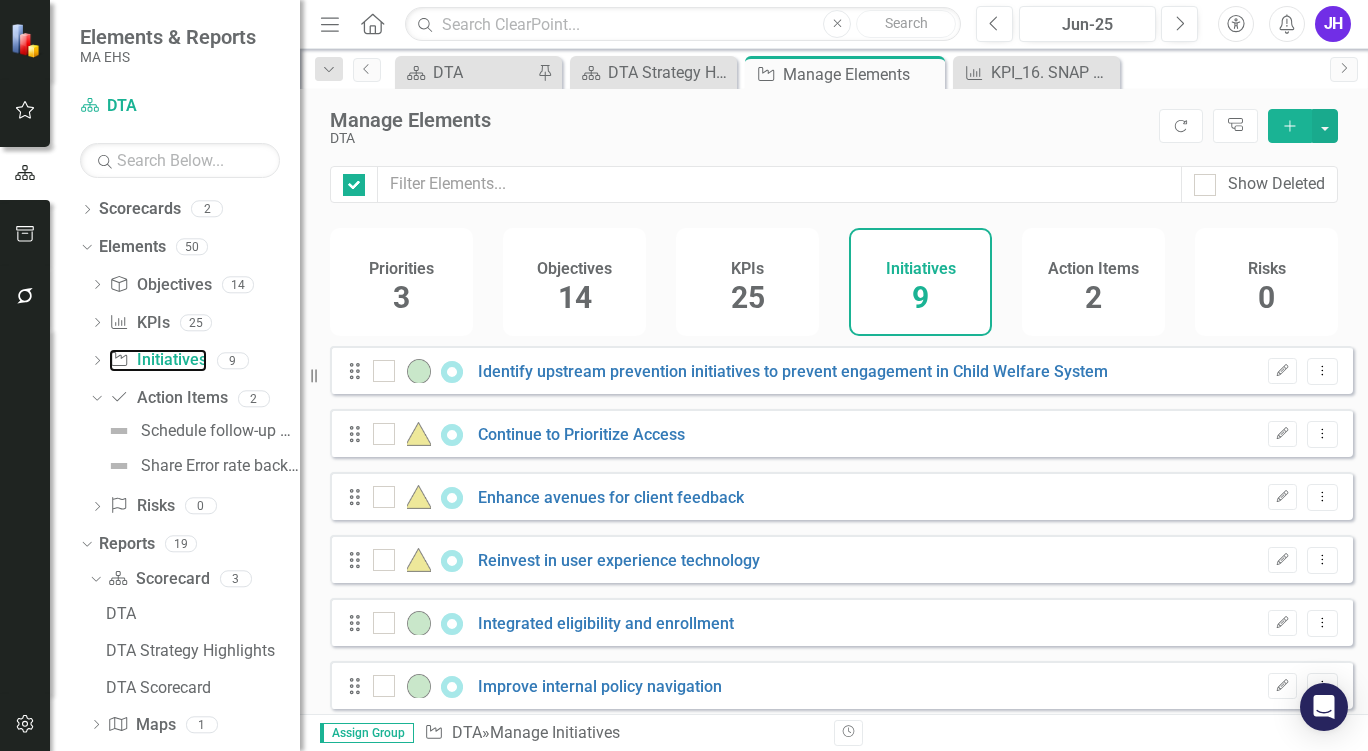 checkbox on "false" 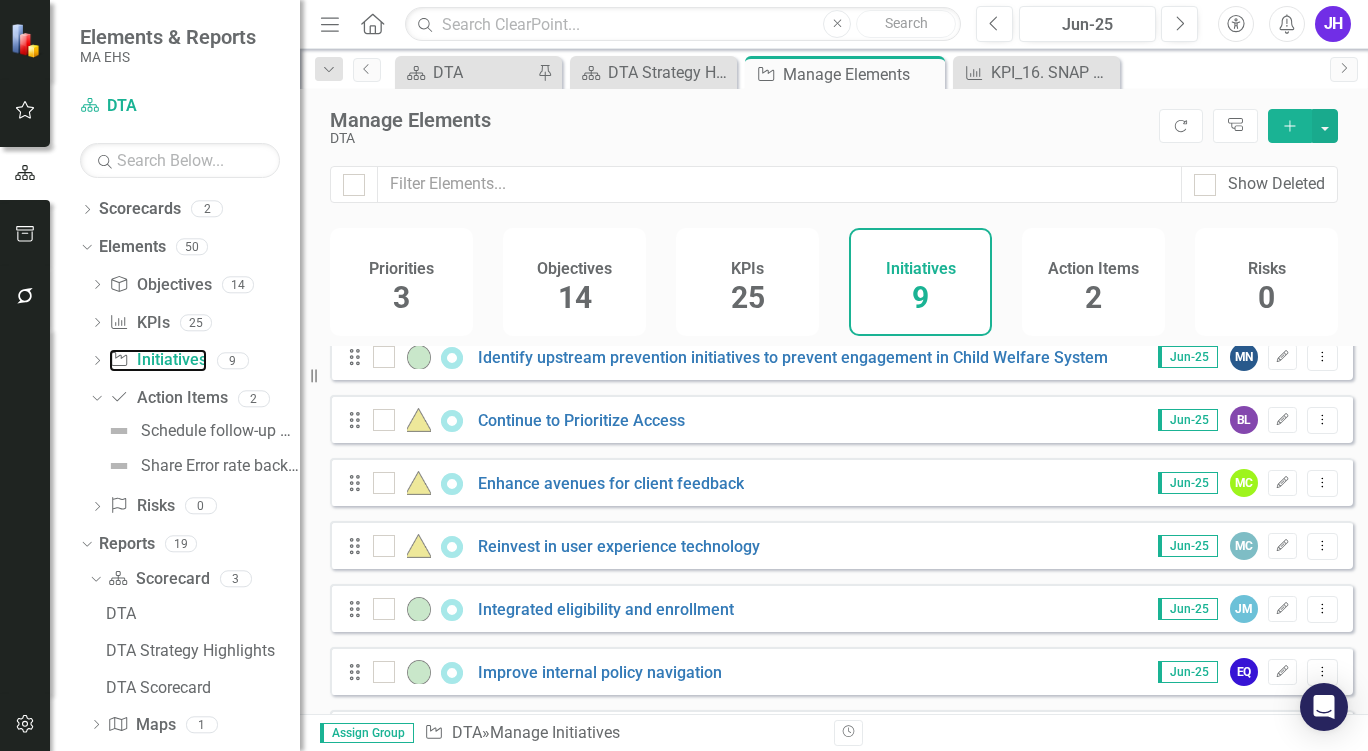 scroll, scrollTop: 0, scrollLeft: 0, axis: both 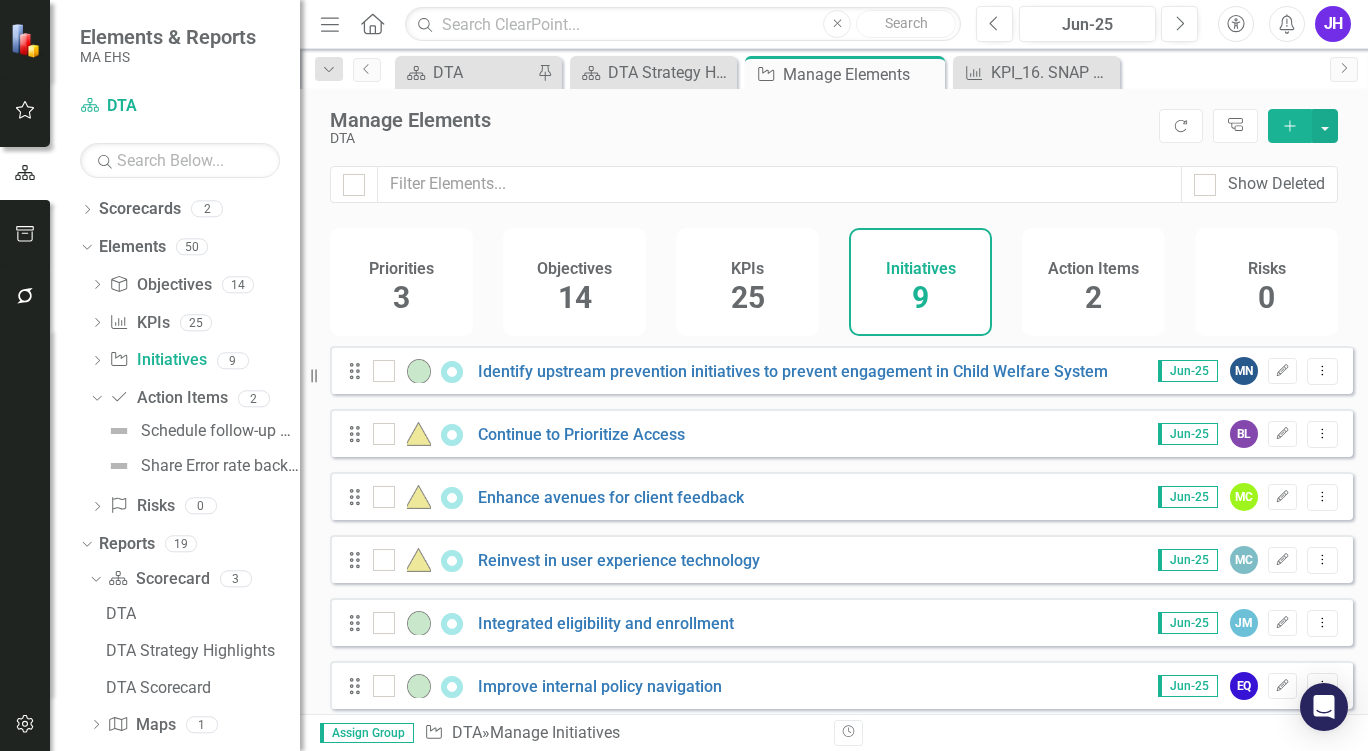 drag, startPoint x: 563, startPoint y: 277, endPoint x: 721, endPoint y: 280, distance: 158.02847 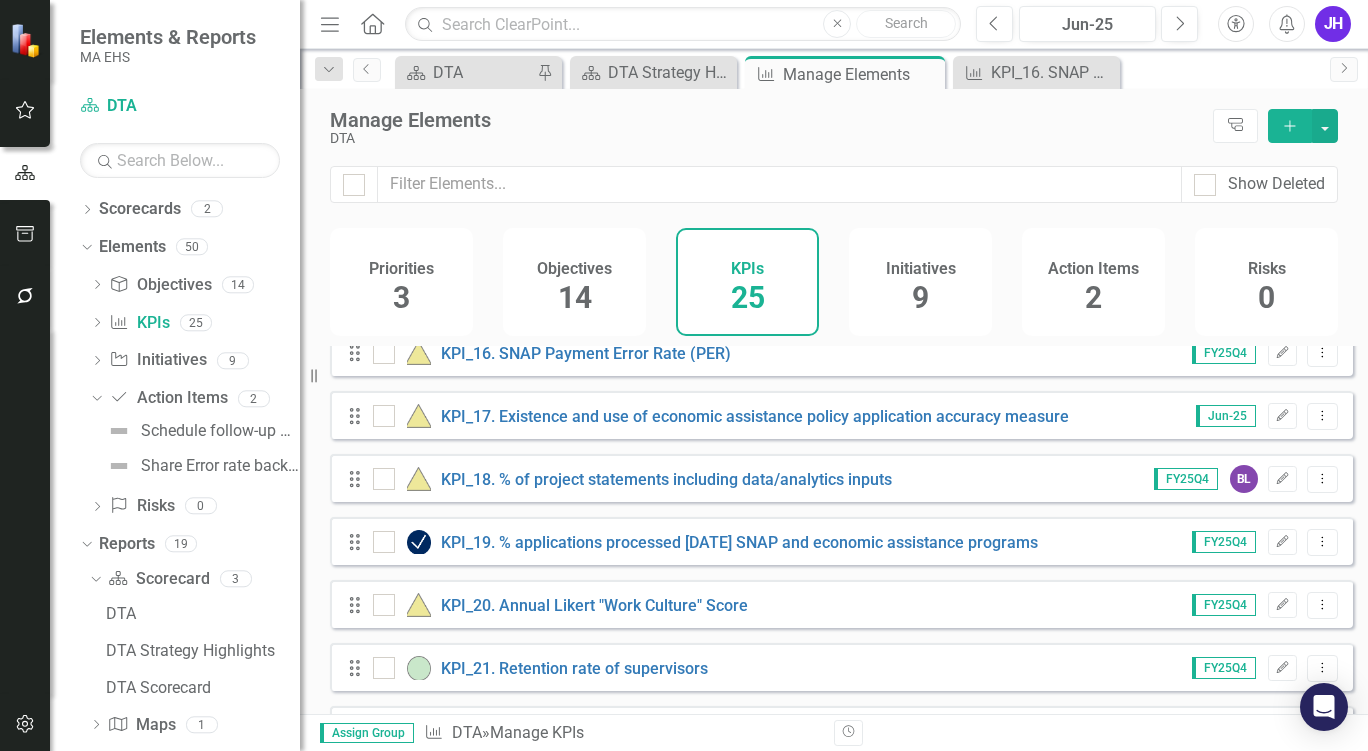 scroll, scrollTop: 1000, scrollLeft: 0, axis: vertical 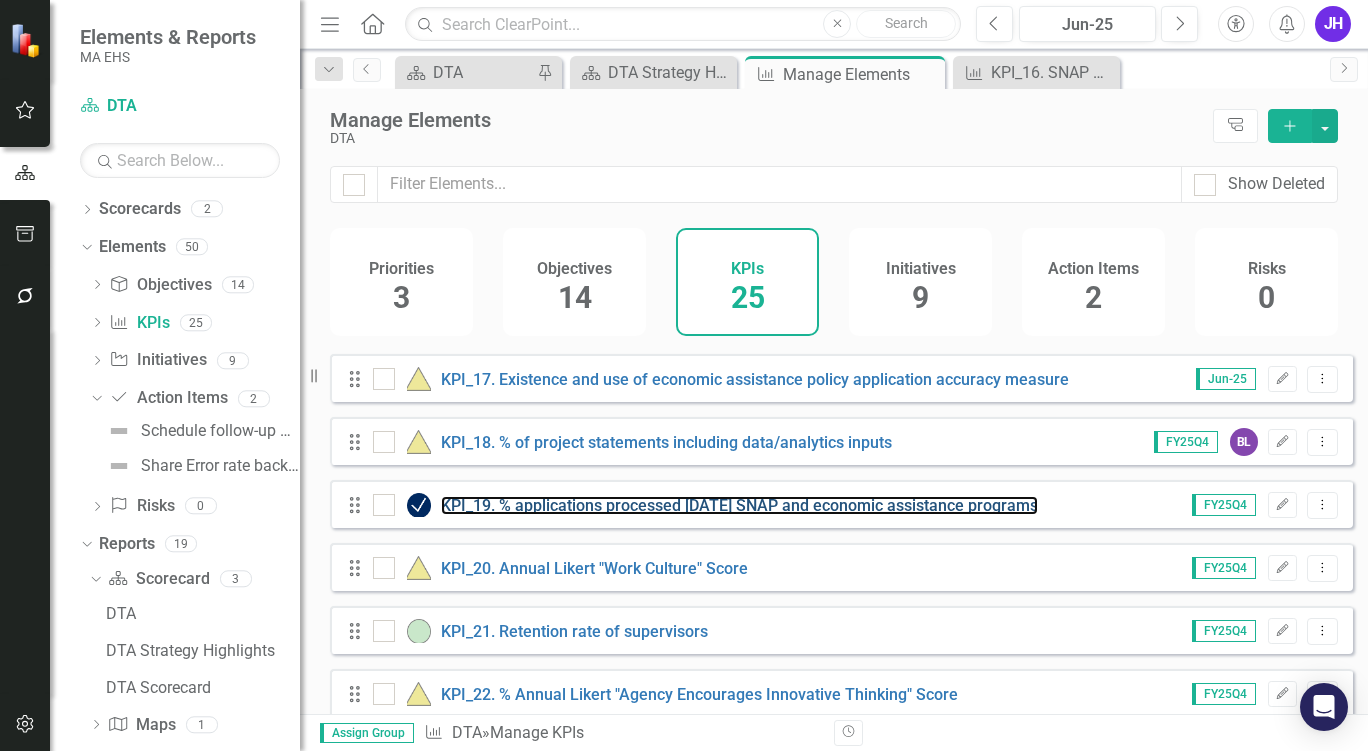 click on "KPI_19. % applications processed [DATE] SNAP and economic assistance programs" at bounding box center (739, 505) 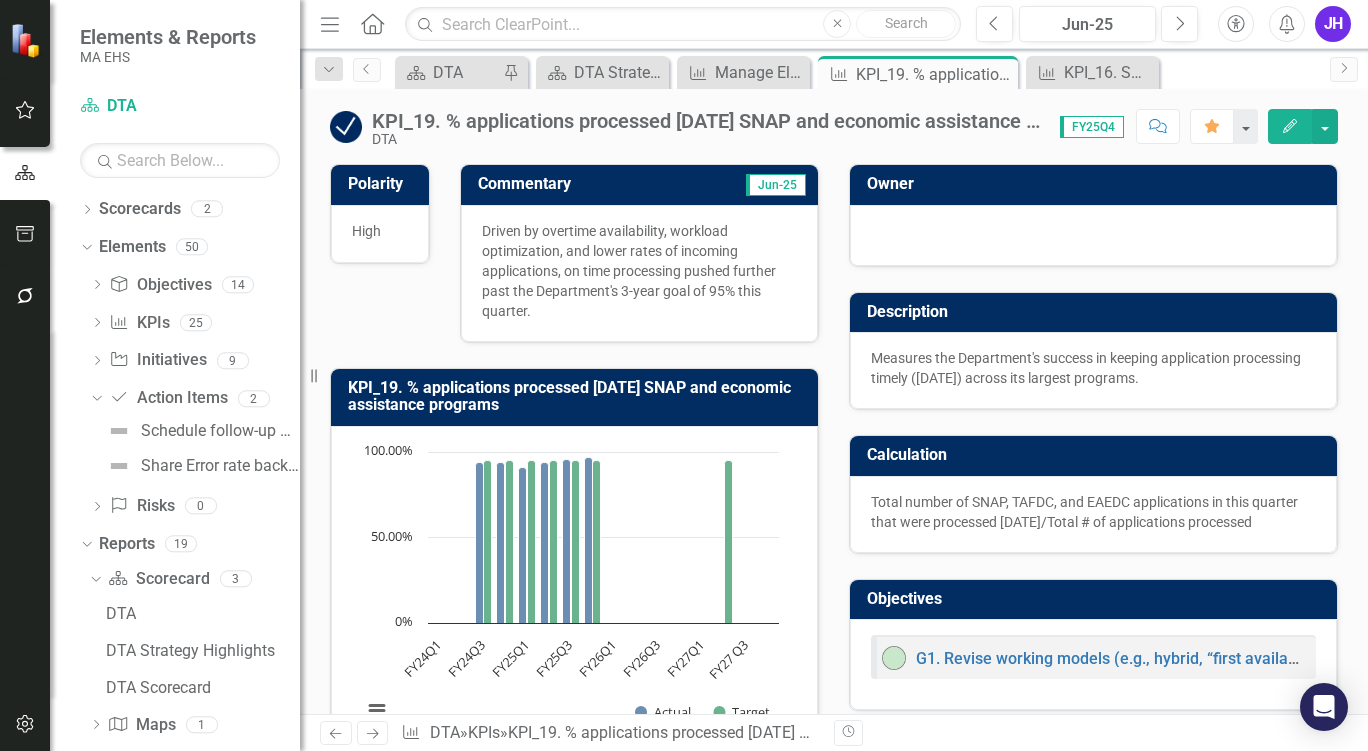 click on "Driven by overtime availability, workload optimization, and lower rates of incoming applications, on time processing pushed further past the Department's 3-year goal of 95% this quarter." at bounding box center [639, 271] 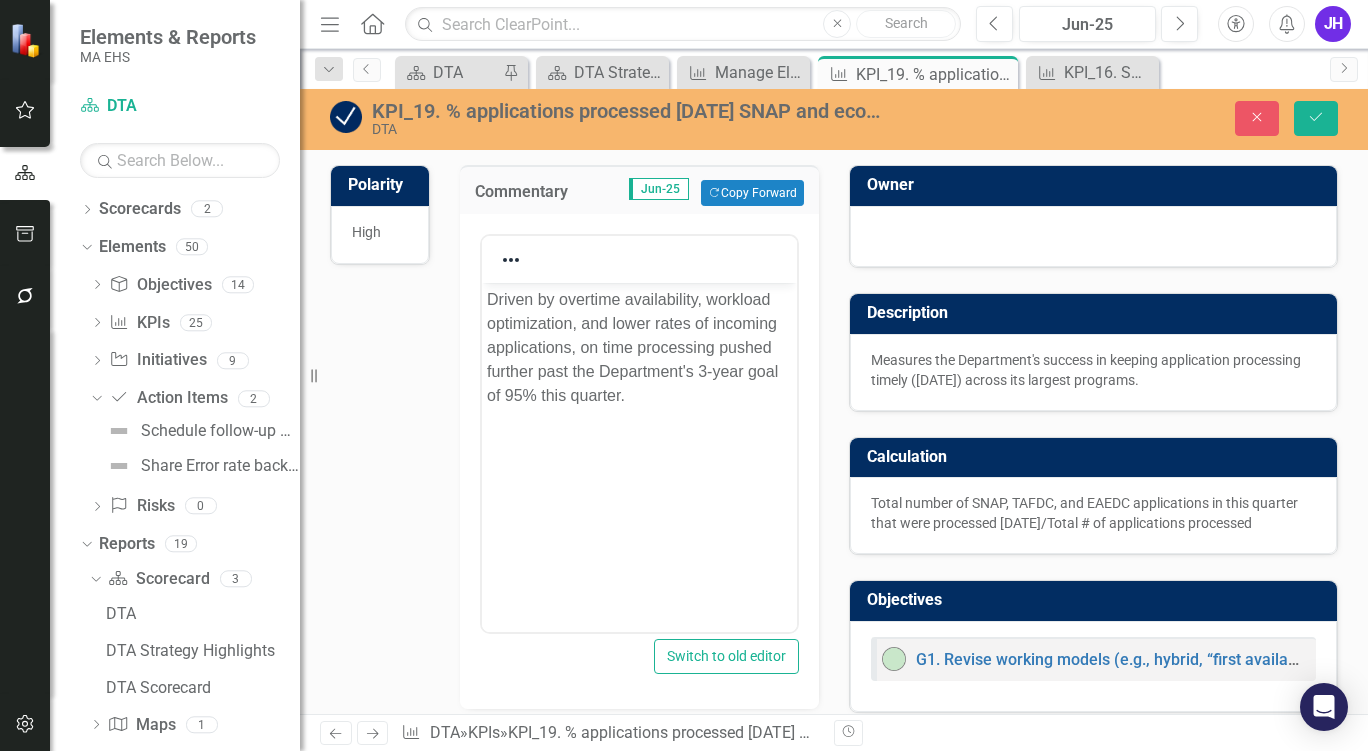 scroll, scrollTop: 0, scrollLeft: 0, axis: both 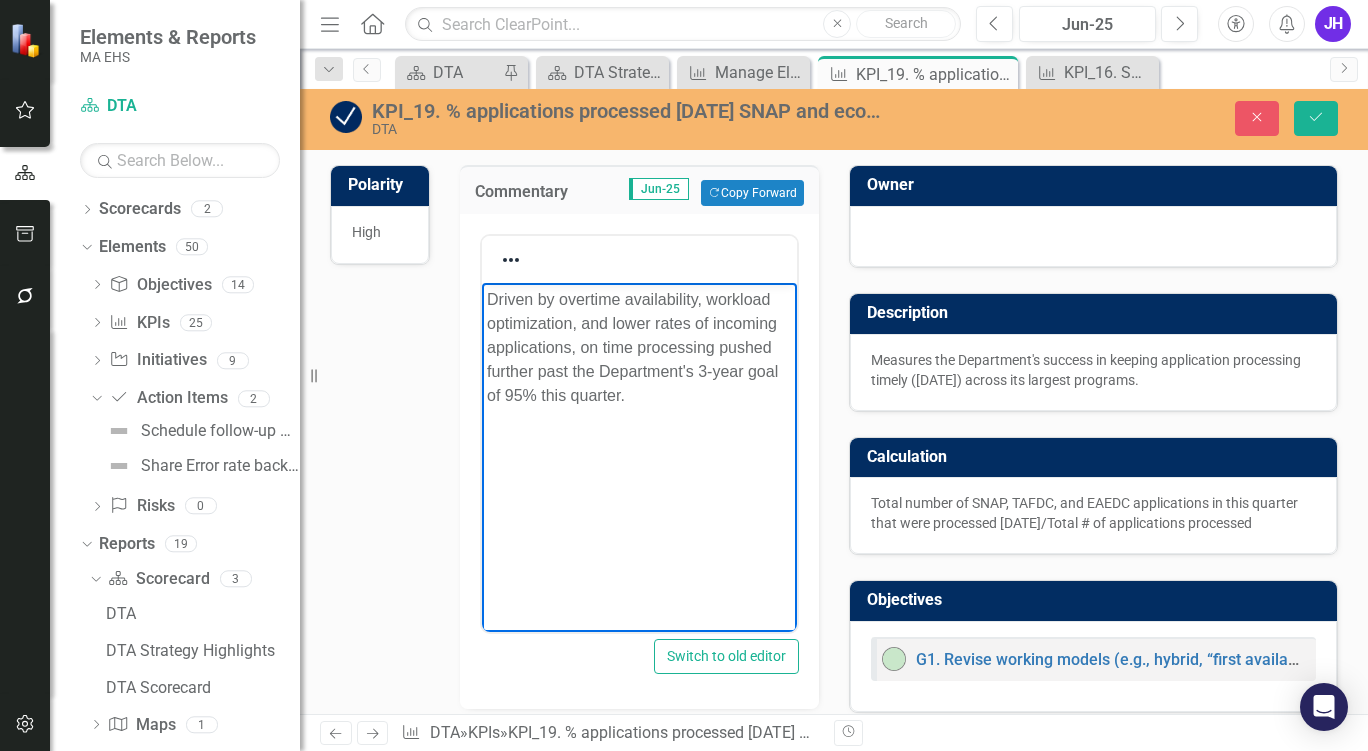 click on "Driven by overtime availability, workload optimization, and lower rates of incoming applications, on time processing pushed further past the Department's 3-year goal of 95% this quarter." at bounding box center [638, 433] 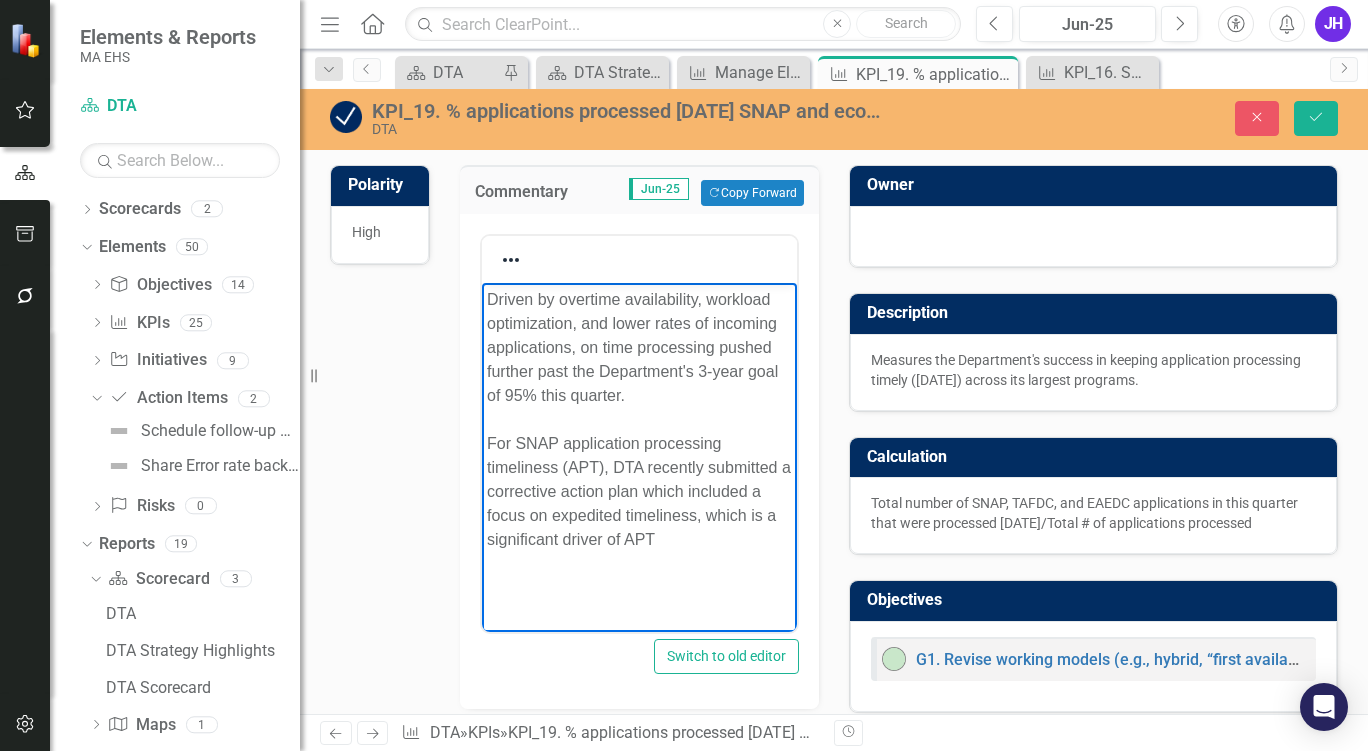 click on "Driven by overtime availability, workload optimization, and lower rates of incoming applications, on time processing pushed further past the Department's 3-year goal of 95% this quarter. For SNAP application processing timeliness (APT), DTA recently submitted a corrective action plan which included a focus on expedited timeliness, which is a significant driver of APT" at bounding box center [638, 420] 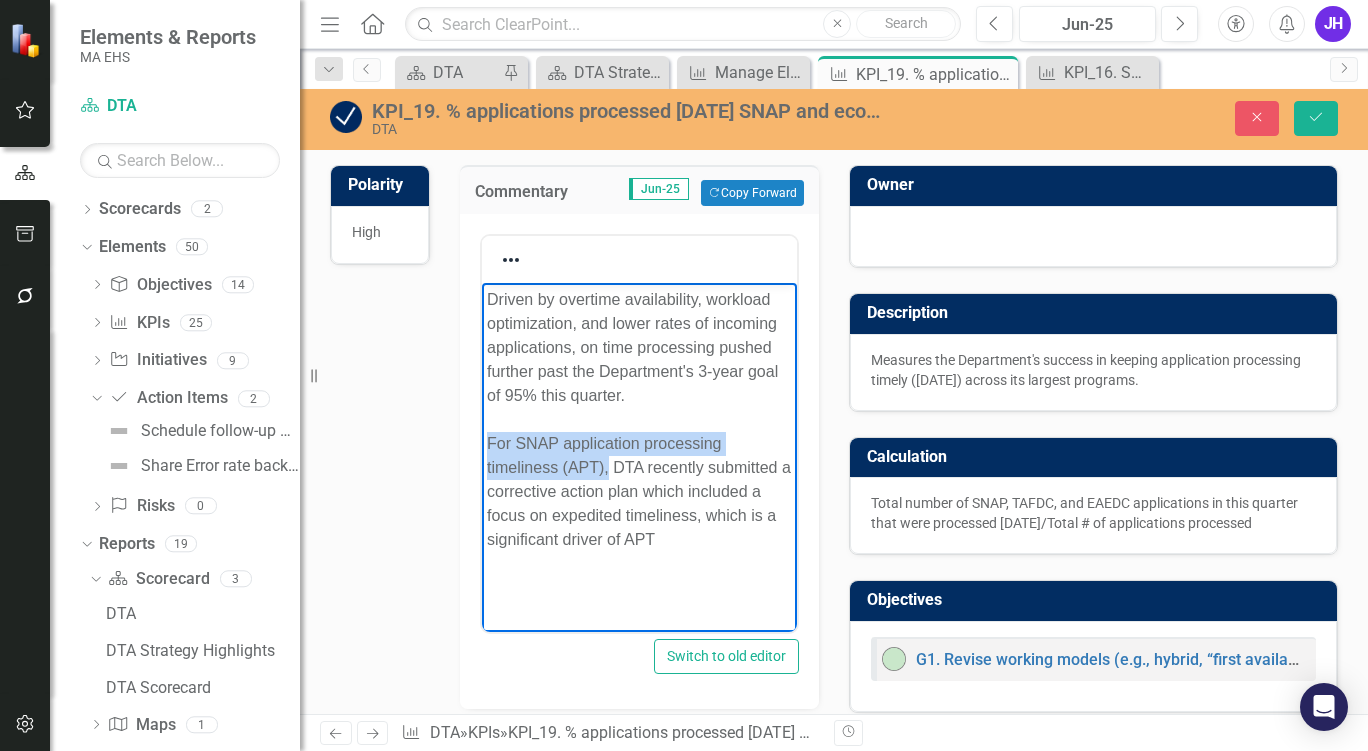 drag, startPoint x: 608, startPoint y: 468, endPoint x: 484, endPoint y: 439, distance: 127.345985 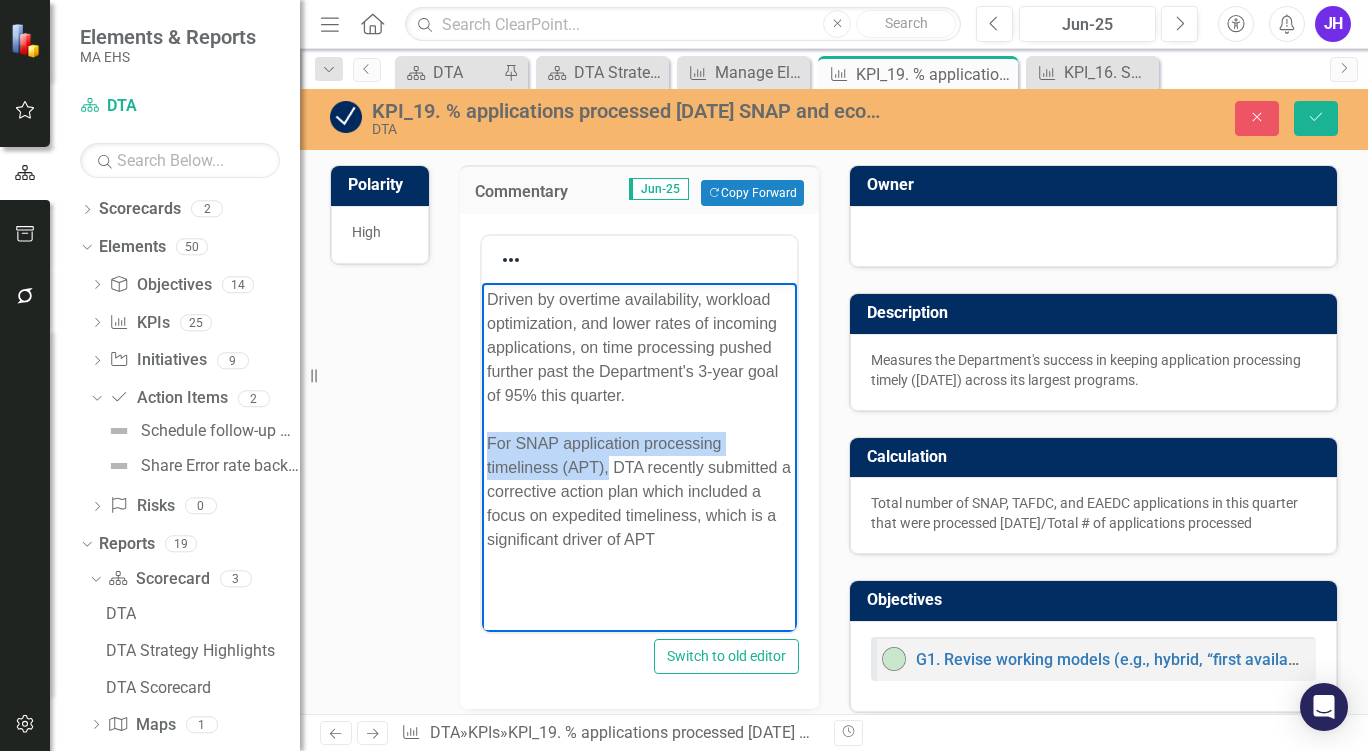 click on "Driven by overtime availability, workload optimization, and lower rates of incoming applications, on time processing pushed further past the Department's 3-year goal of 95% this quarter. For SNAP application processing timeliness (APT), DTA recently submitted a corrective action plan which included a focus on expedited timeliness, which is a significant driver of APT" at bounding box center [638, 433] 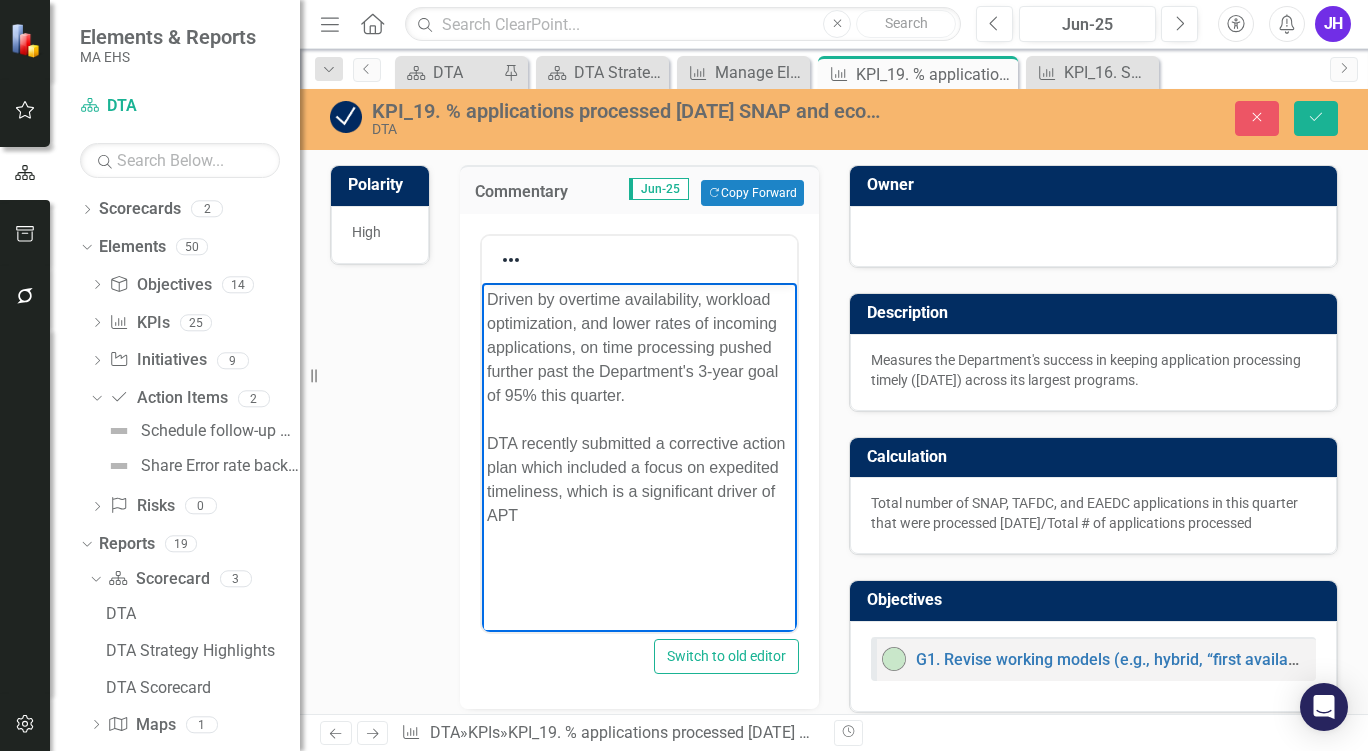 click on "DTA recently submitted a corrective action plan which included a focus on expedited timeliness, which is a significant driver of APT" at bounding box center [635, 479] 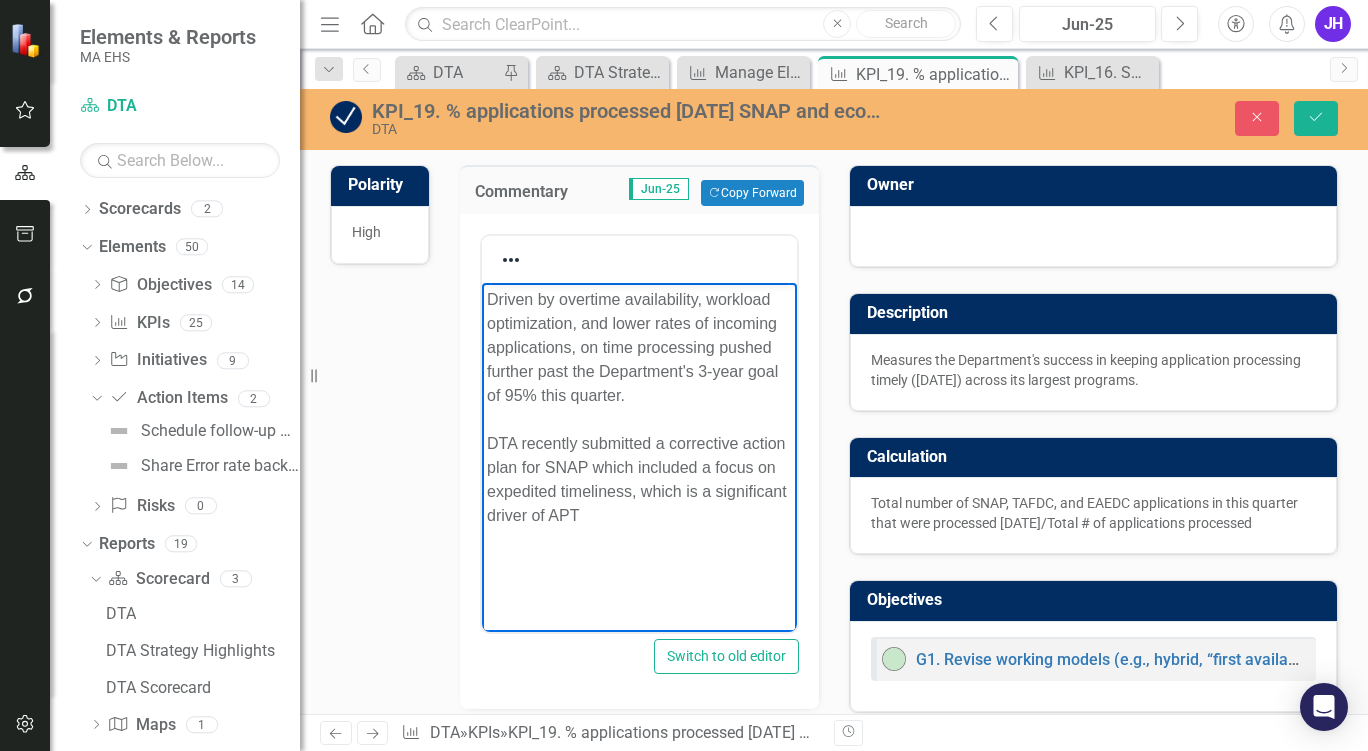 click on "Driven by overtime availability, workload optimization, and lower rates of incoming applications, on time processing pushed further past the Department's 3-year goal of 95% this quarter. DTA recently submitted a corrective action plan for SNAP which included a focus on expedited timeliness, which is a significant driver of APT" at bounding box center [638, 408] 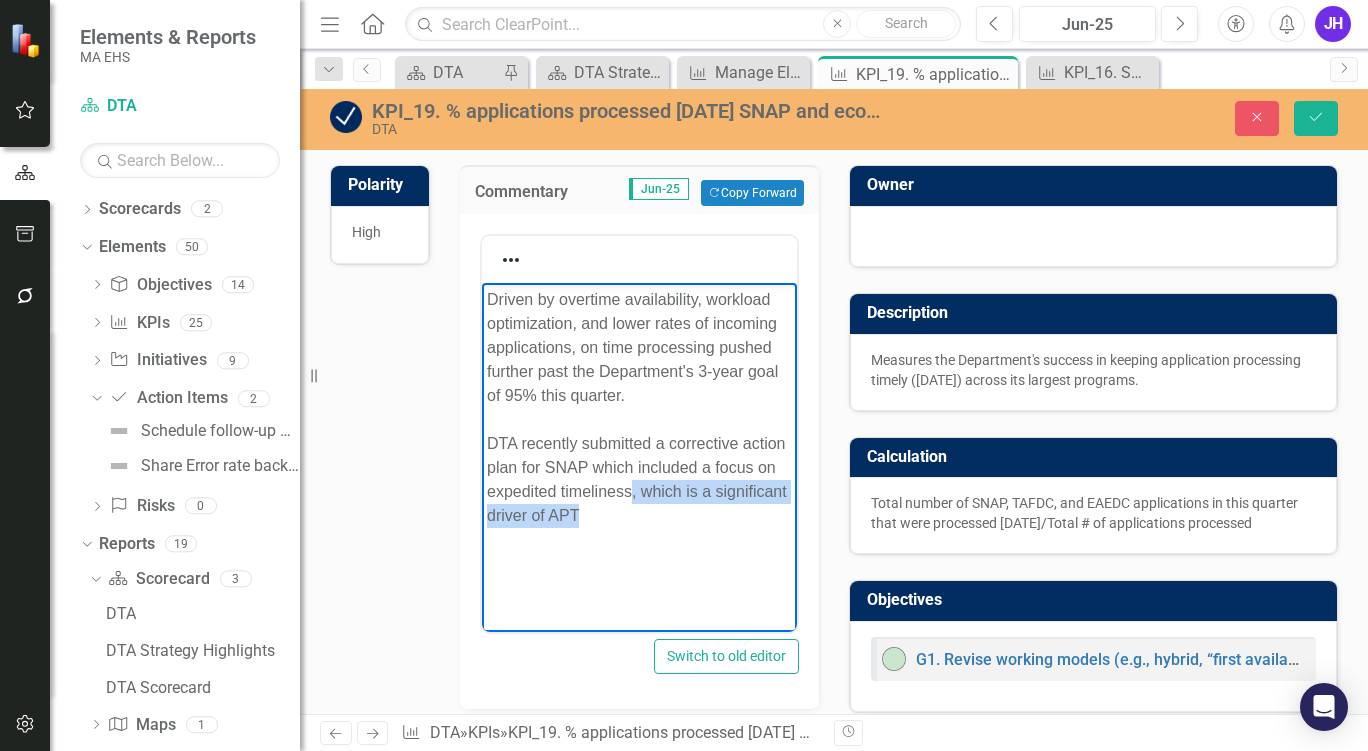 drag, startPoint x: 659, startPoint y: 519, endPoint x: 631, endPoint y: 494, distance: 37.536648 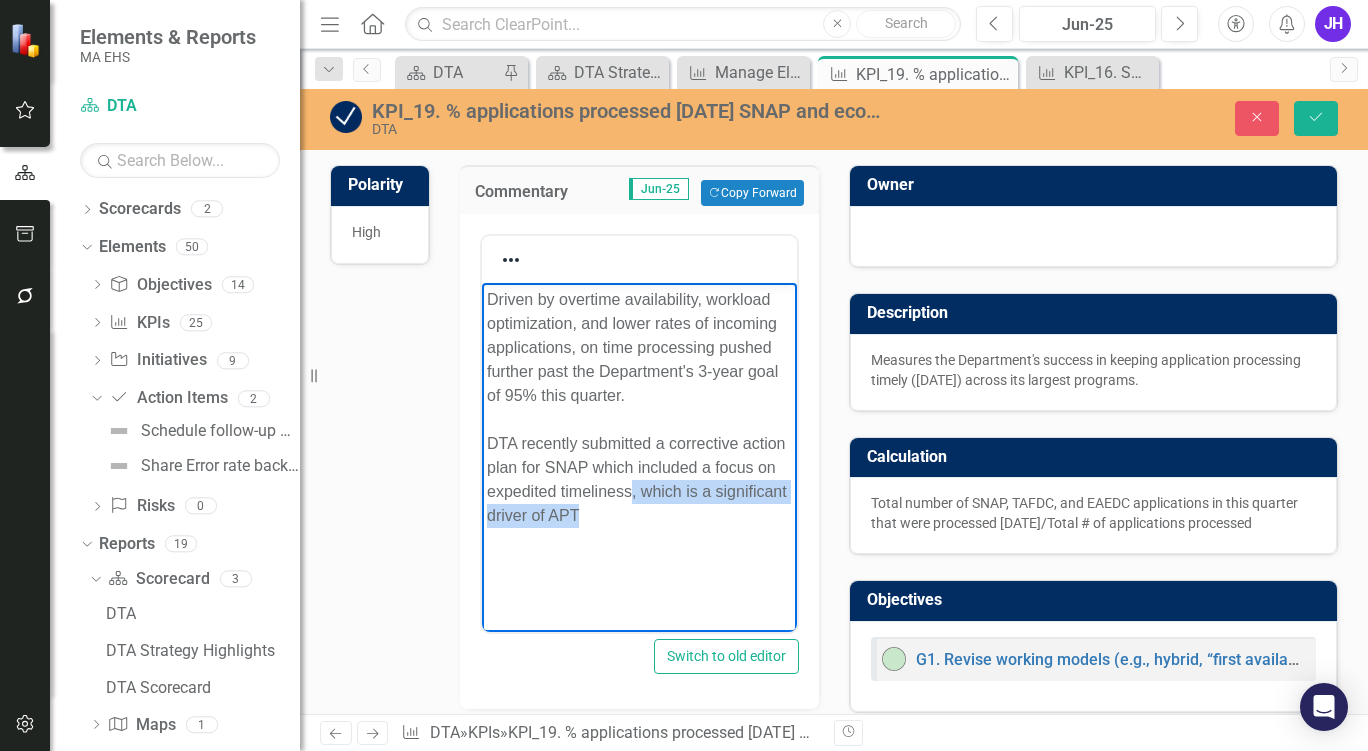 click on "Driven by overtime availability, workload optimization, and lower rates of incoming applications, on time processing pushed further past the Department's 3-year goal of 95% this quarter. DTA recently submitted a corrective action plan for SNAP which included a focus on expedited timeliness, which is a significant driver of APT" at bounding box center (638, 408) 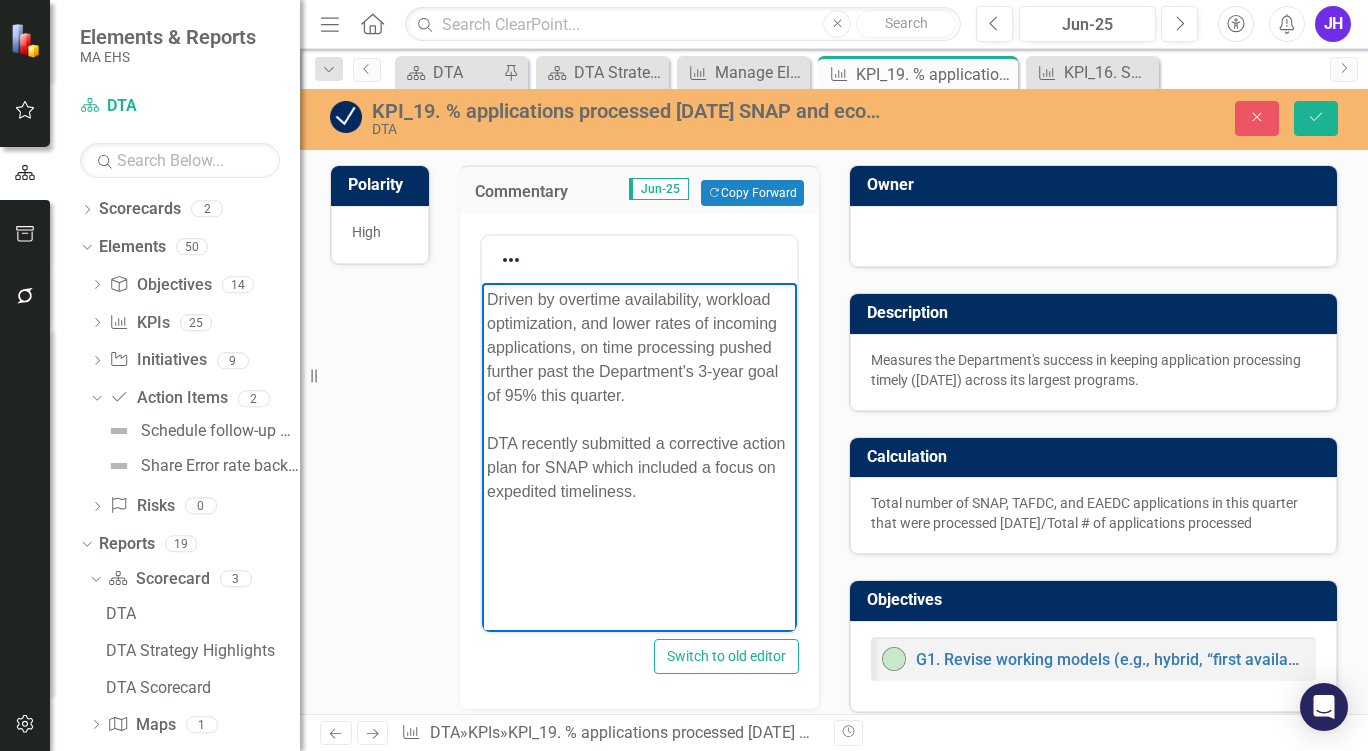 click on "DTA recently submitted a corrective action plan for SNAP which included a focus on expedited timeliness." at bounding box center [635, 467] 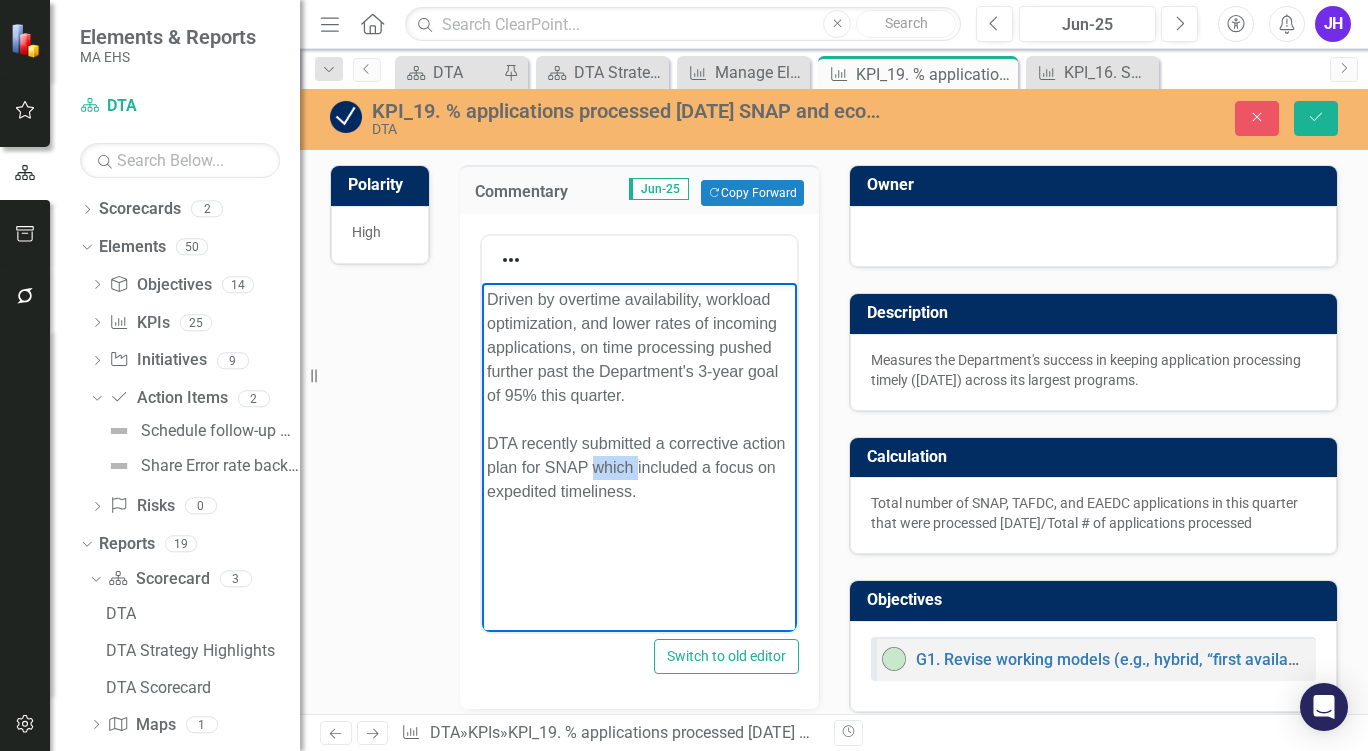 click on "DTA recently submitted a corrective action plan for SNAP which included a focus on expedited timeliness." at bounding box center [635, 467] 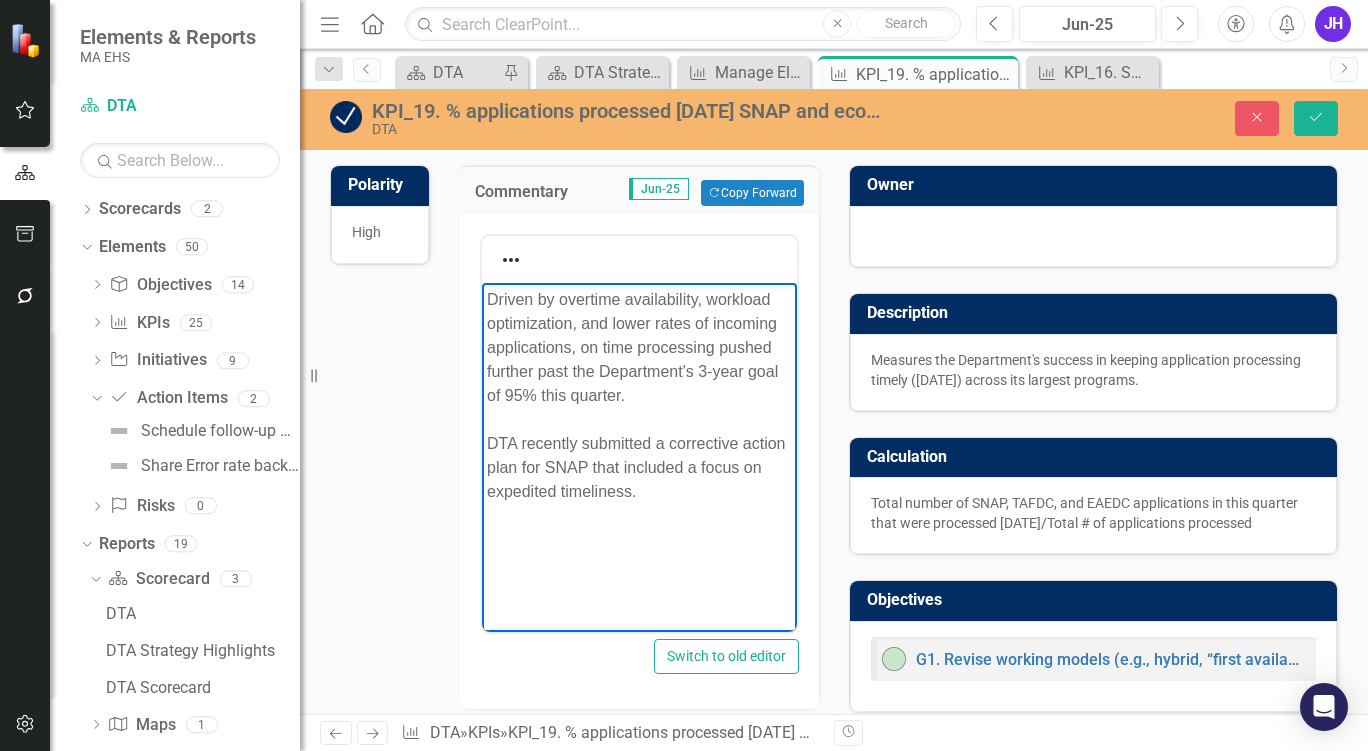 click on "Driven by overtime availability, workload optimization, and lower rates of incoming applications, on time processing pushed further past the Department's 3-year goal of 95% this quarter. DTA recently submitted a corrective action plan for SNAP that included a focus on expedited timeliness." at bounding box center (638, 396) 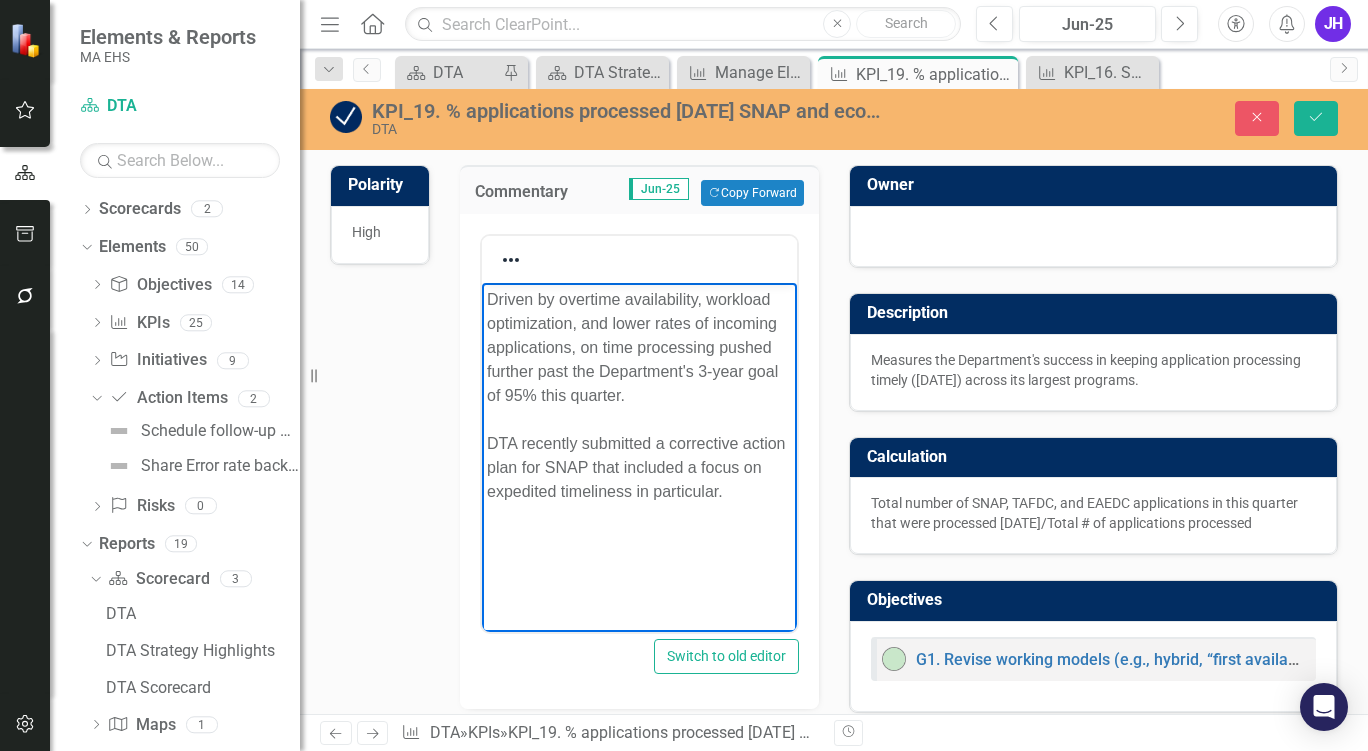 click on "DTA recently submitted a corrective action plan for SNAP that included a focus on expedited timeliness in particular." at bounding box center [635, 467] 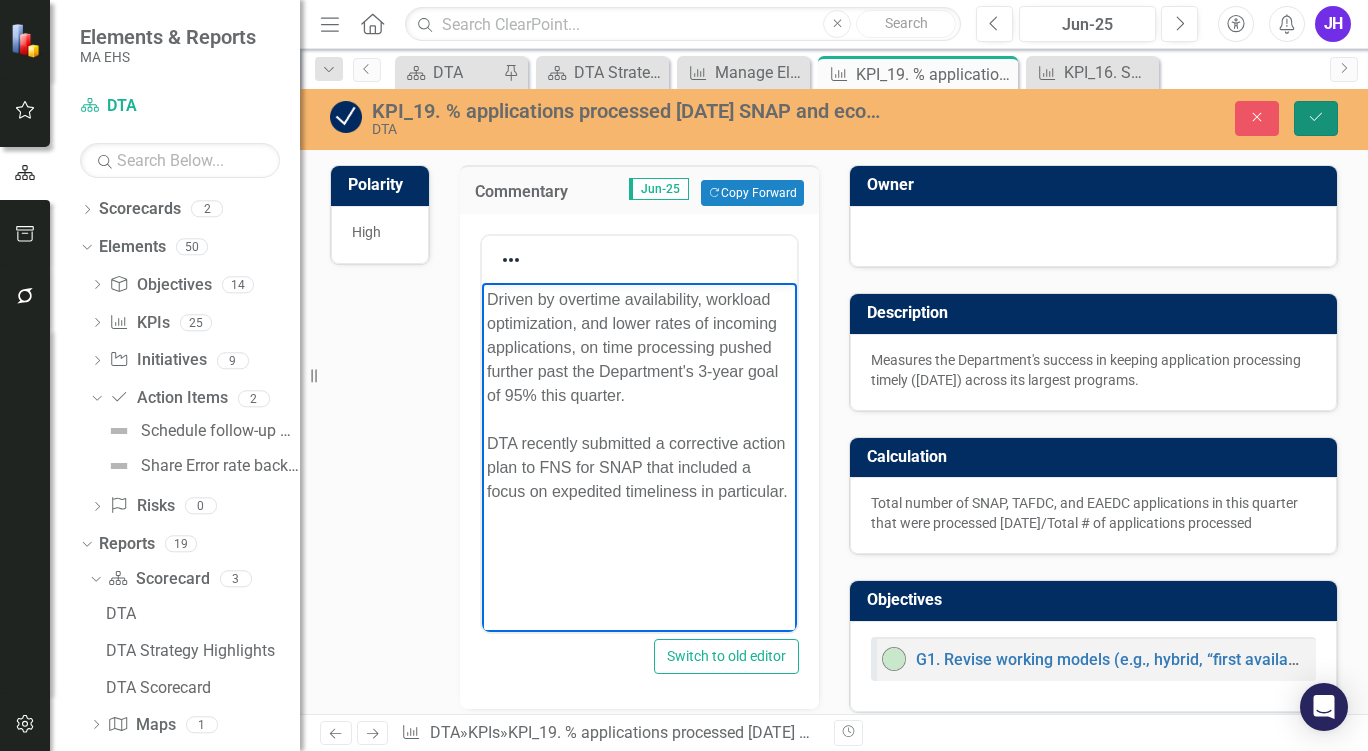 click on "Save" at bounding box center [1316, 118] 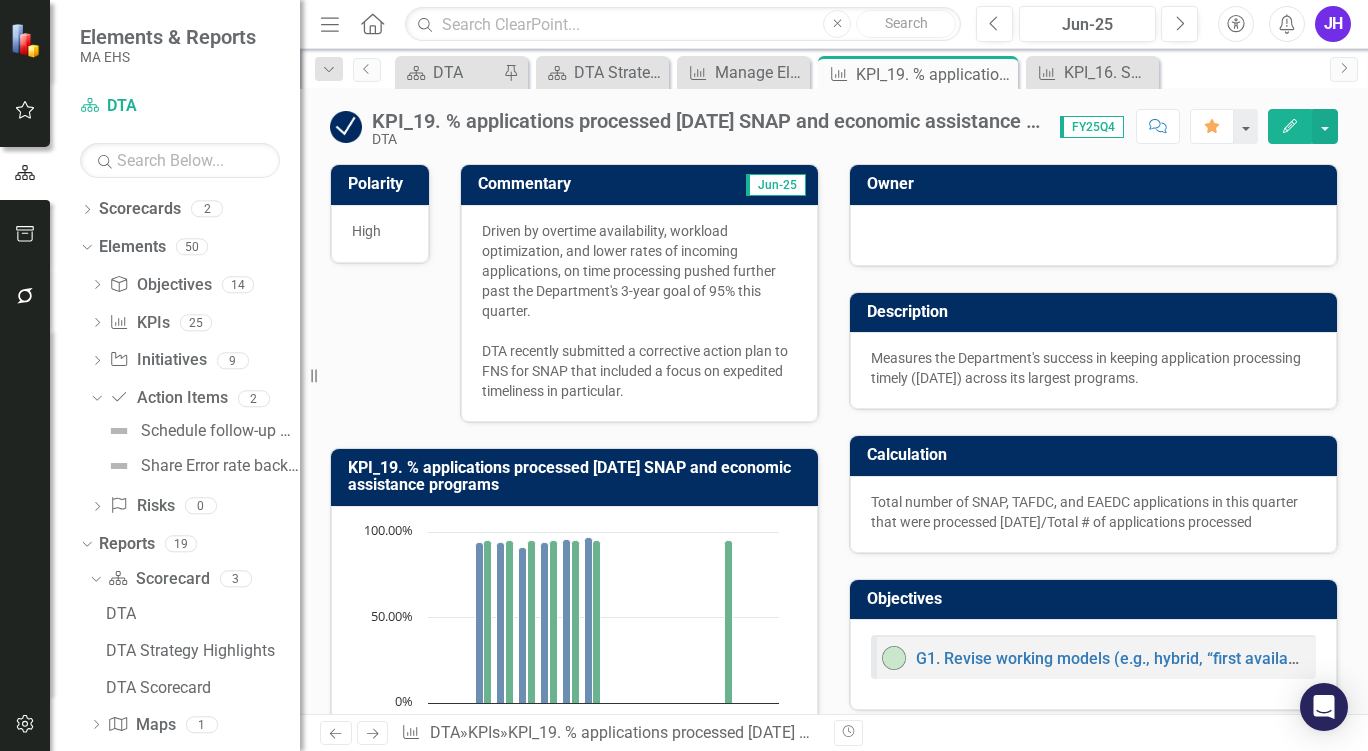 click on "Driven by overtime availability, workload optimization, and lower rates of incoming applications, on time processing pushed further past the Department's 3-year goal of 95% this quarter. DTA recently submitted a corrective action plan to FNS for SNAP that included a focus on expedited timeliness in particular." at bounding box center (639, 311) 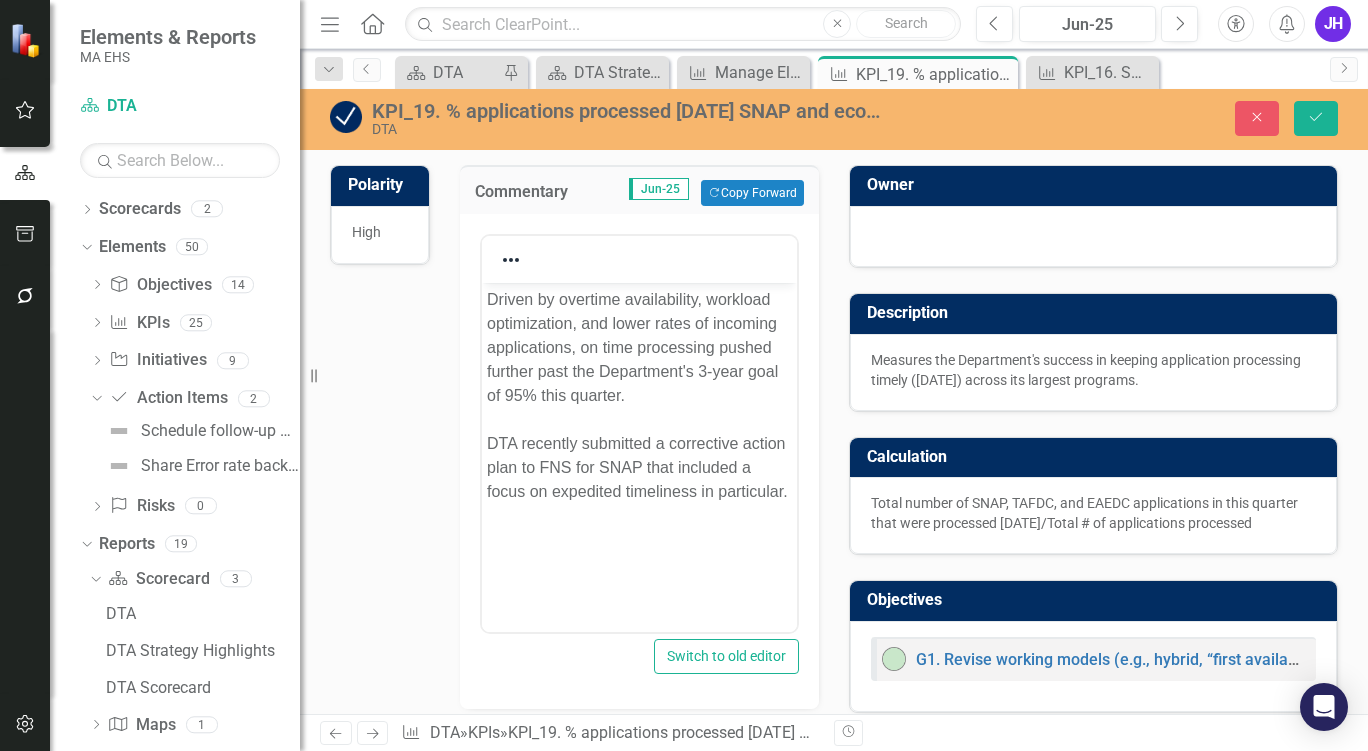 scroll, scrollTop: 0, scrollLeft: 0, axis: both 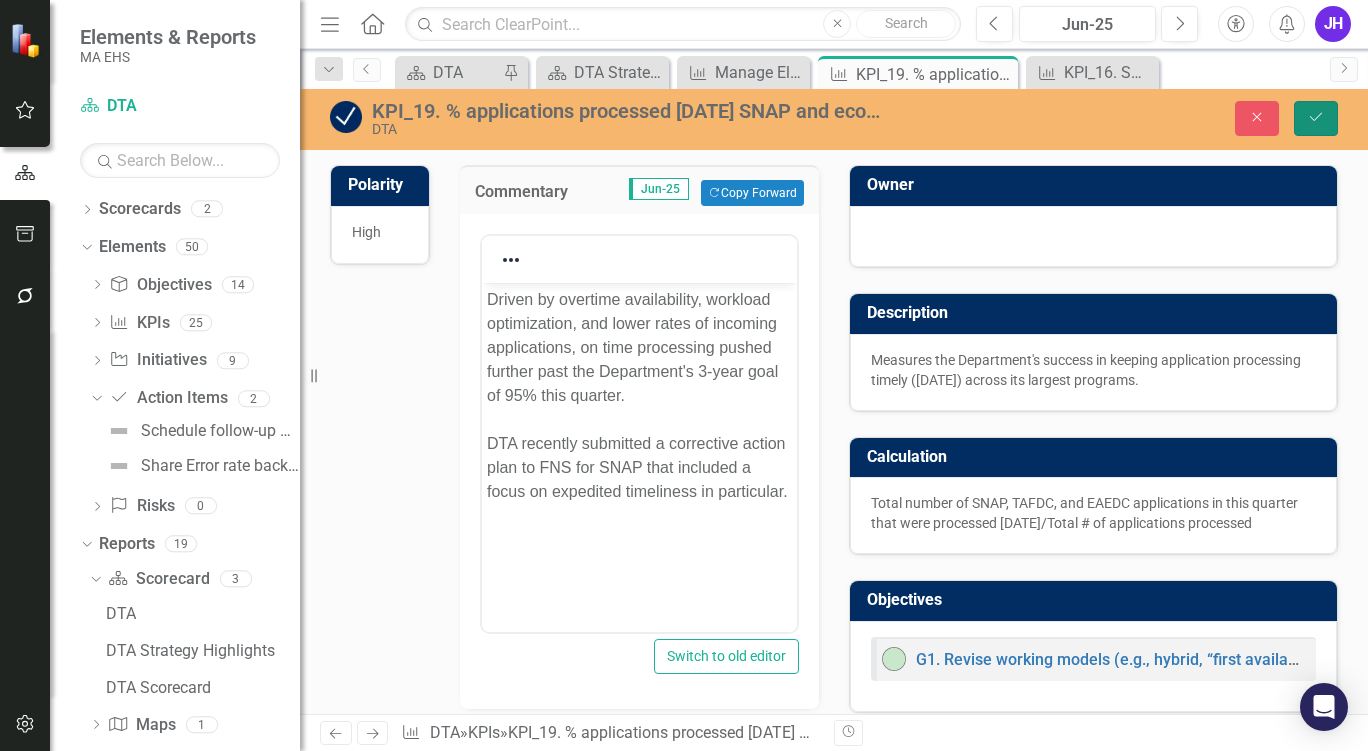 click on "Save" 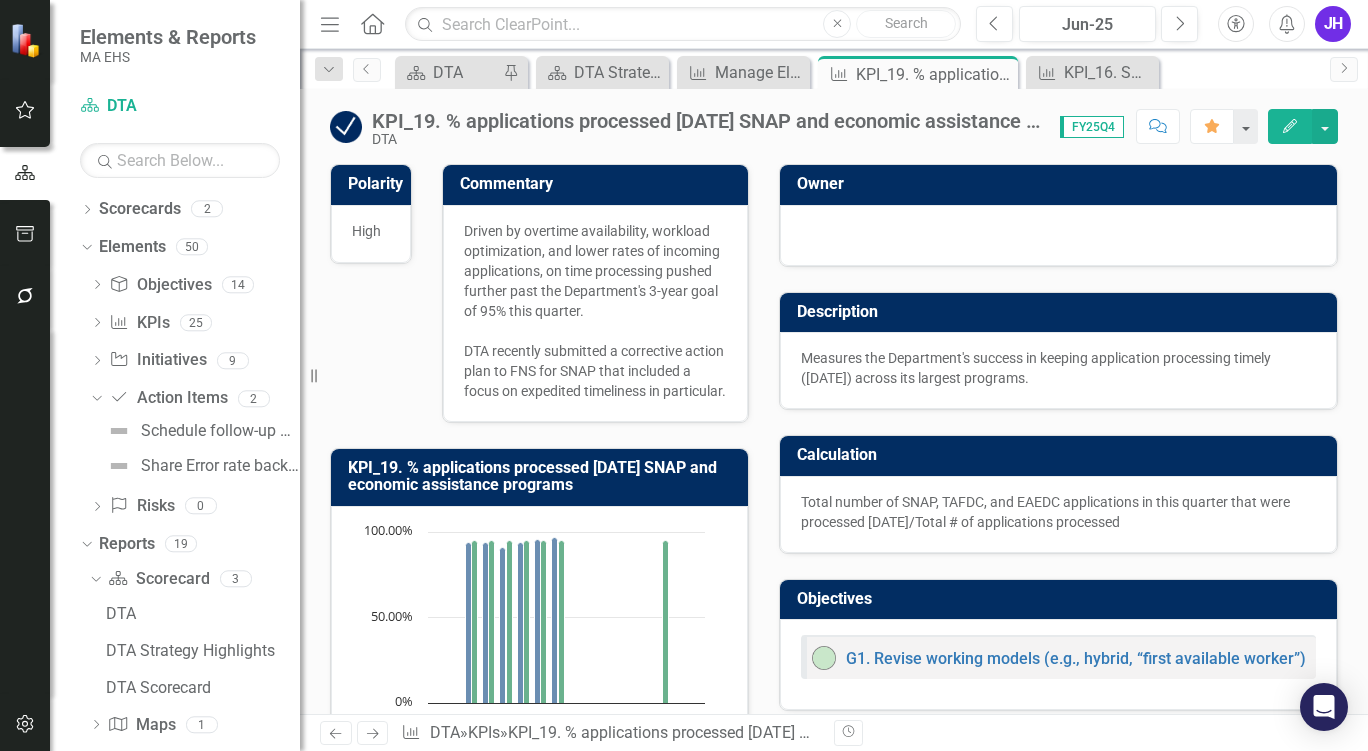 click on "Close" 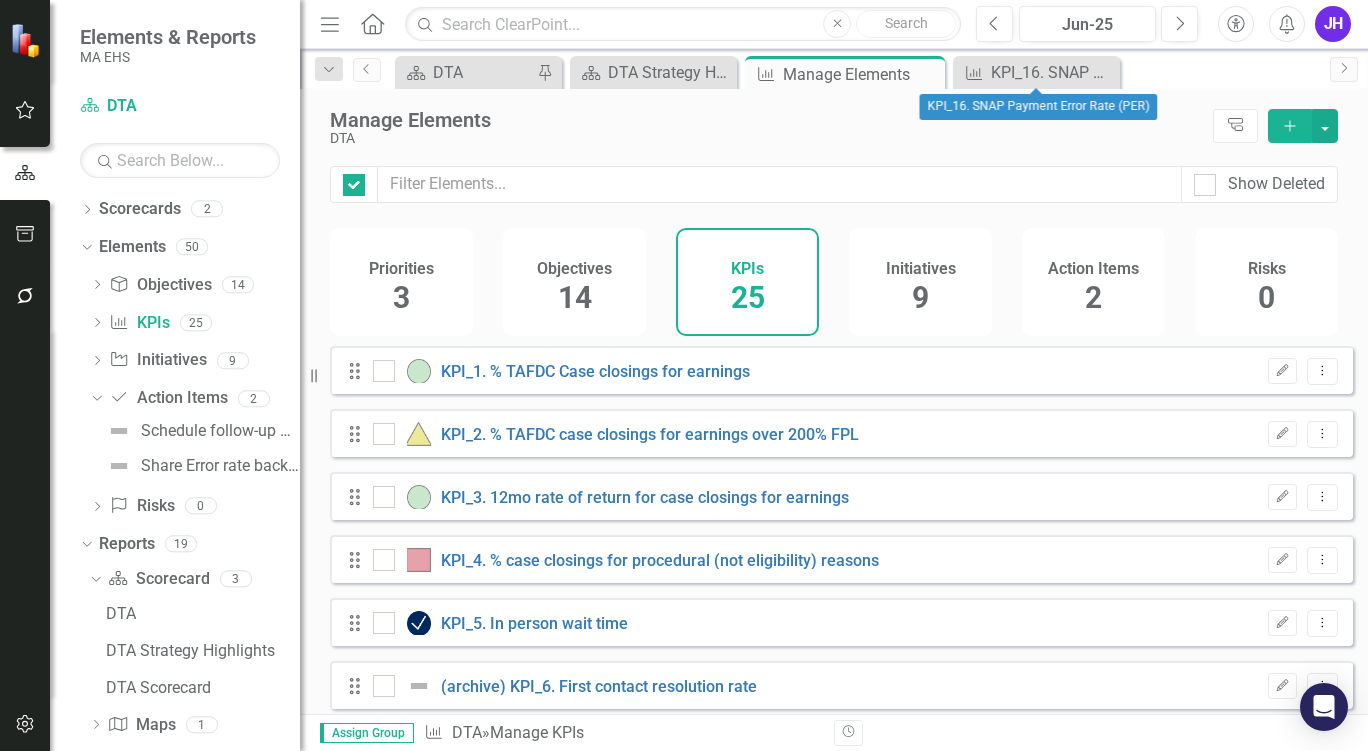 checkbox on "false" 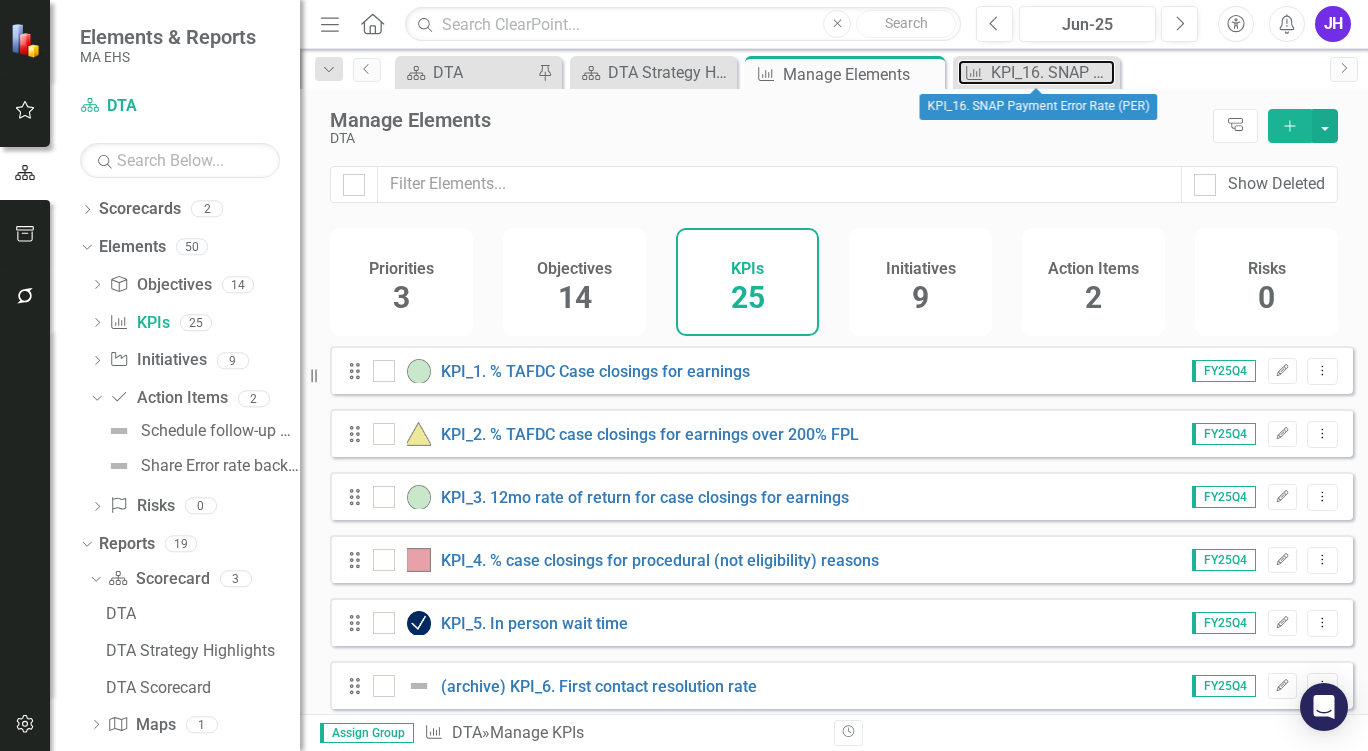 click on "KPI_16. SNAP Payment Error Rate (PER)" at bounding box center (1053, 72) 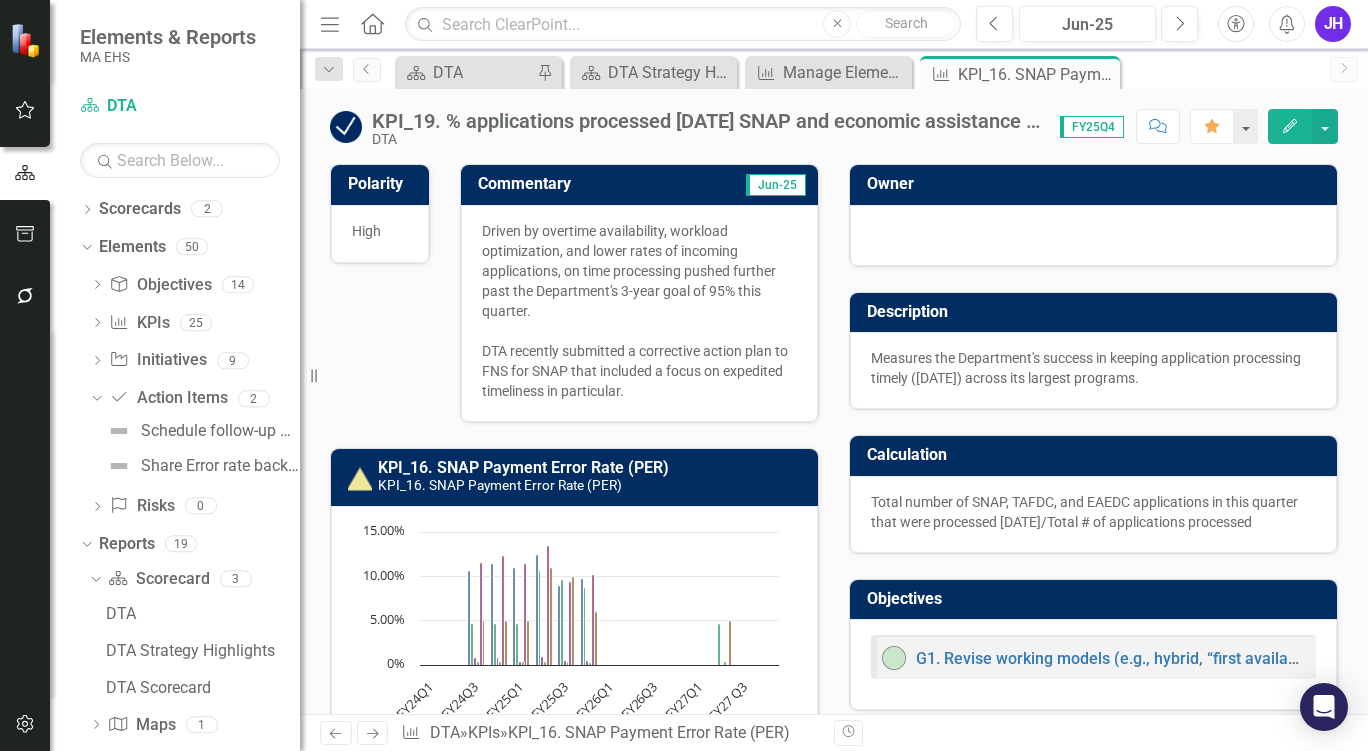 click on "Driven by overtime availability, workload optimization, and lower rates of incoming applications, on time processing pushed further past the Department's 3-year goal of 95% this quarter. DTA recently submitted a corrective action plan to FNS for SNAP that included a focus on expedited timeliness in particular." at bounding box center (639, 311) 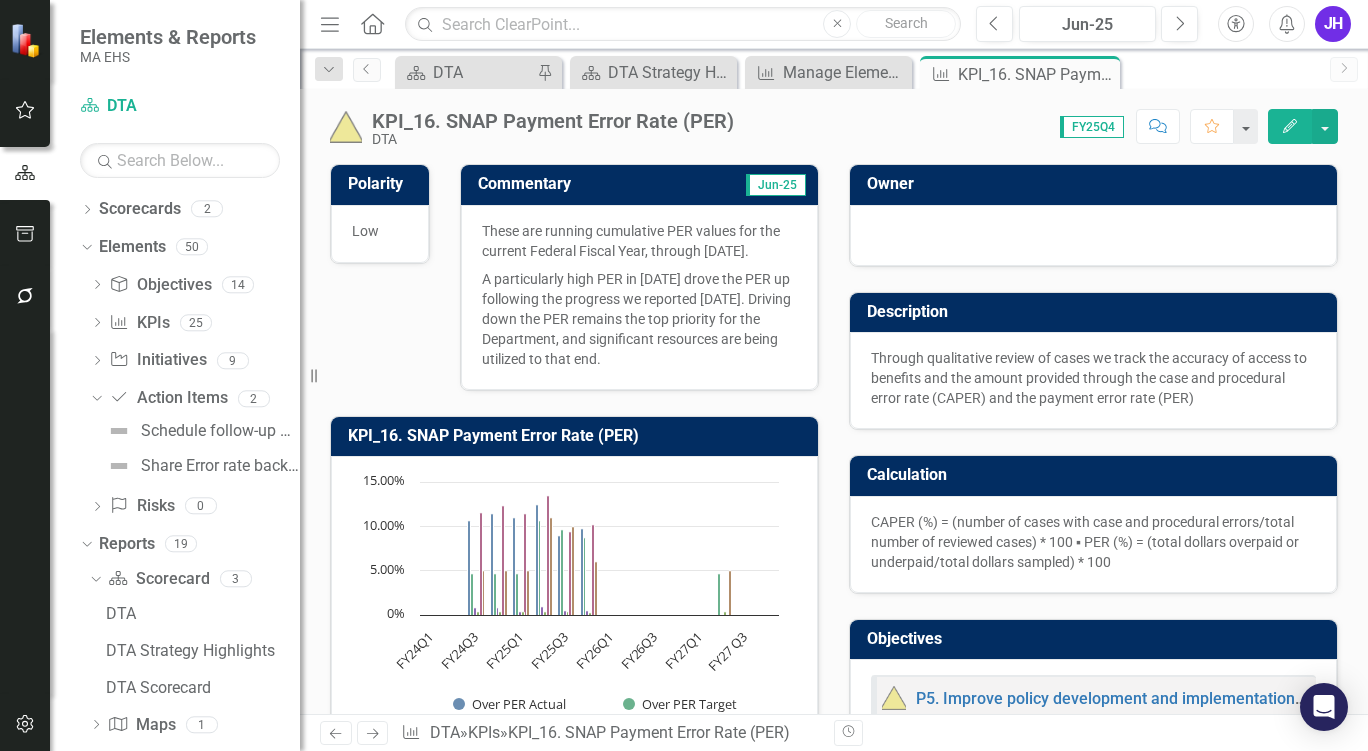 click on "A particularly high PER in [DATE] drove the PER up following the progress we reported [DATE]. Driving down the PER remains the top priority for the Department, and significant resources are being utilized to that end." at bounding box center (639, 317) 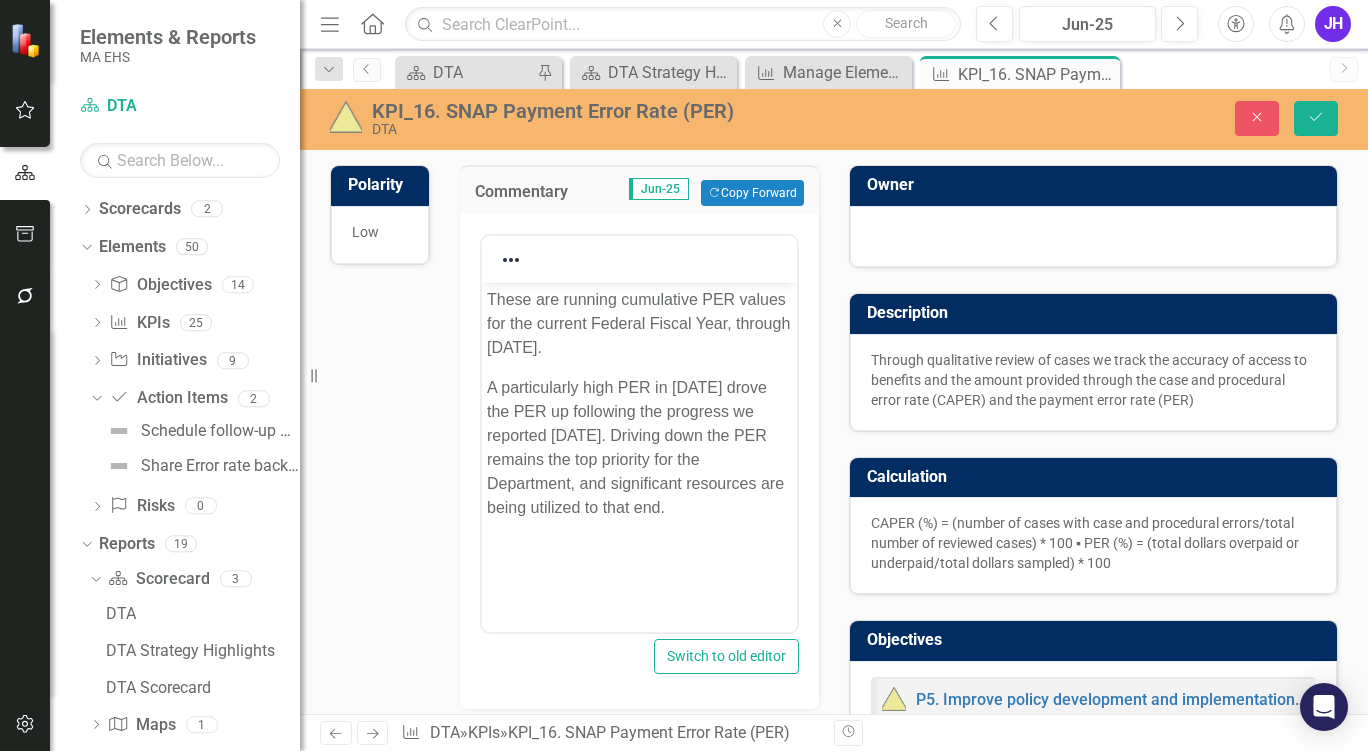 scroll, scrollTop: 0, scrollLeft: 0, axis: both 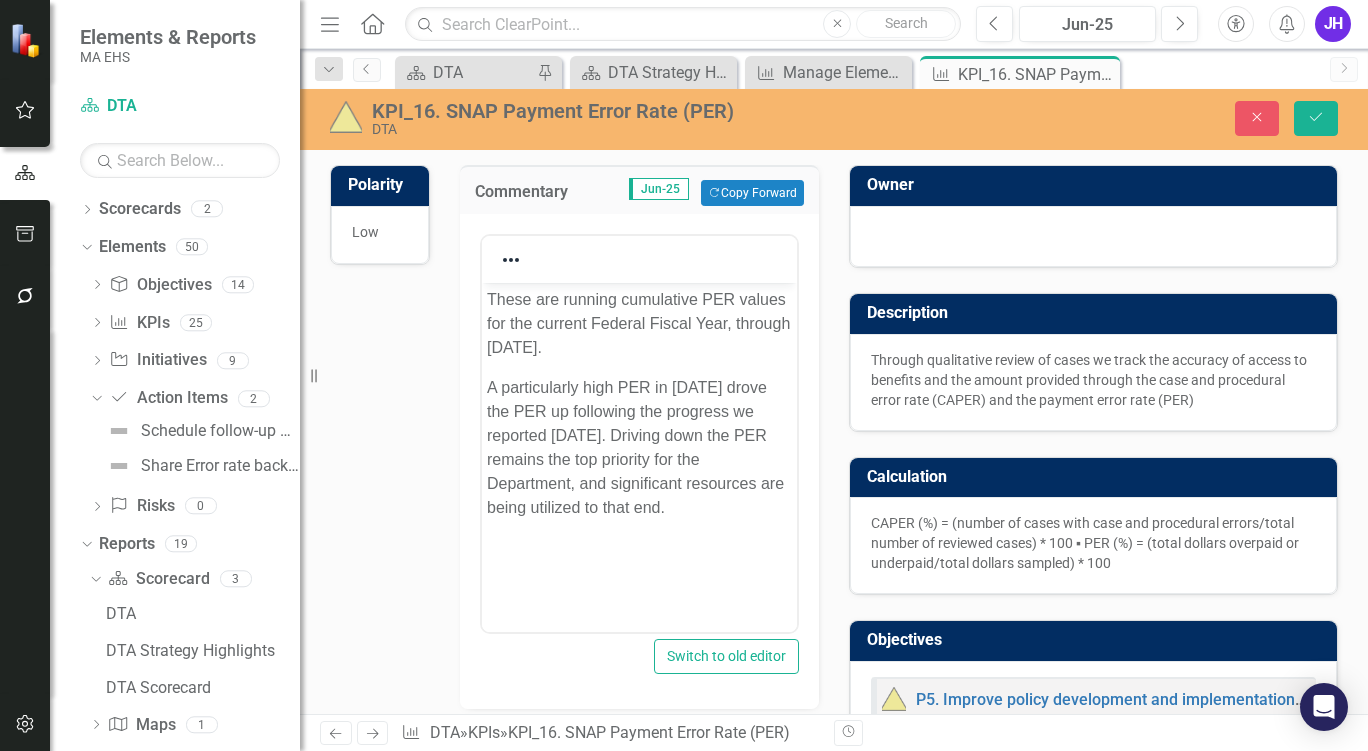 click on "These are running cumulative PER values for the current Federal Fiscal Year, through [DATE]. A particularly high PER in [DATE] drove the PER up following the progress we reported [DATE]. Driving down the PER remains the top priority for the Department, and significant resources are being utilized to that end." at bounding box center (638, 433) 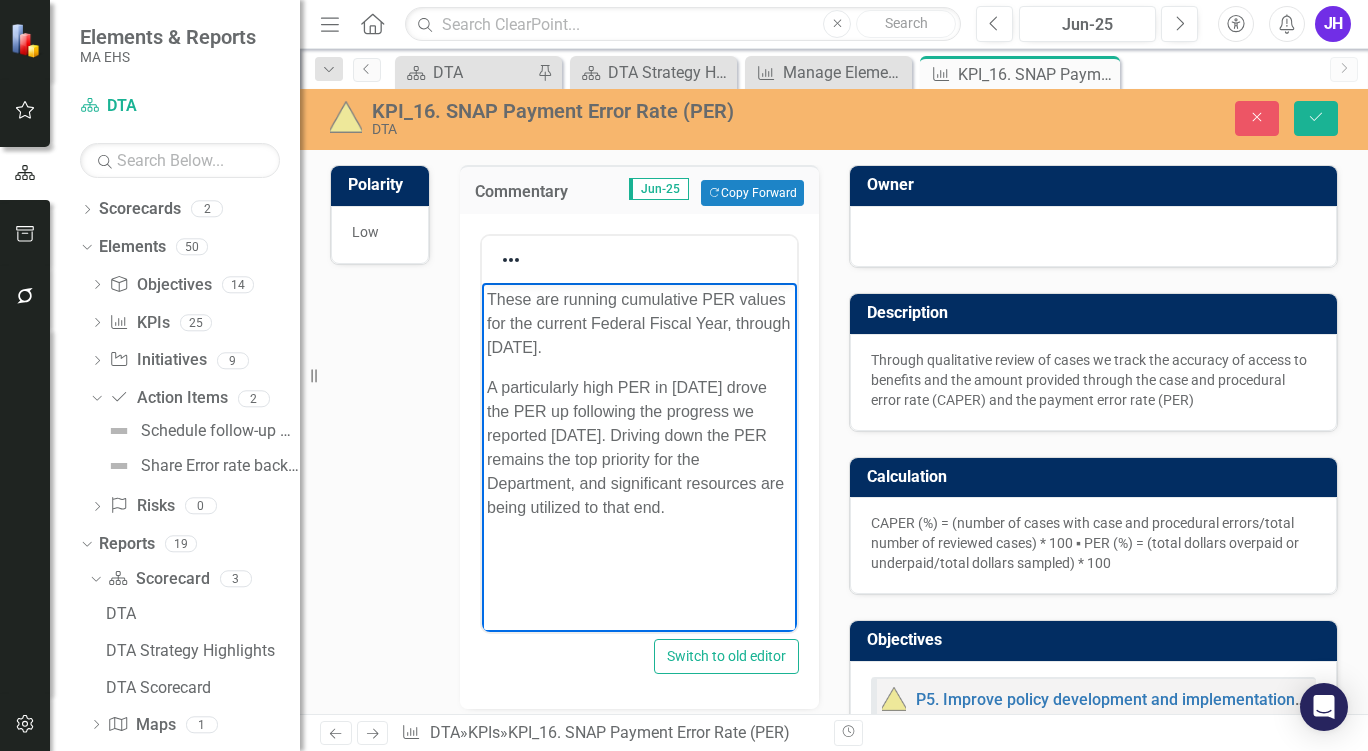 type 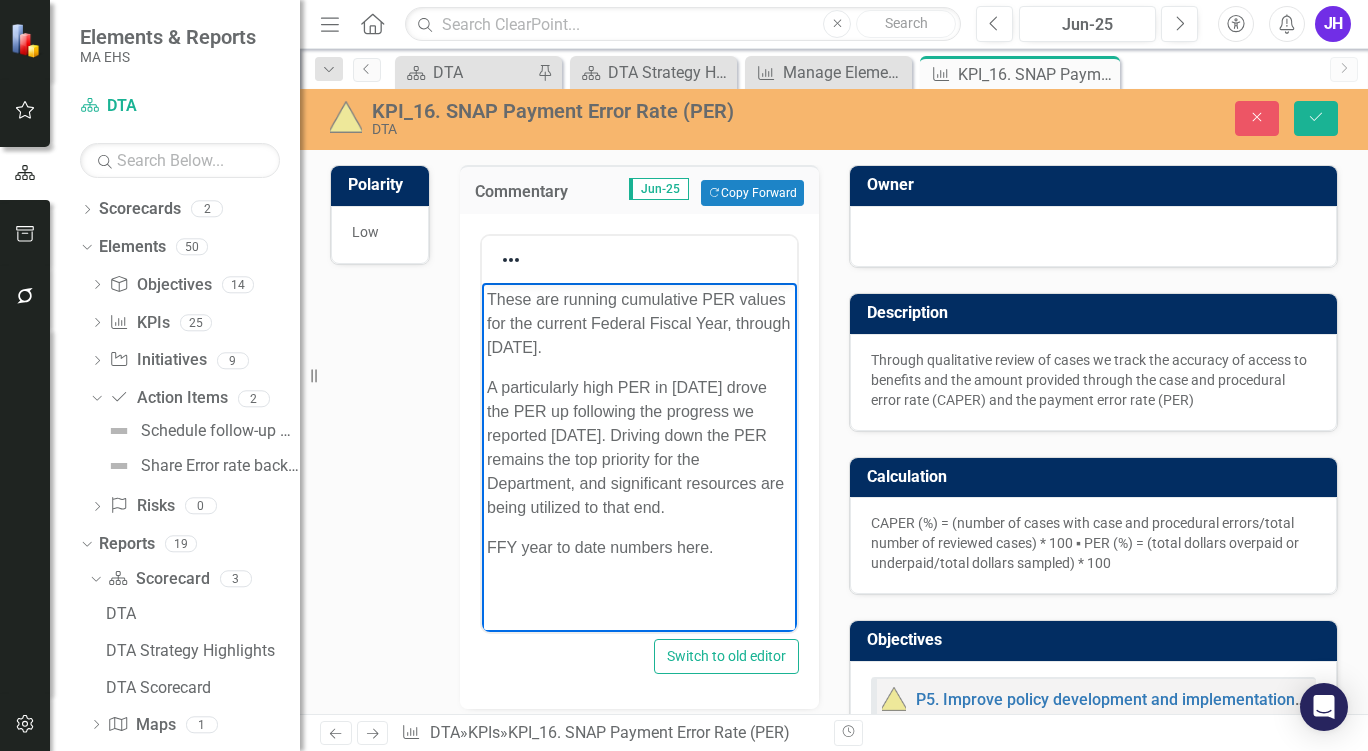 click on "These are running cumulative PER values for the current Federal Fiscal Year, through [DATE]. A particularly high PER in [DATE] drove the PER up following the progress we reported [DATE]. Driving down the PER remains the top priority for the Department, and significant resources are being utilized to that end. FFY year to date numbers here." at bounding box center (638, 433) 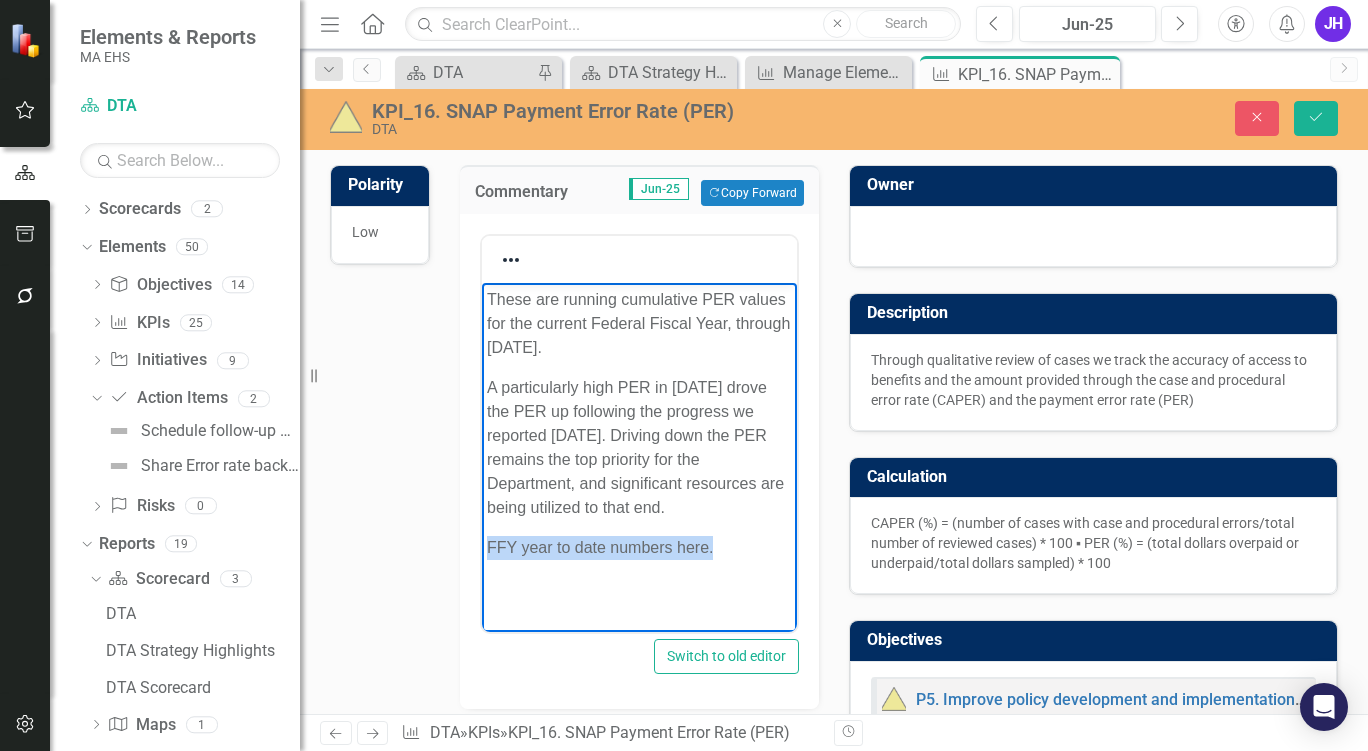 drag, startPoint x: 991, startPoint y: 543, endPoint x: 527, endPoint y: 575, distance: 465.10214 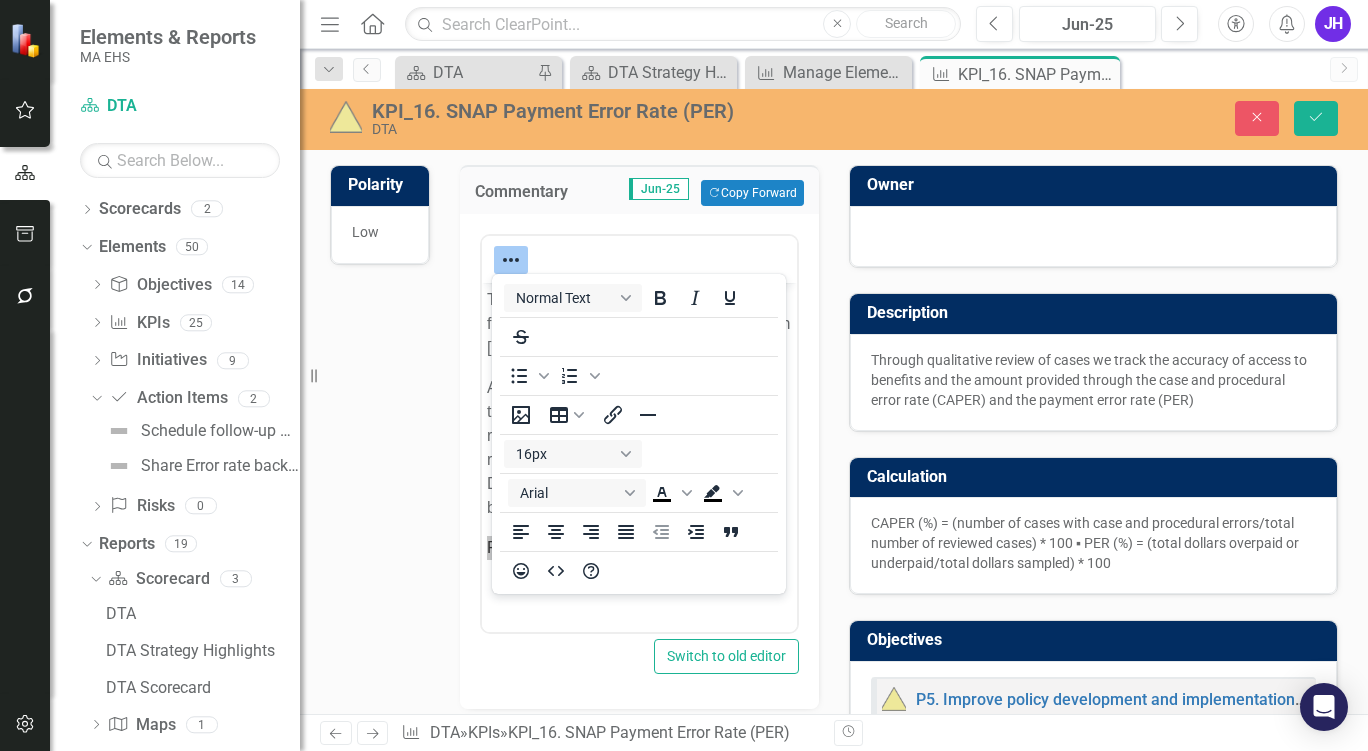 click 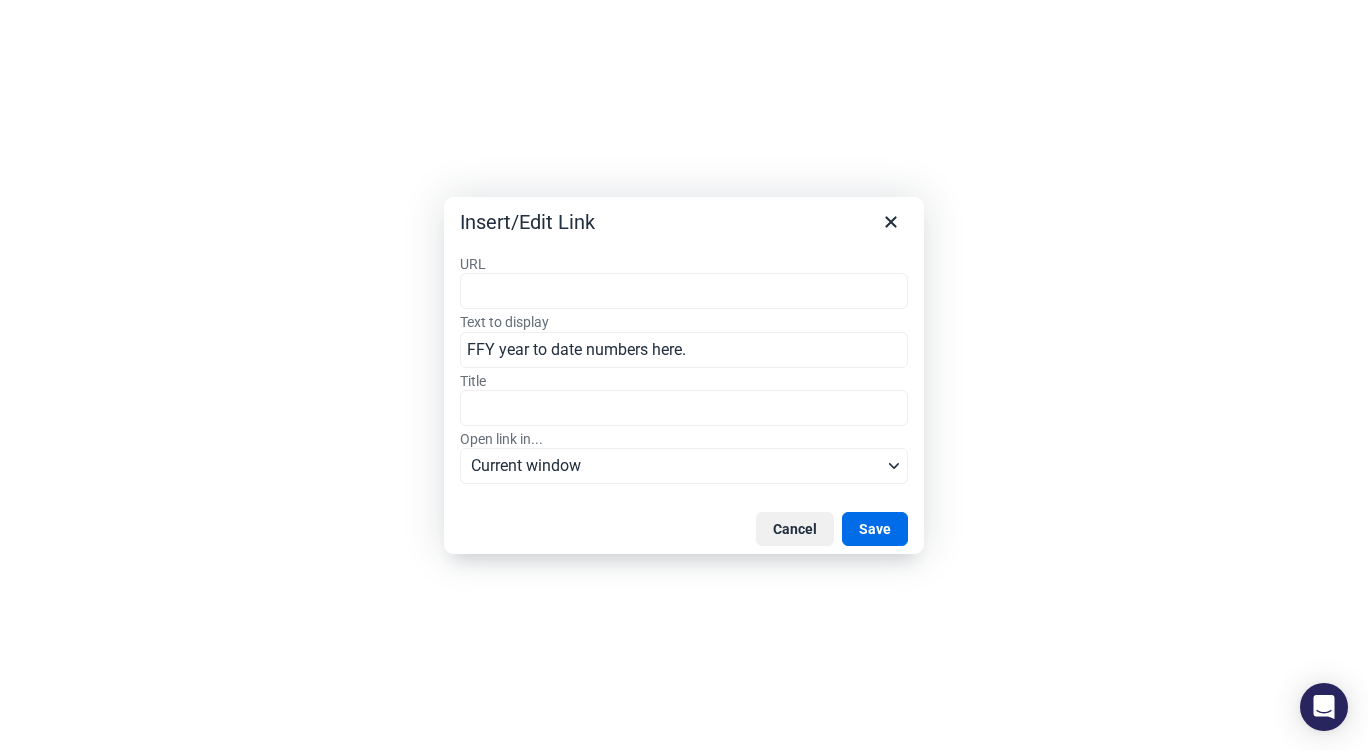 type on "[URL][DOMAIN_NAME][DATE]" 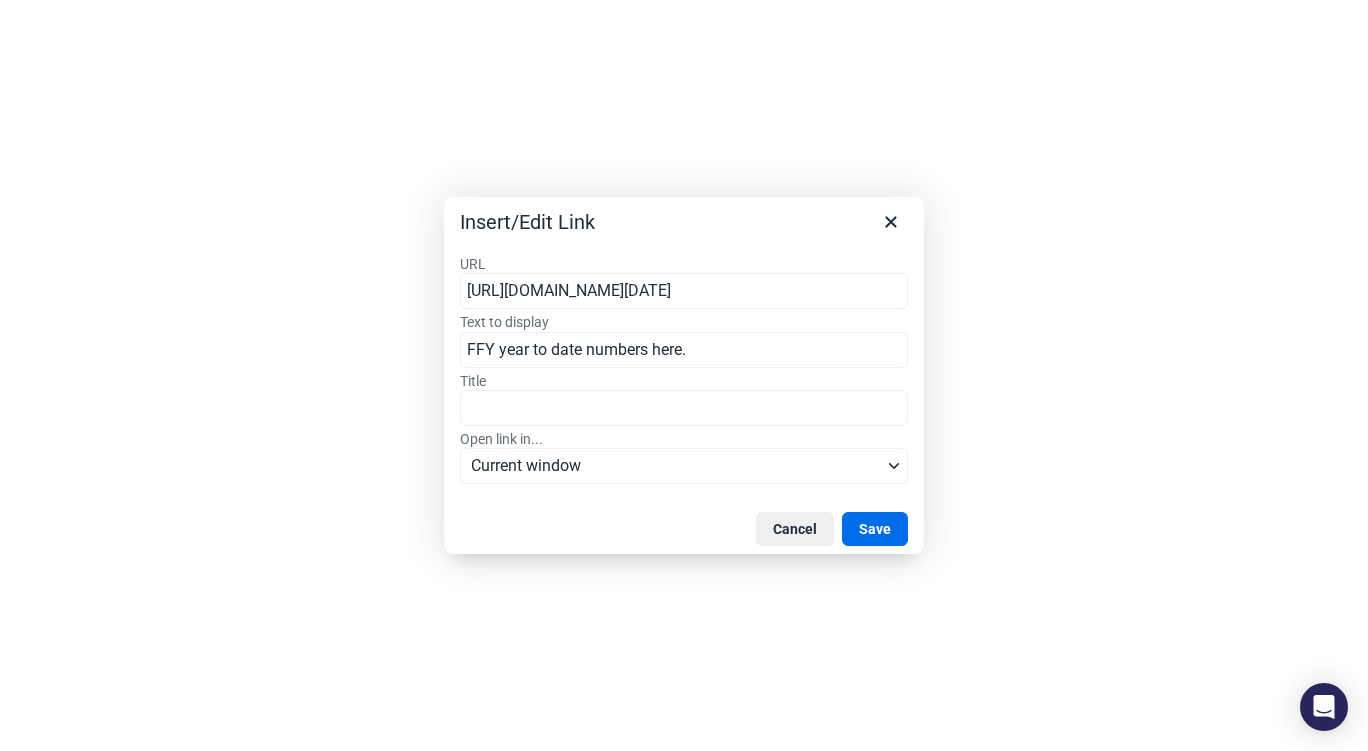scroll, scrollTop: 0, scrollLeft: 674, axis: horizontal 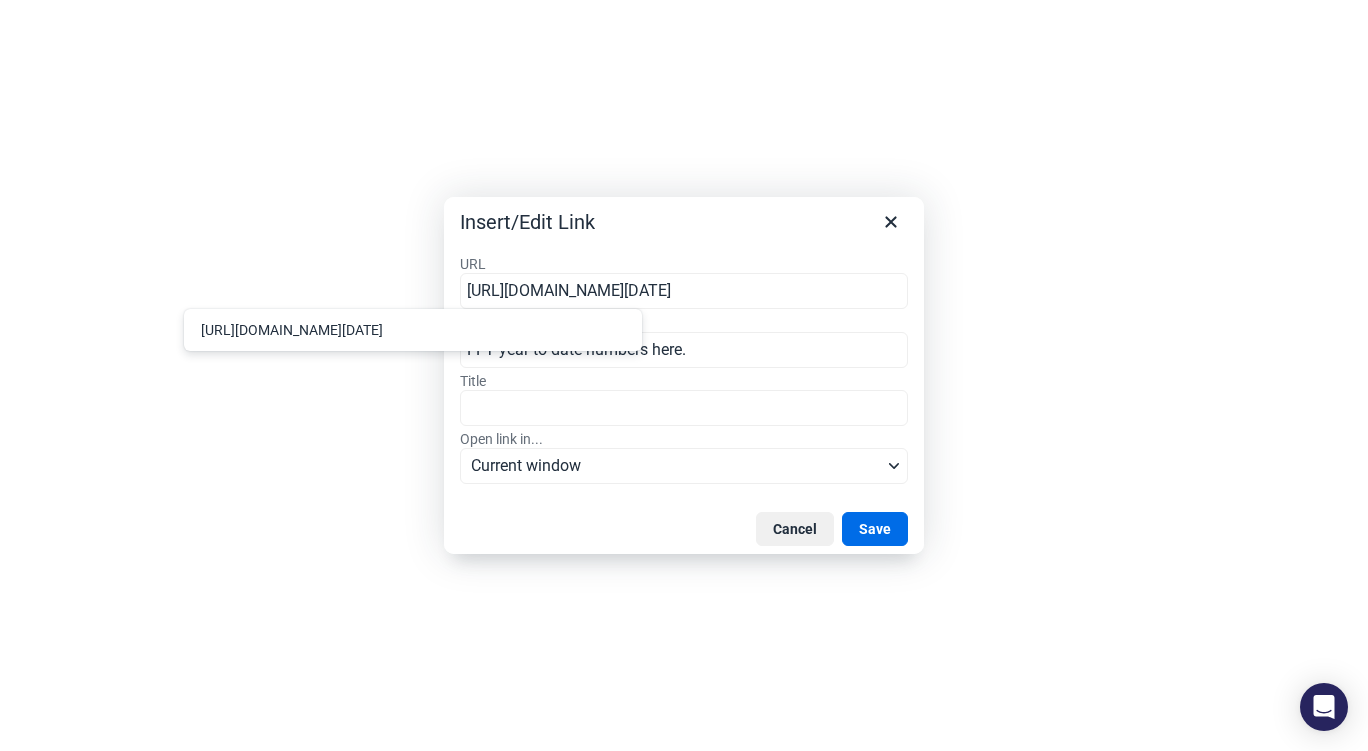 click on "Save" at bounding box center [875, 529] 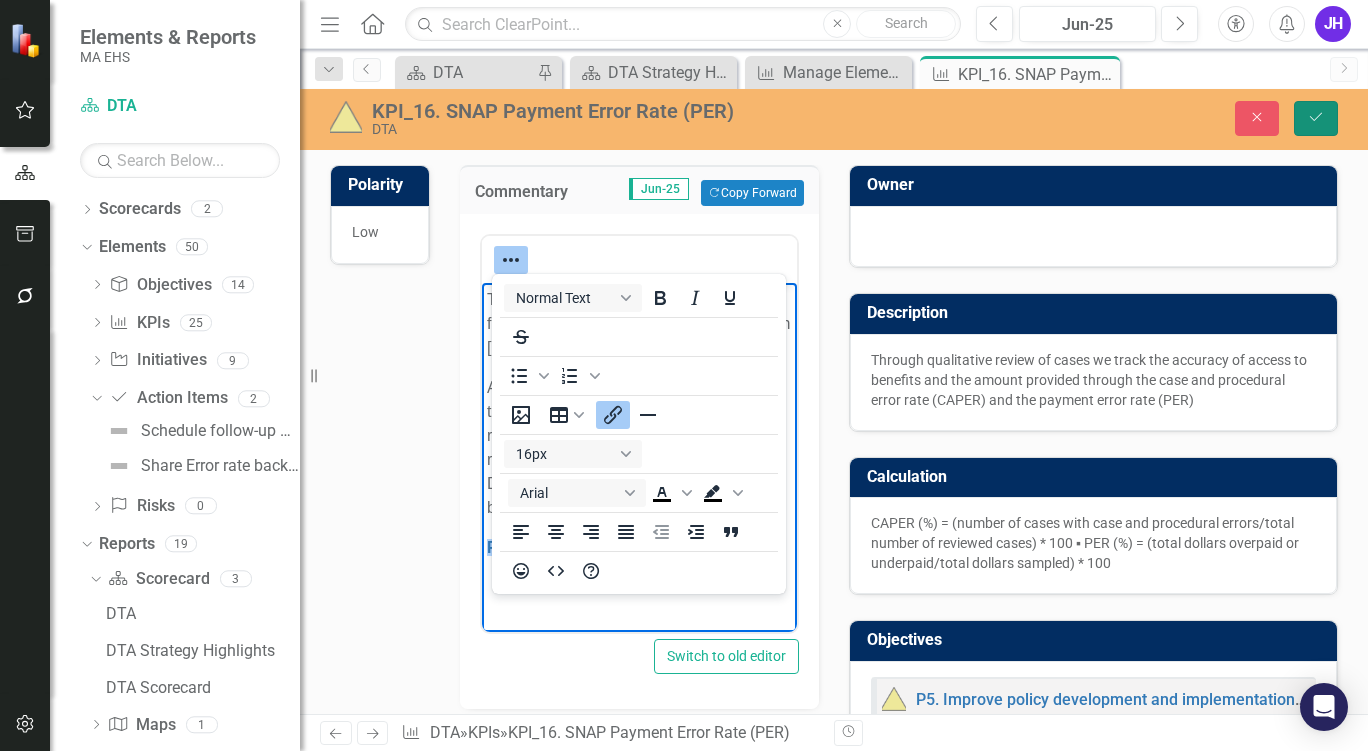 click on "Save" 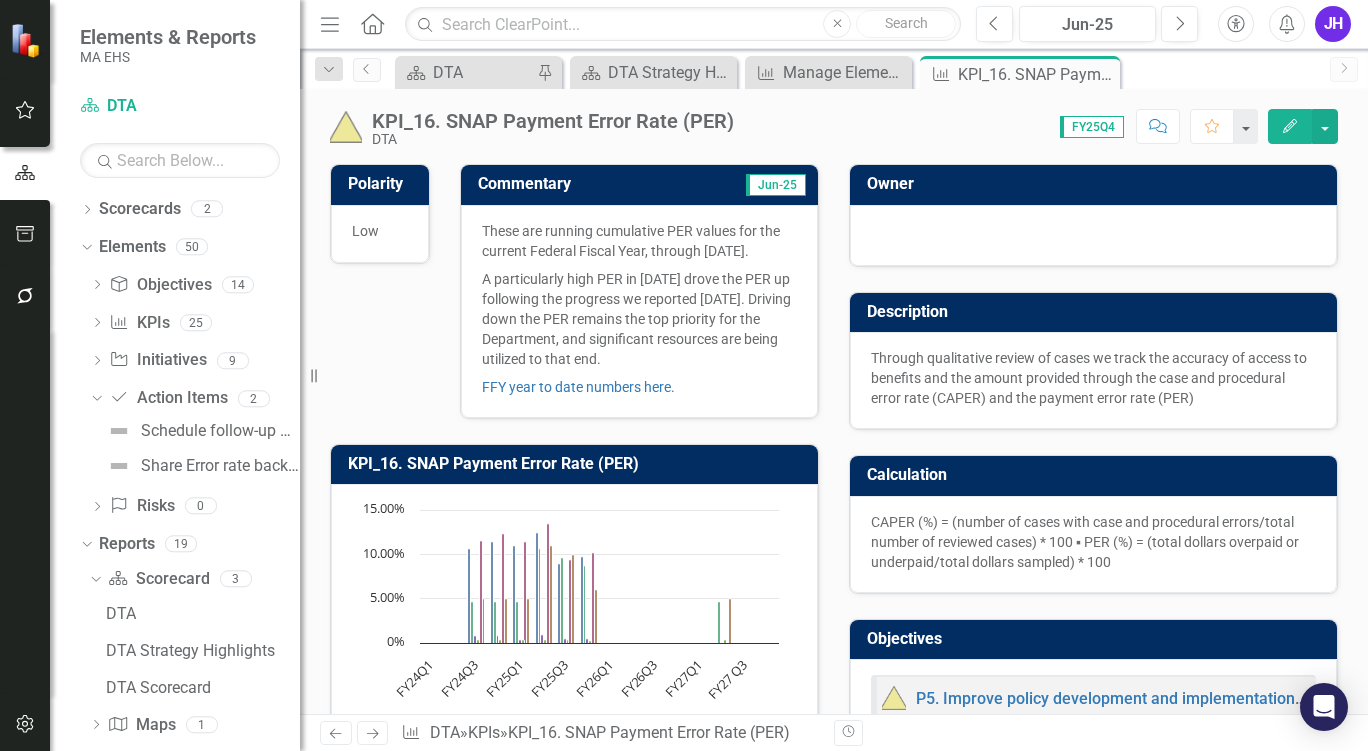 click on "Dropdown Initiative Initiatives 9" at bounding box center (195, 363) 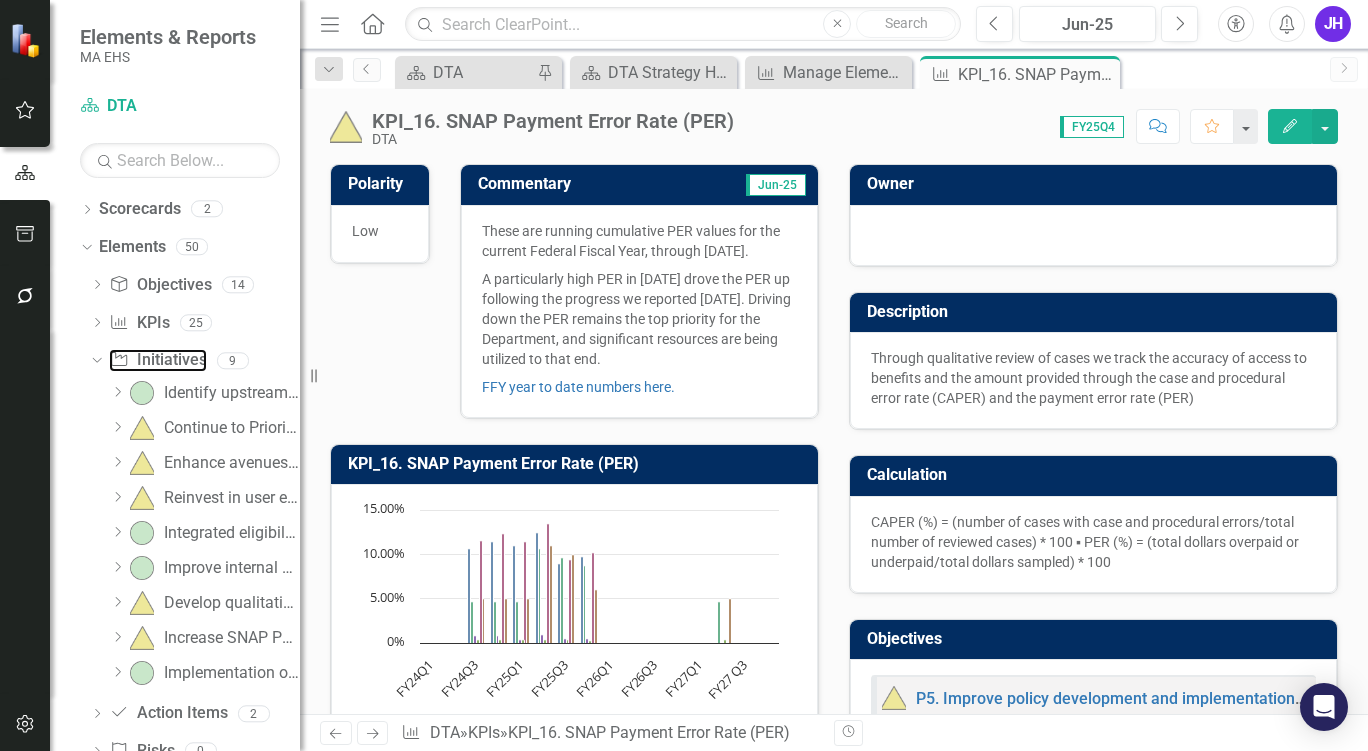 click on "Initiative Initiatives" at bounding box center [157, 360] 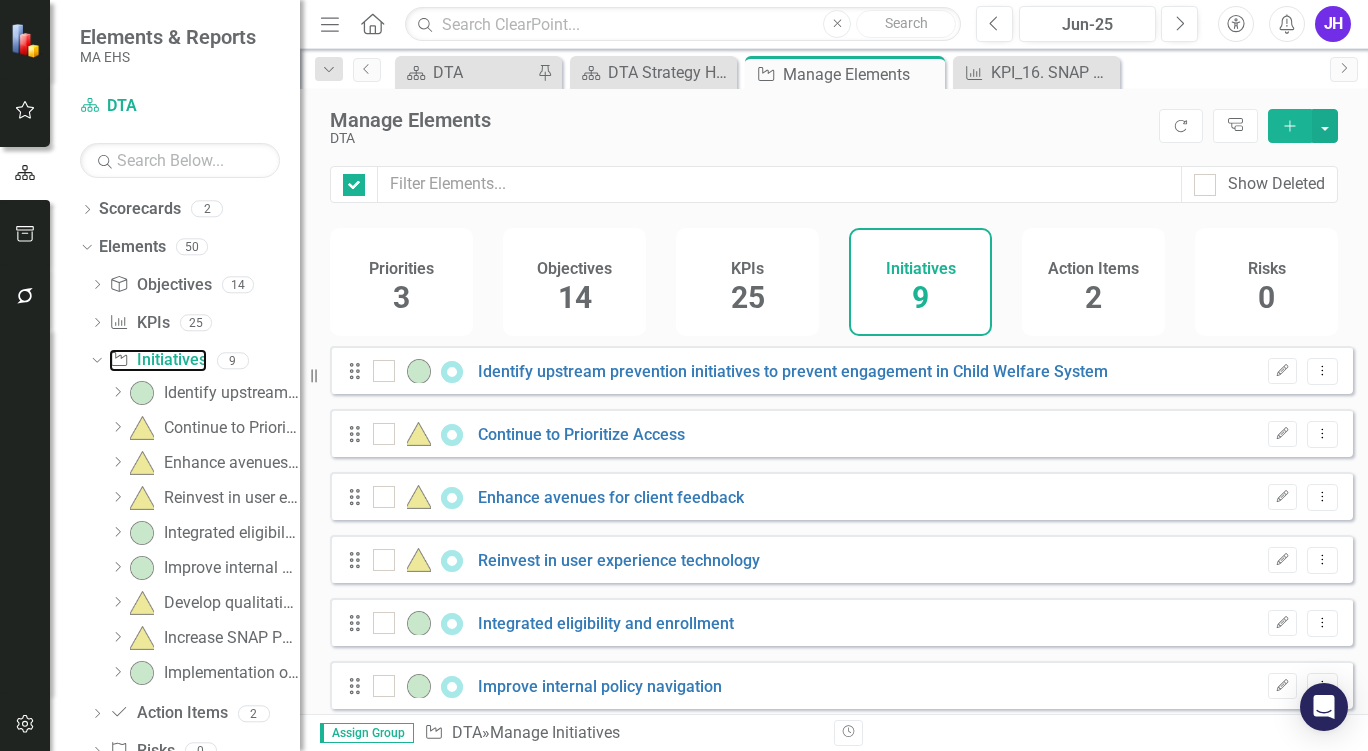 checkbox on "false" 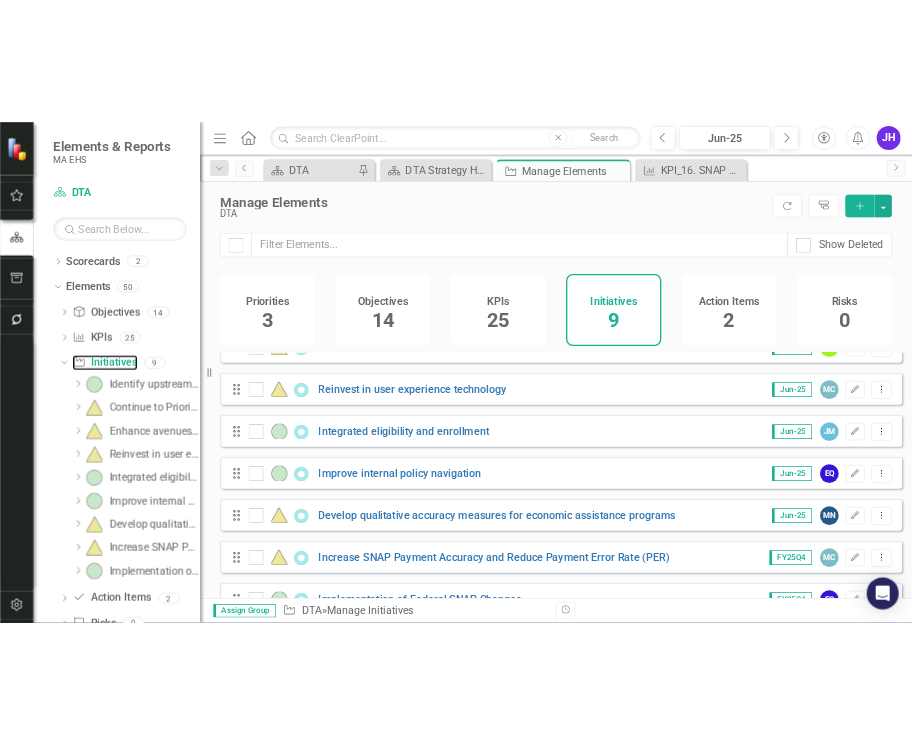 scroll, scrollTop: 214, scrollLeft: 0, axis: vertical 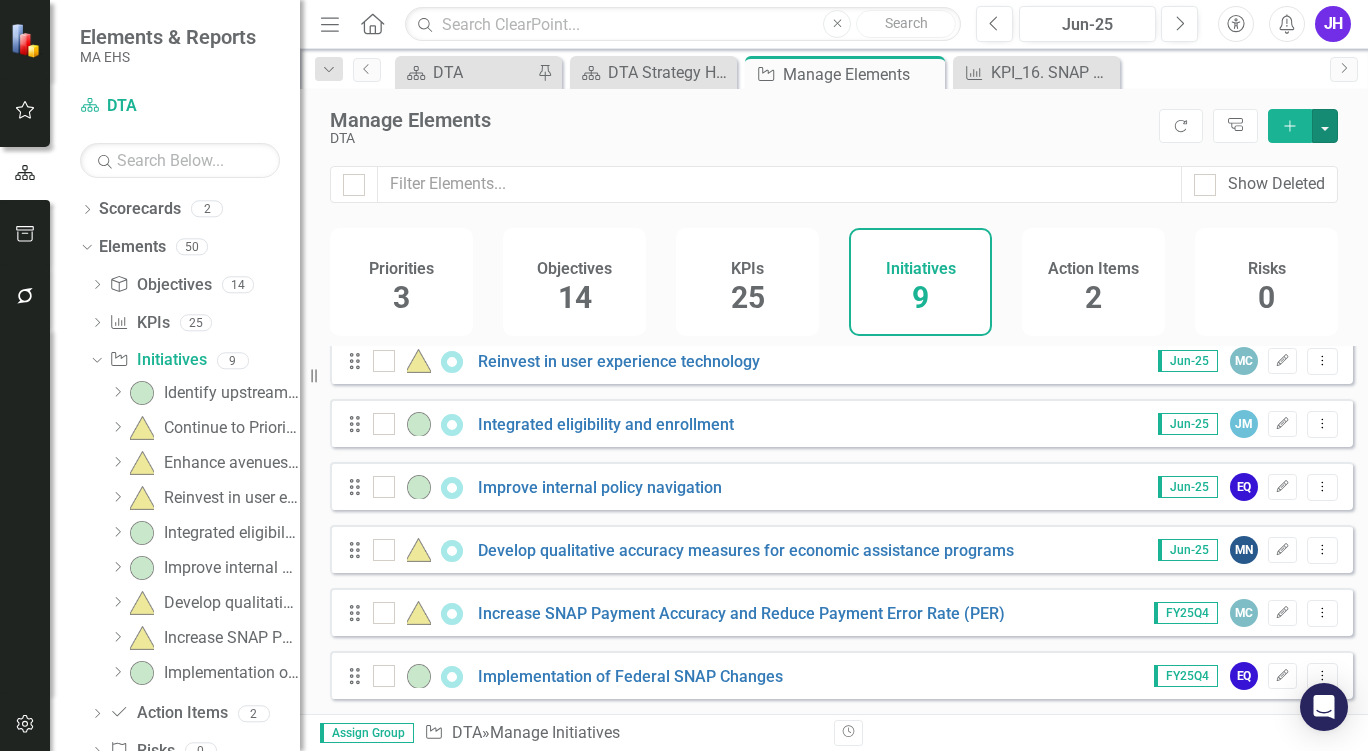 click at bounding box center [1325, 126] 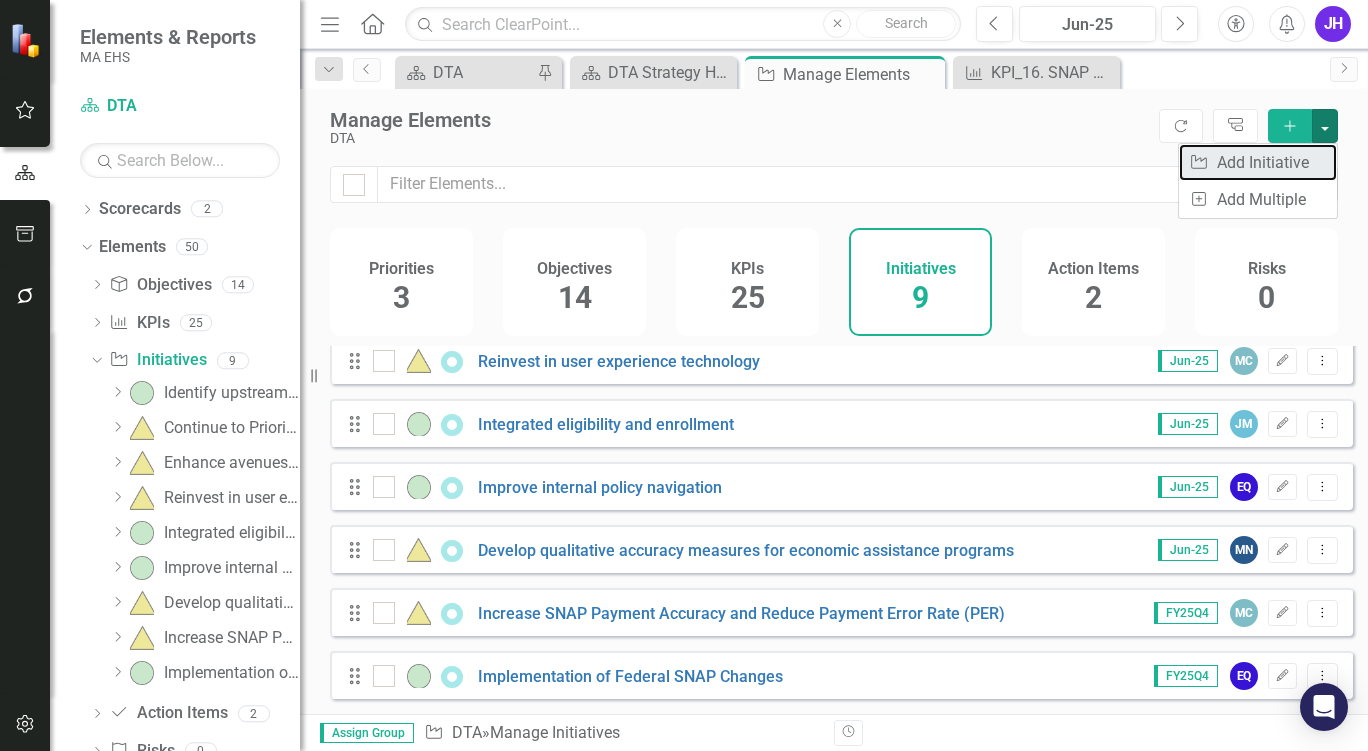 click on "Initiative Add   Initiative" at bounding box center (1258, 162) 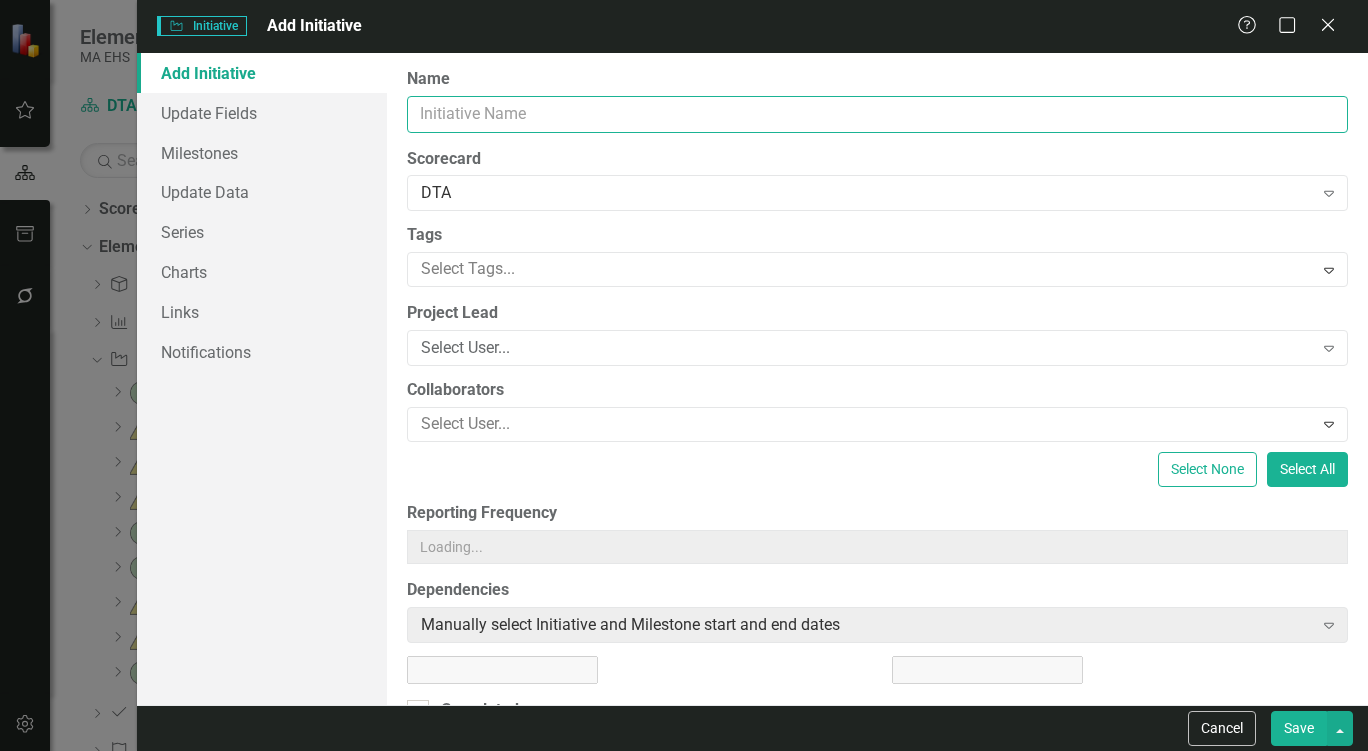 click on "Name" at bounding box center (877, 114) 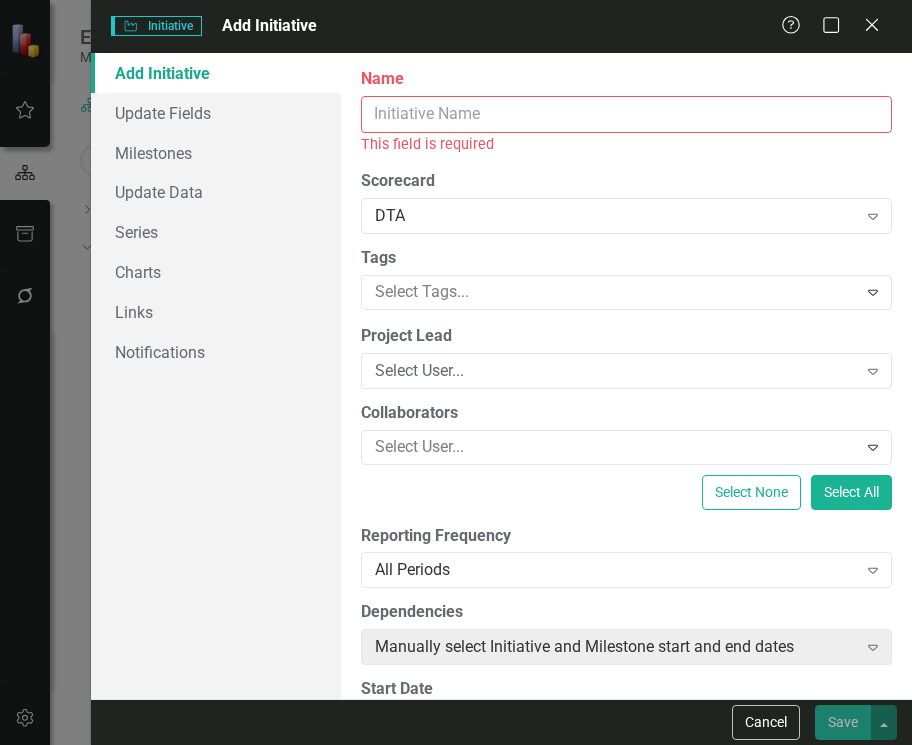 scroll, scrollTop: 176, scrollLeft: 0, axis: vertical 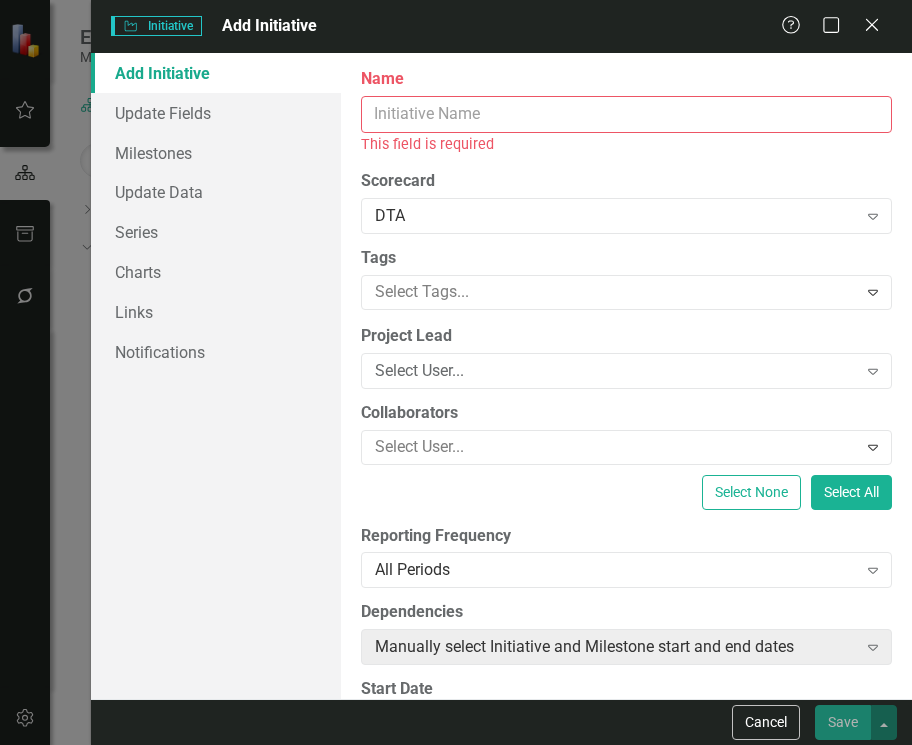 click on "Name" at bounding box center (626, 114) 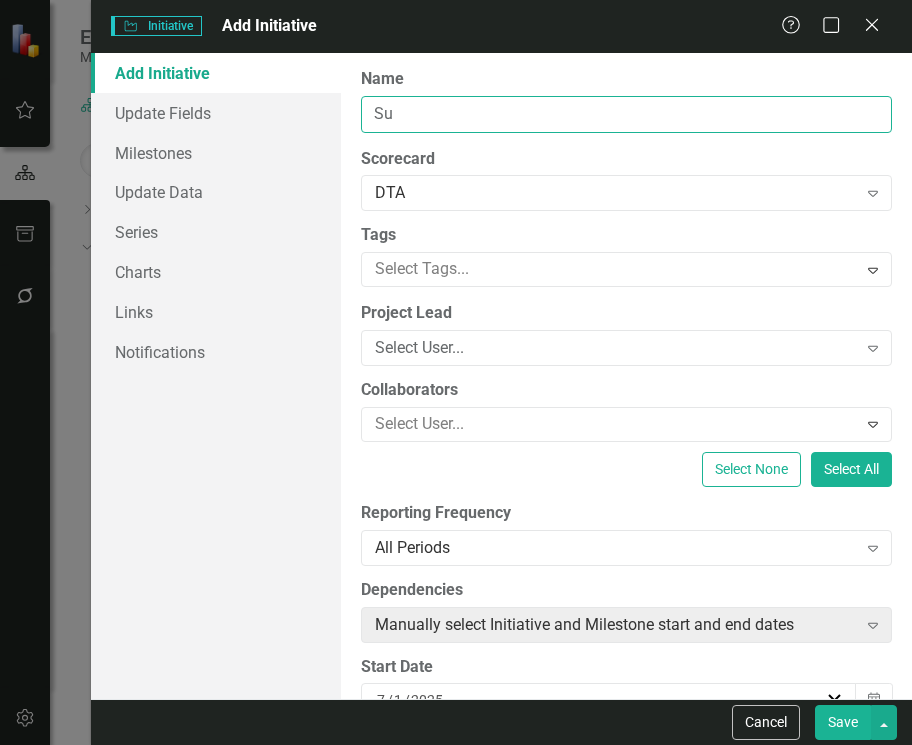 type on "S" 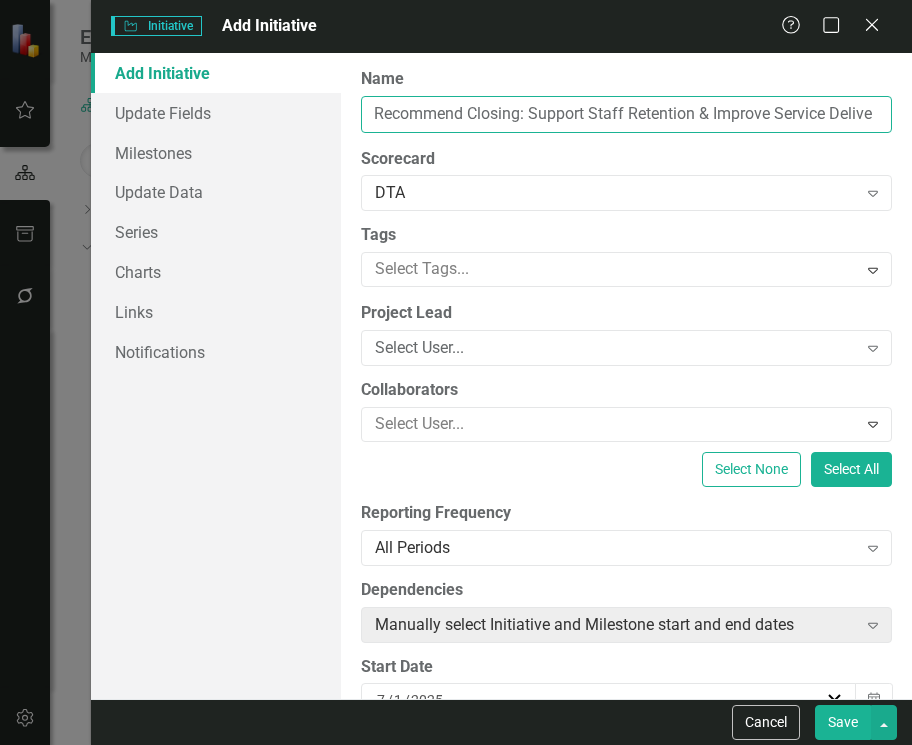 scroll, scrollTop: 0, scrollLeft: 24, axis: horizontal 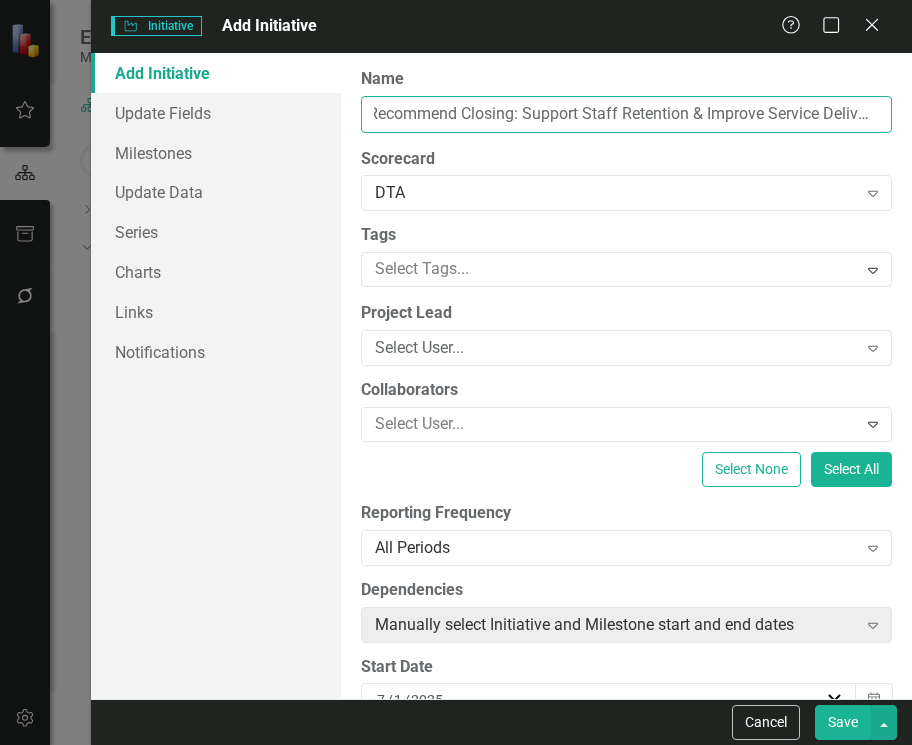 type on "Recommend Closing: Support Staff Retention & Improve Service Delivery" 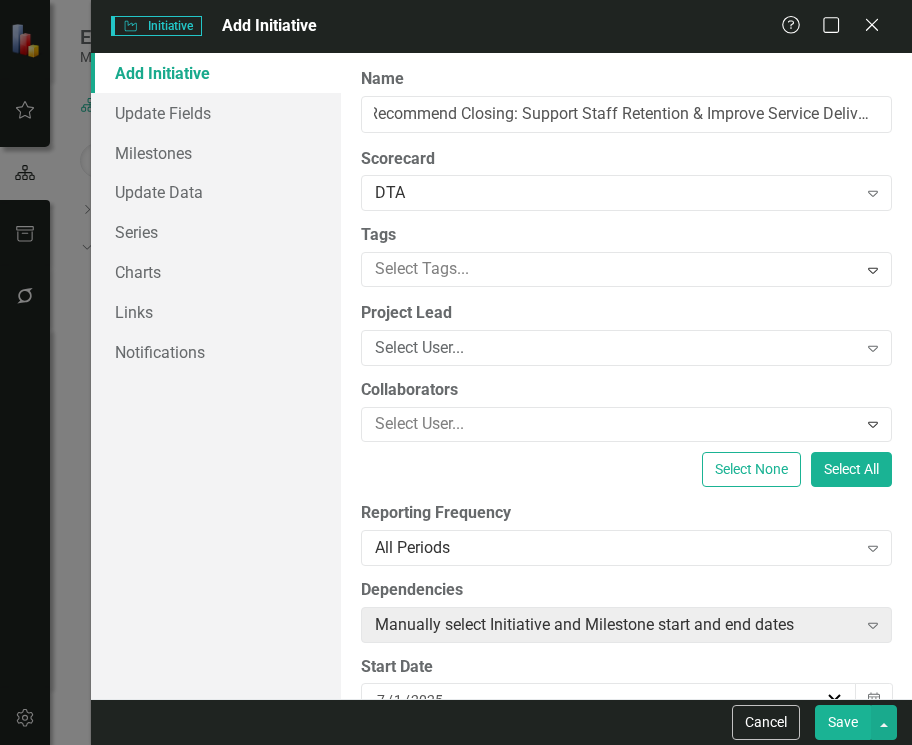 scroll, scrollTop: 0, scrollLeft: 0, axis: both 